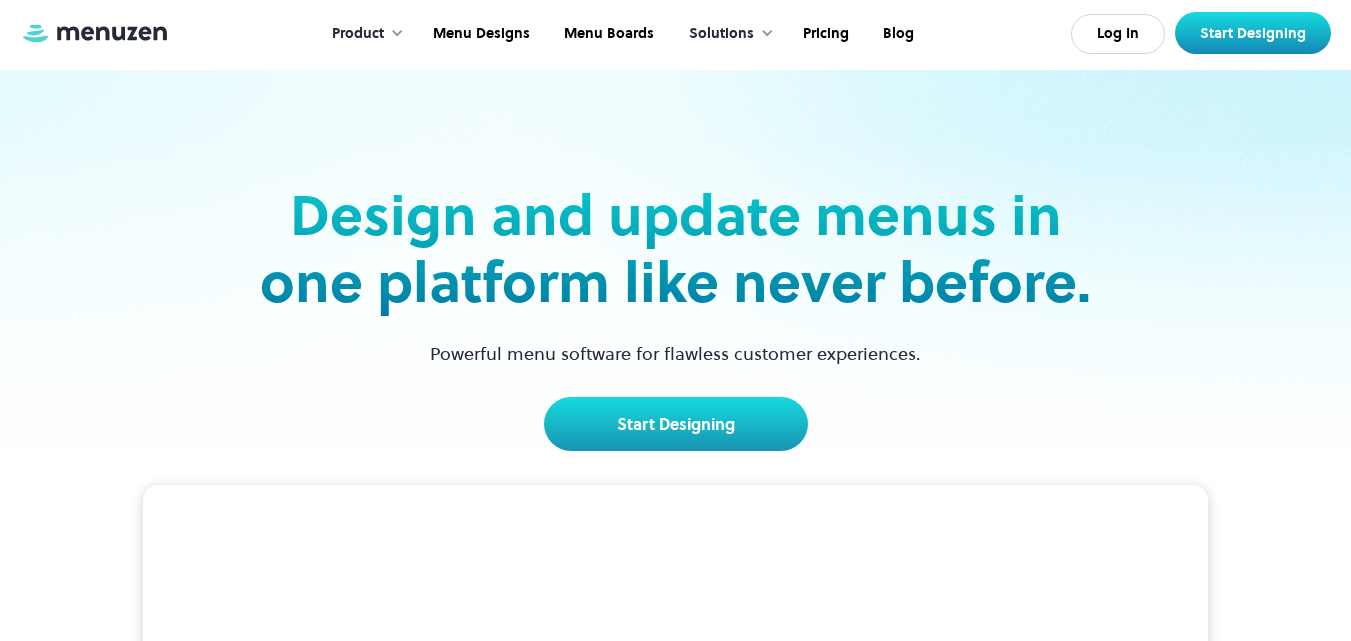 scroll, scrollTop: 0, scrollLeft: 0, axis: both 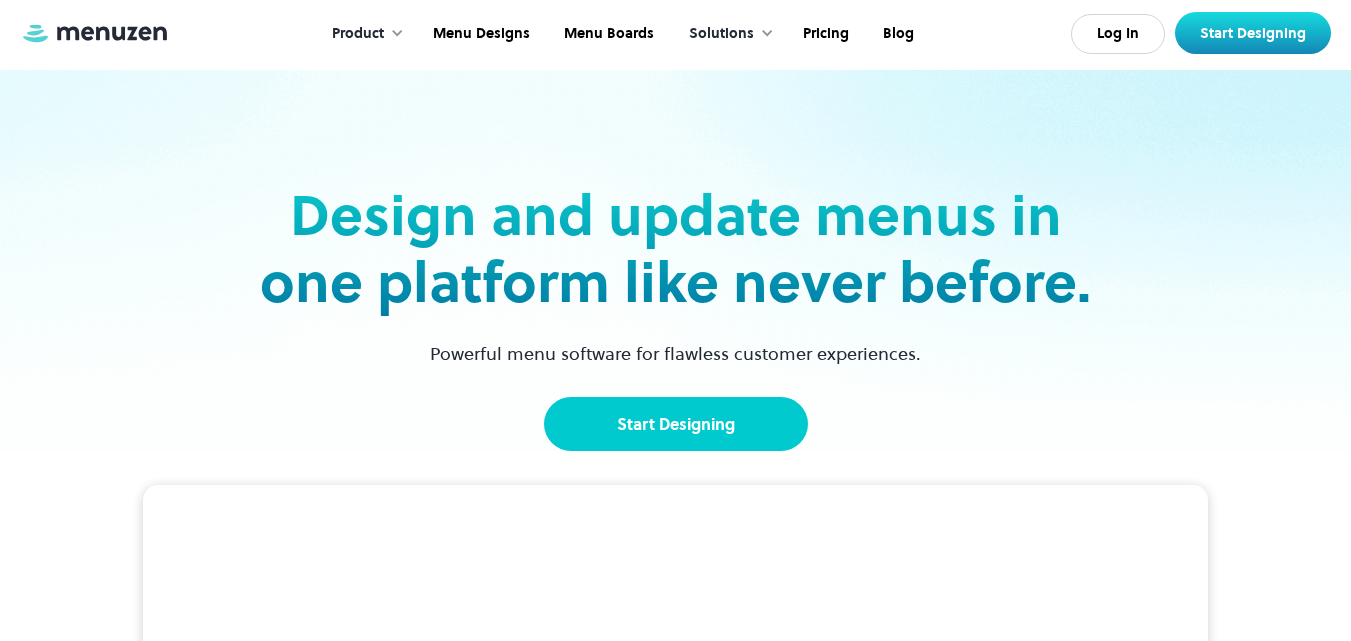 click on "Start Designing" at bounding box center (676, 424) 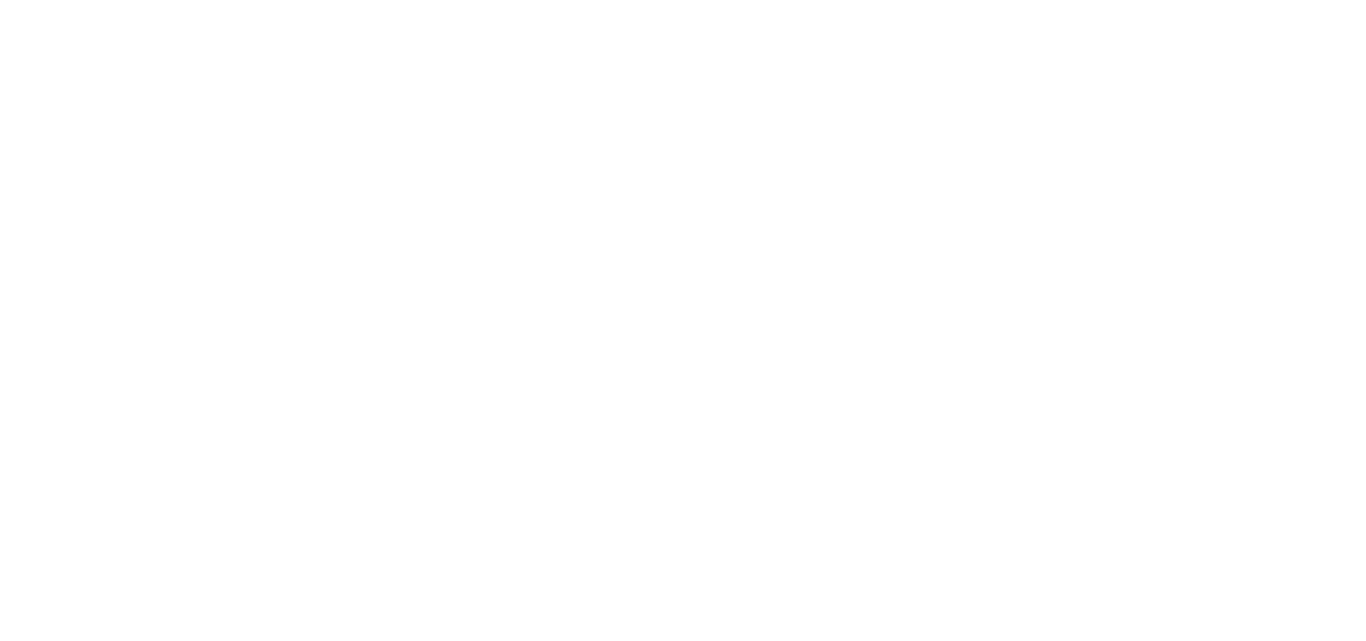 scroll, scrollTop: 0, scrollLeft: 0, axis: both 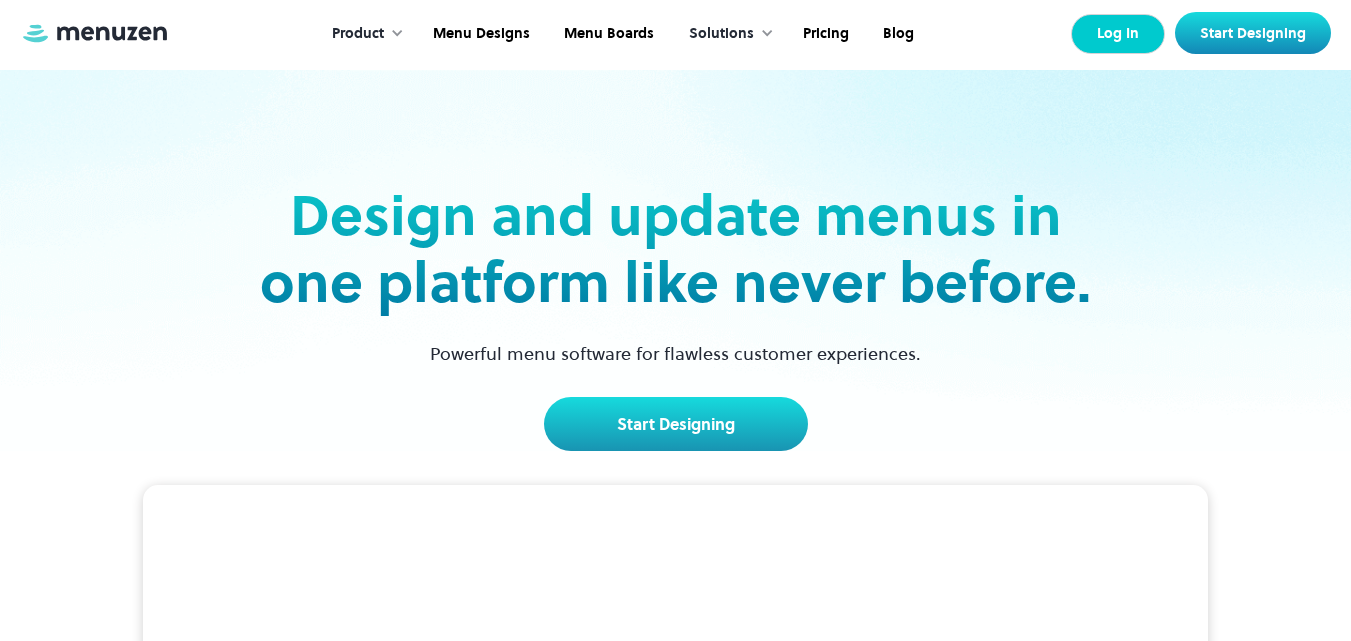 click on "Log In" at bounding box center (1118, 34) 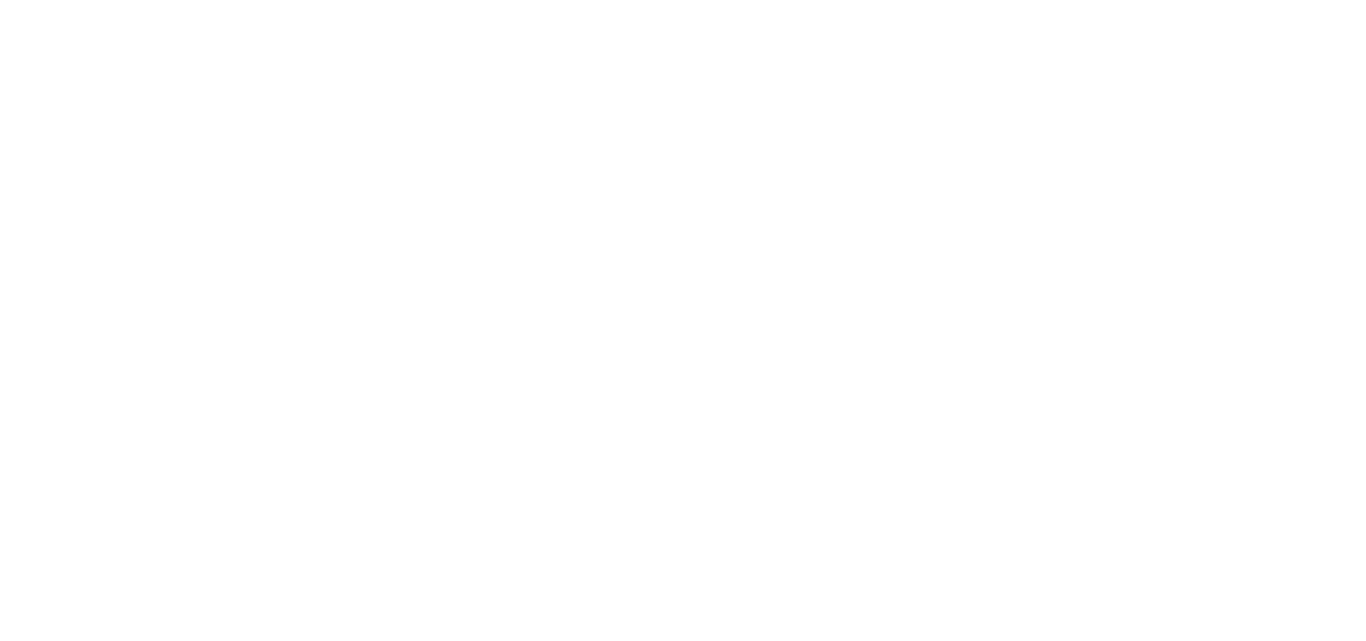 scroll, scrollTop: 0, scrollLeft: 0, axis: both 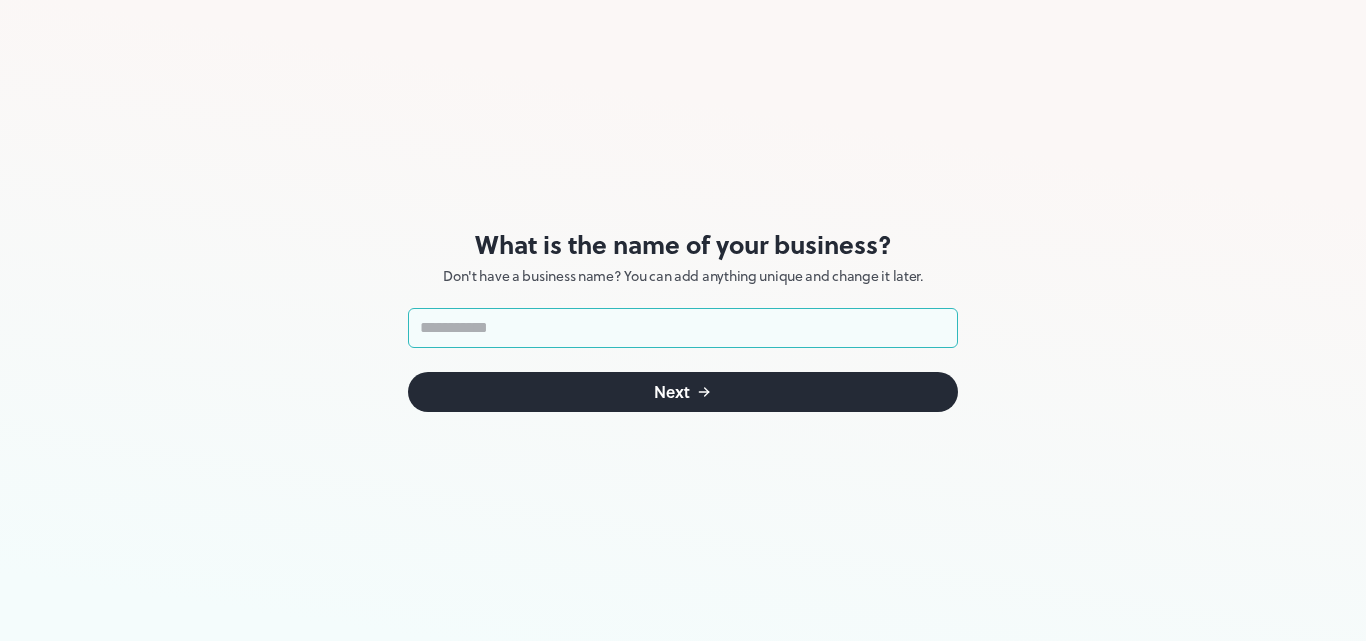 click at bounding box center [683, 328] 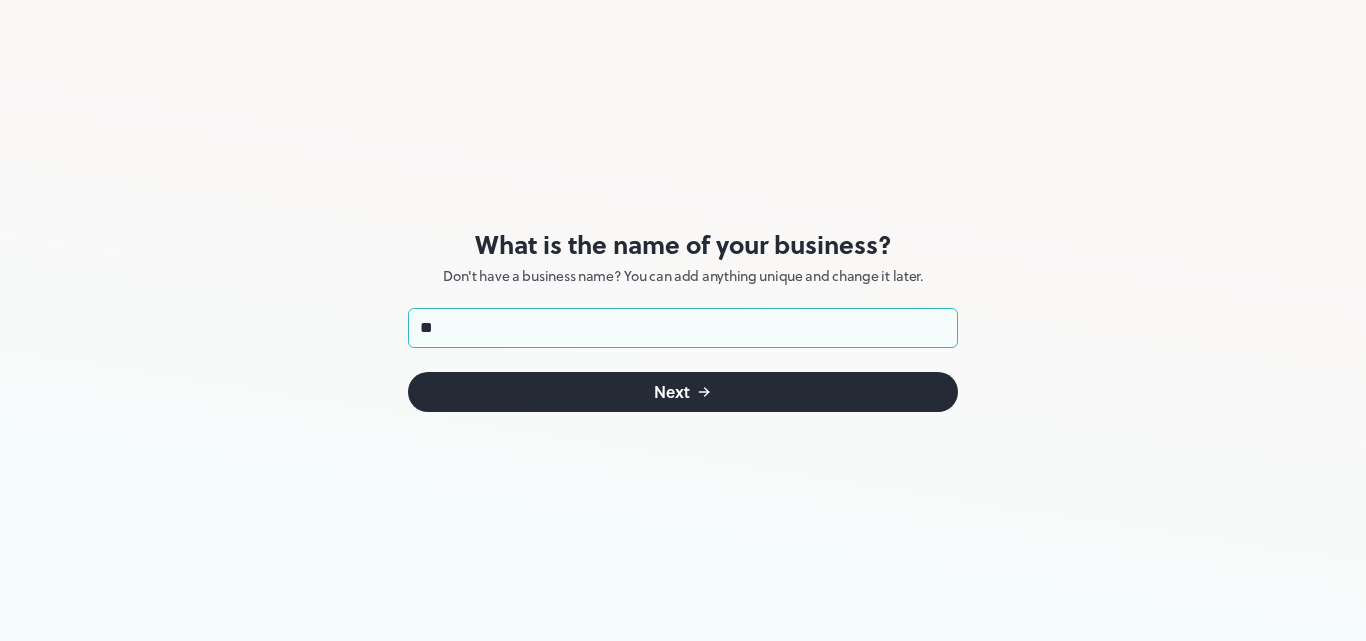 type on "*" 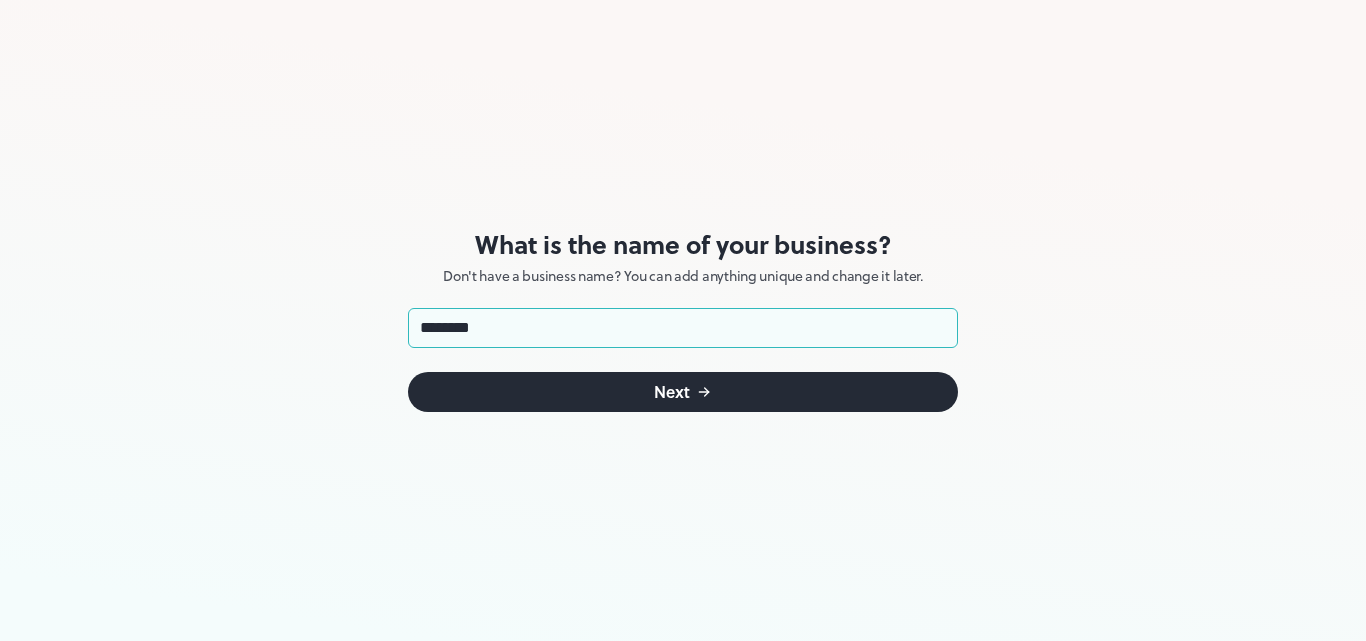 type on "*********" 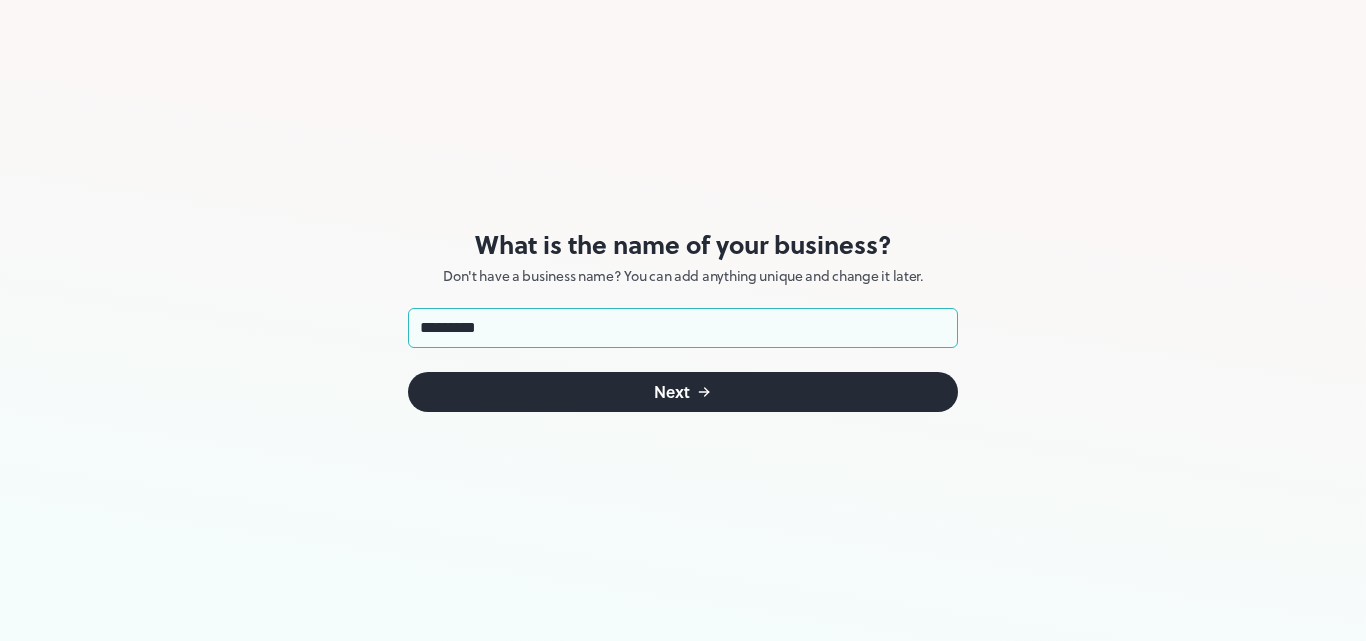 click on "Next" at bounding box center [683, 392] 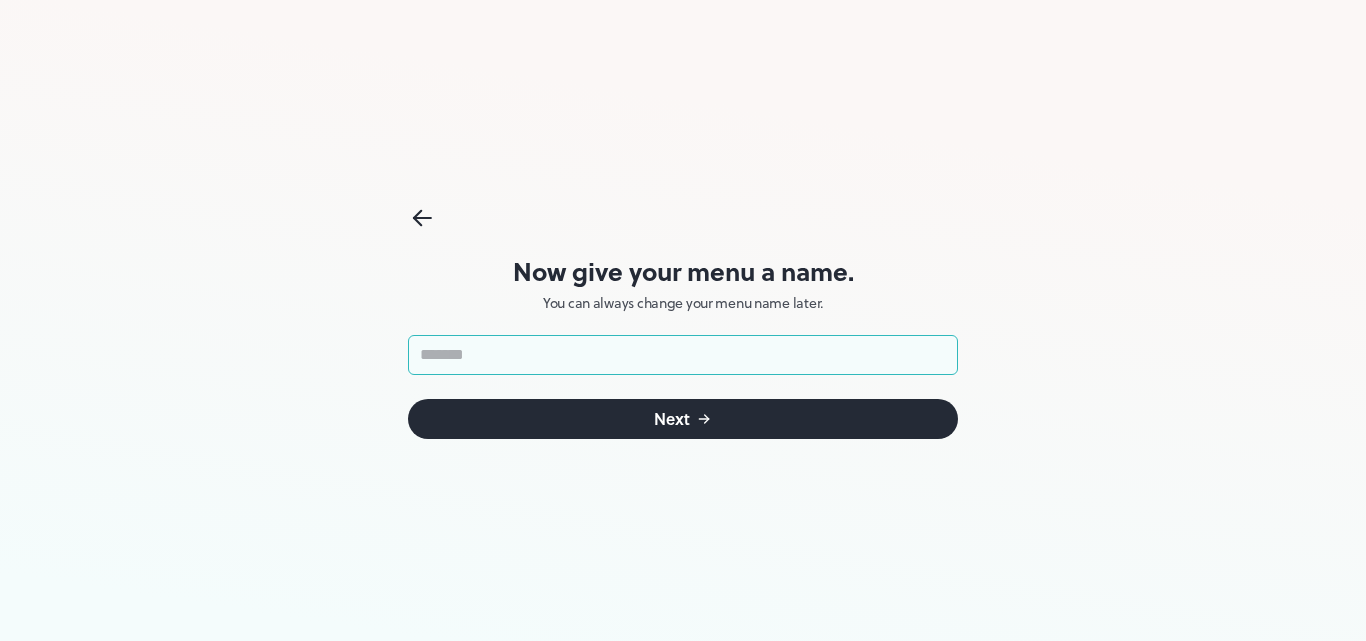 click at bounding box center [683, 355] 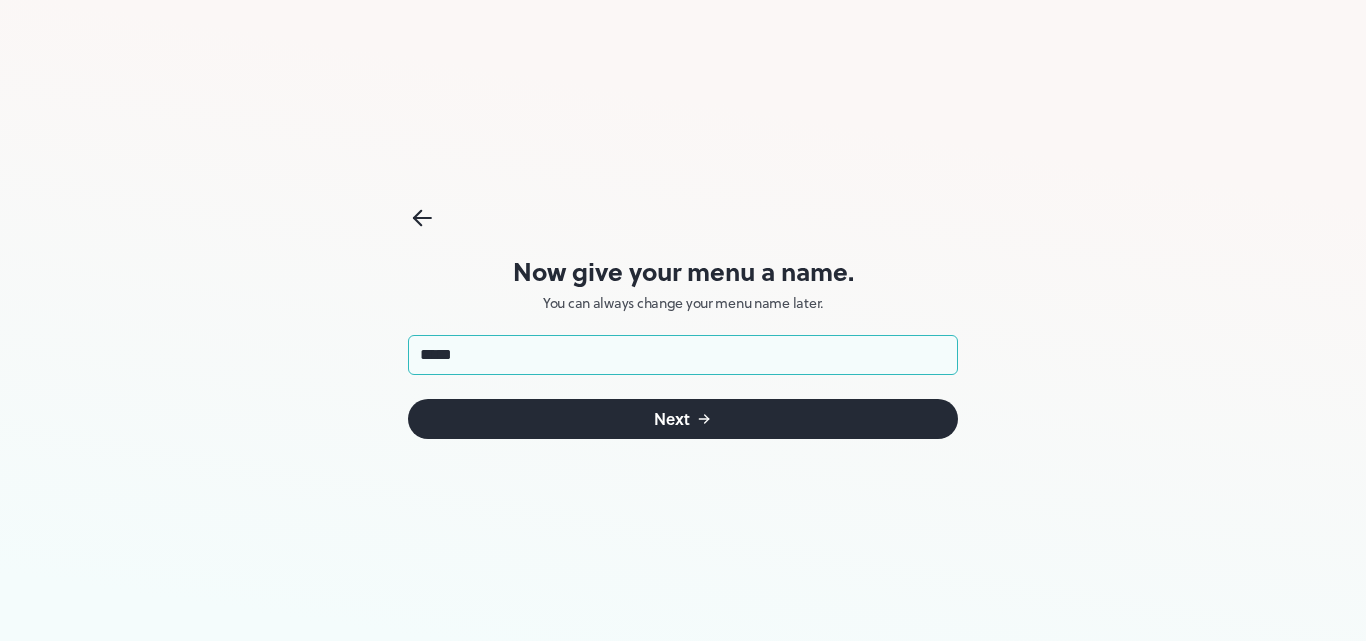 type on "******" 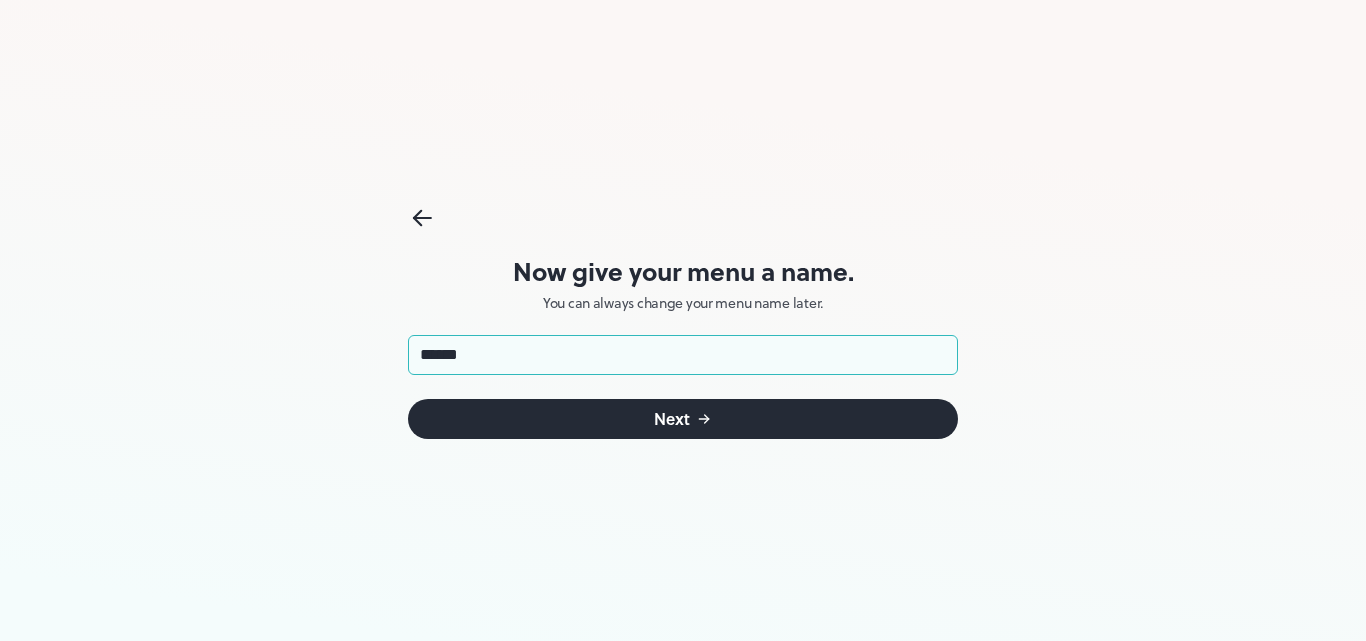 click on "Next" at bounding box center (683, 419) 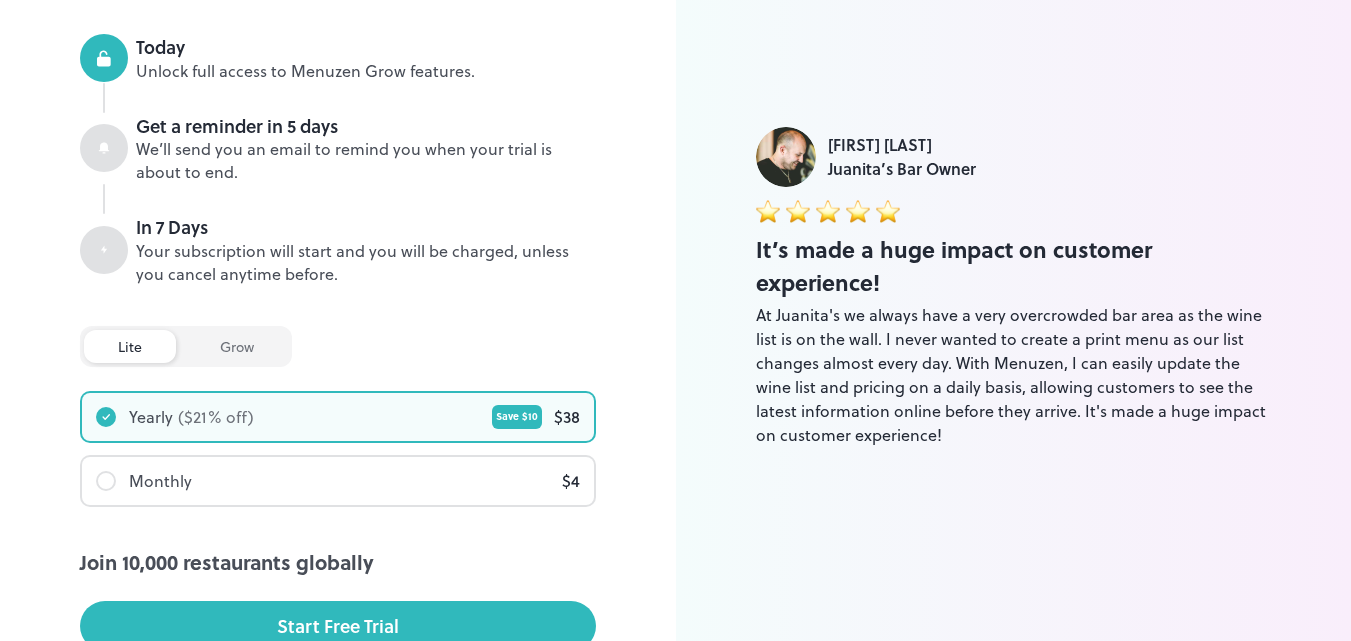 scroll, scrollTop: 245, scrollLeft: 0, axis: vertical 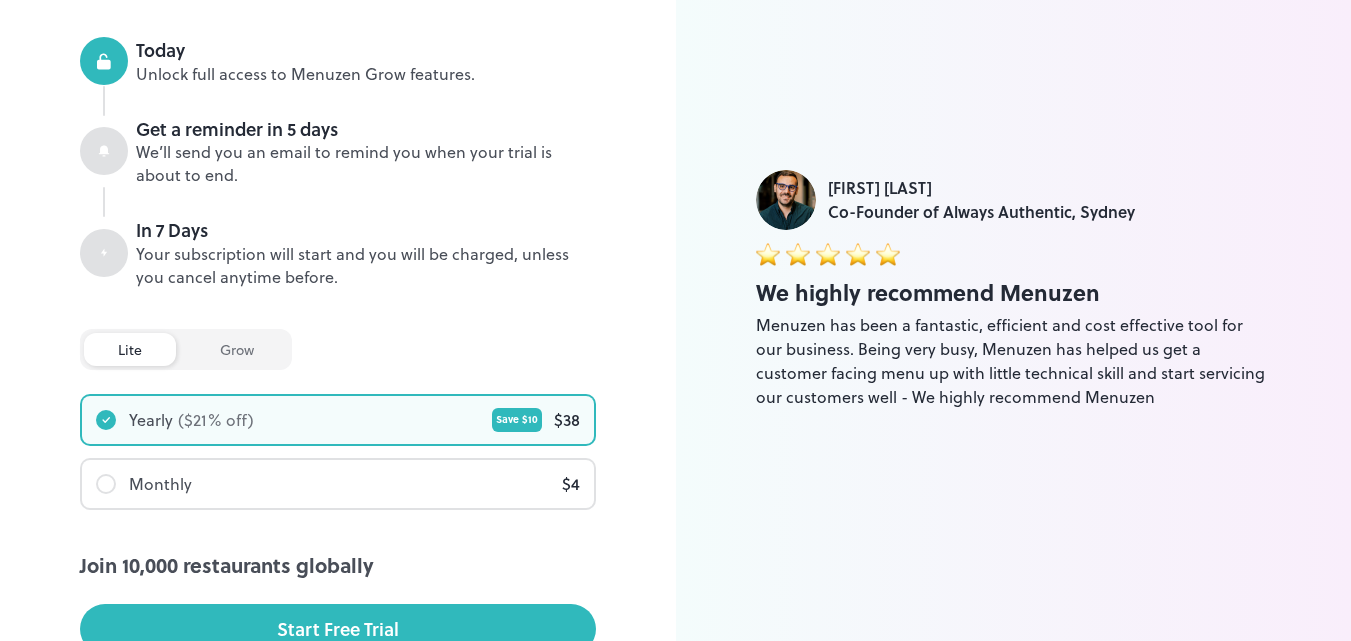 click on "Monthly $ 4" at bounding box center (338, 484) 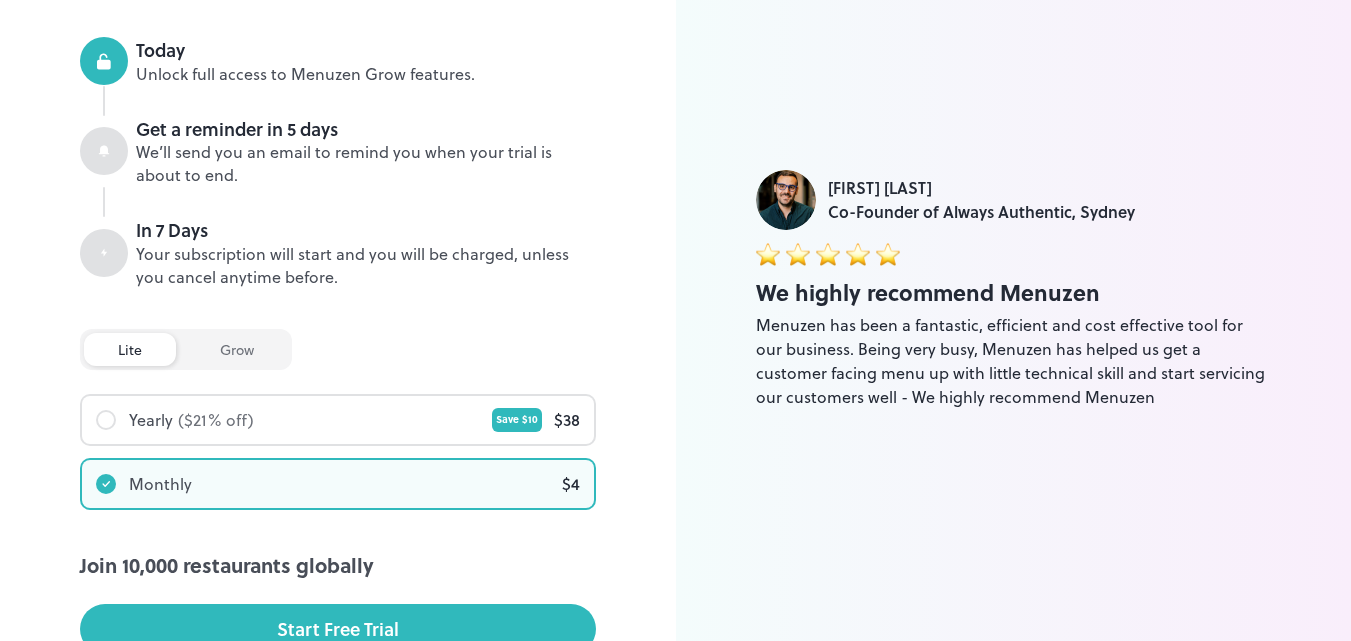 click on "grow" at bounding box center (237, 349) 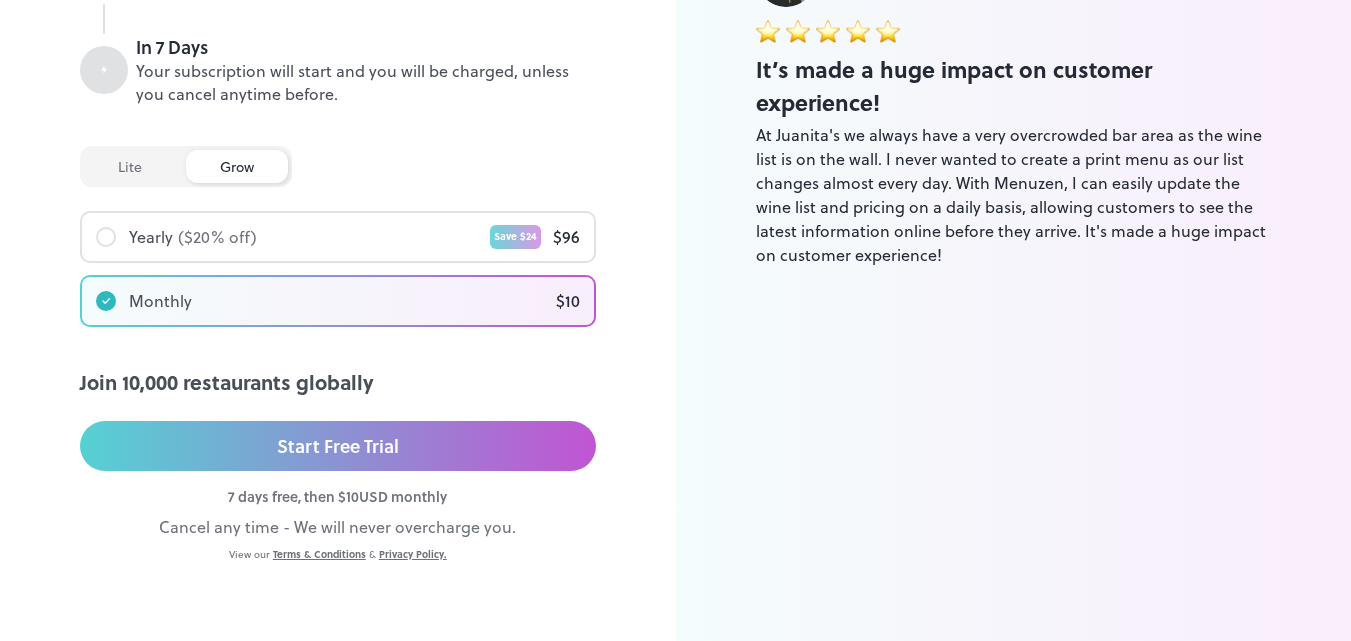 scroll, scrollTop: 429, scrollLeft: 0, axis: vertical 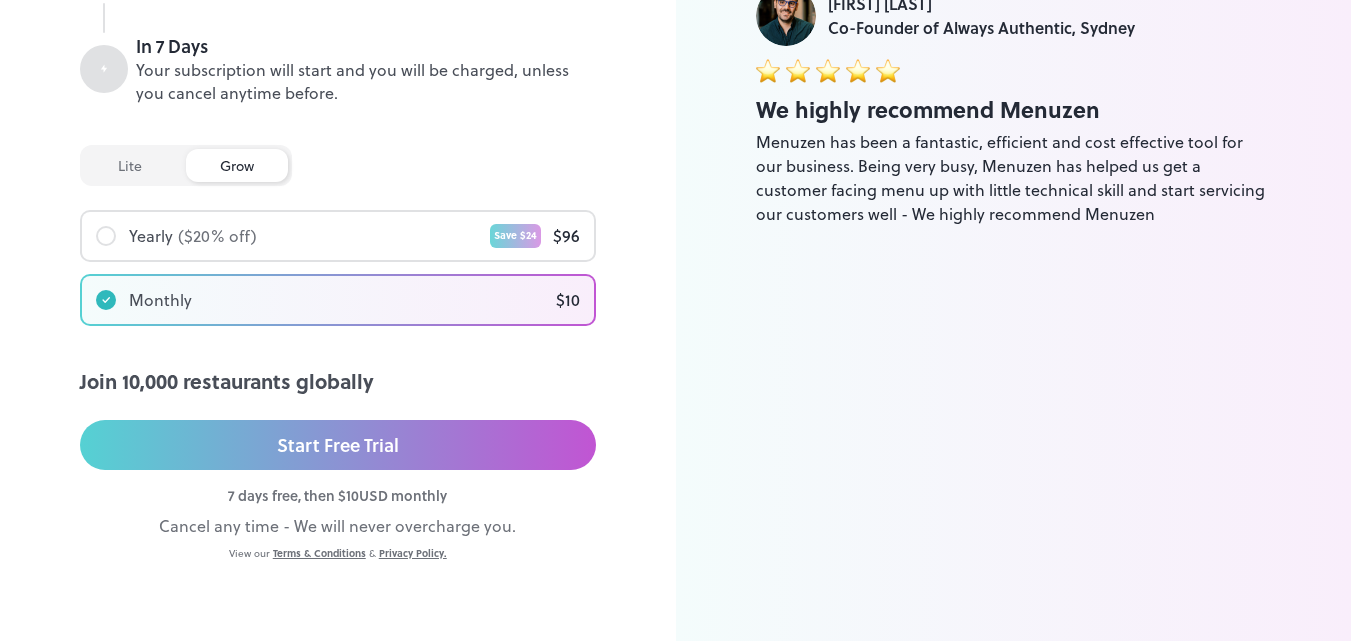 click on "Start Free Trial" at bounding box center (338, 445) 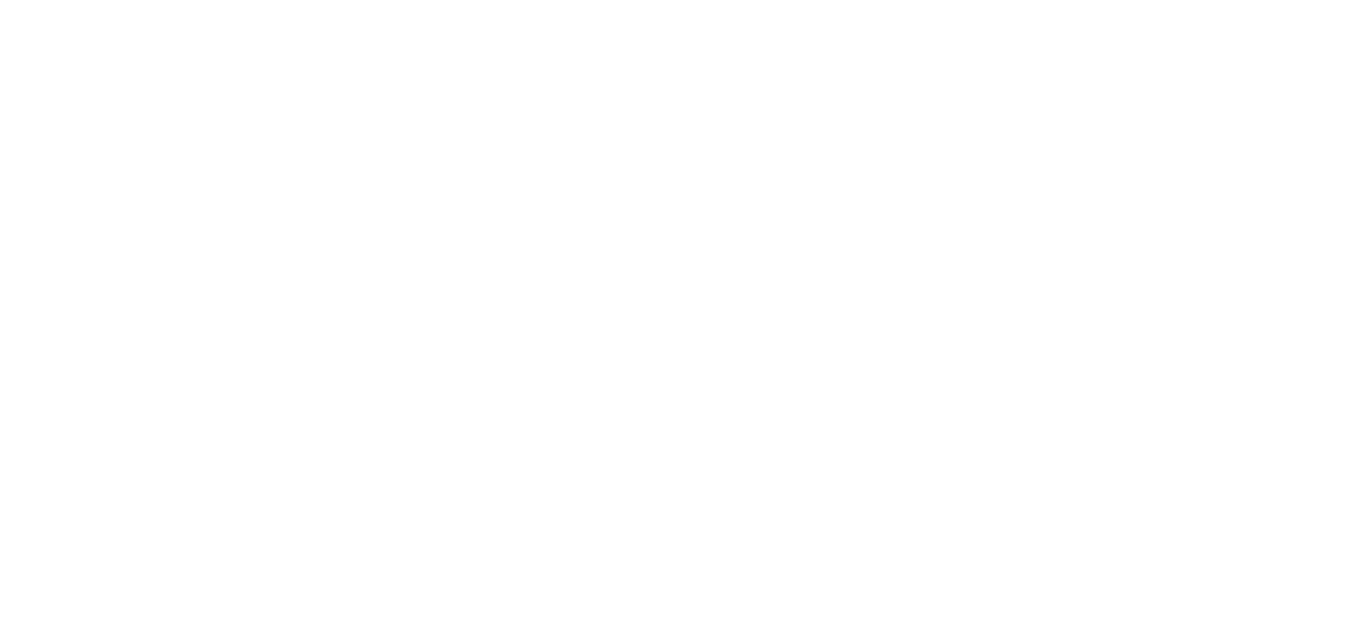 scroll, scrollTop: 0, scrollLeft: 0, axis: both 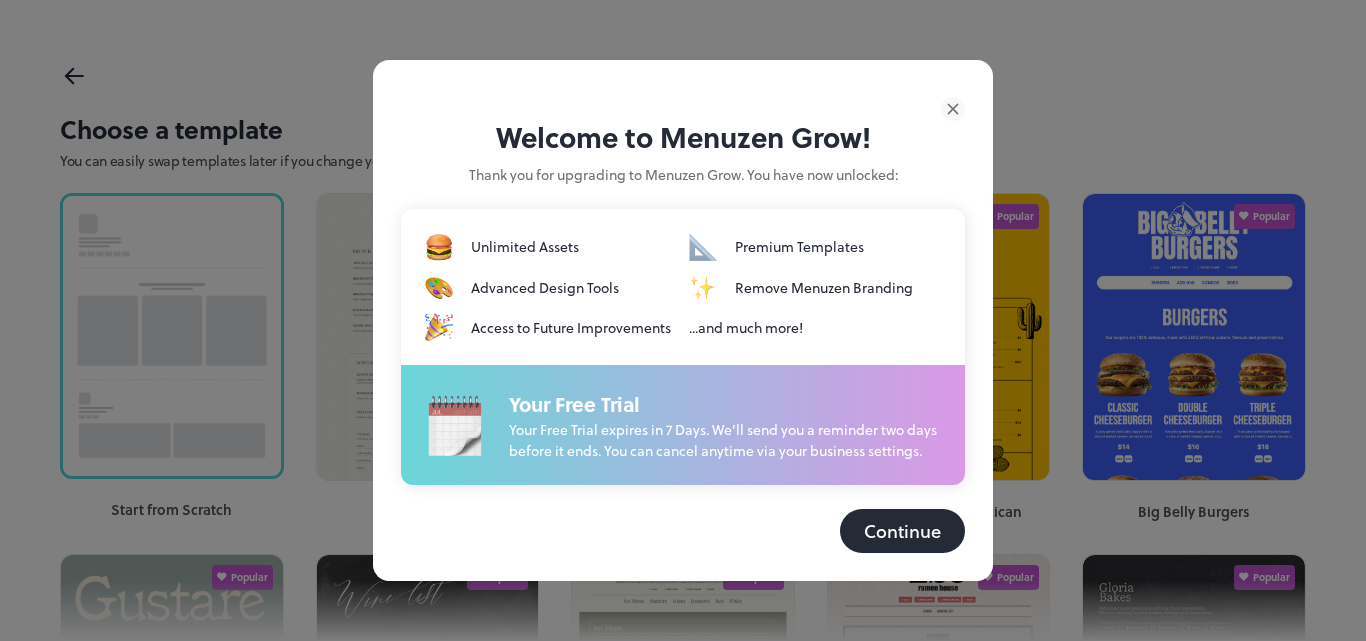 click on "Continue" at bounding box center [902, 531] 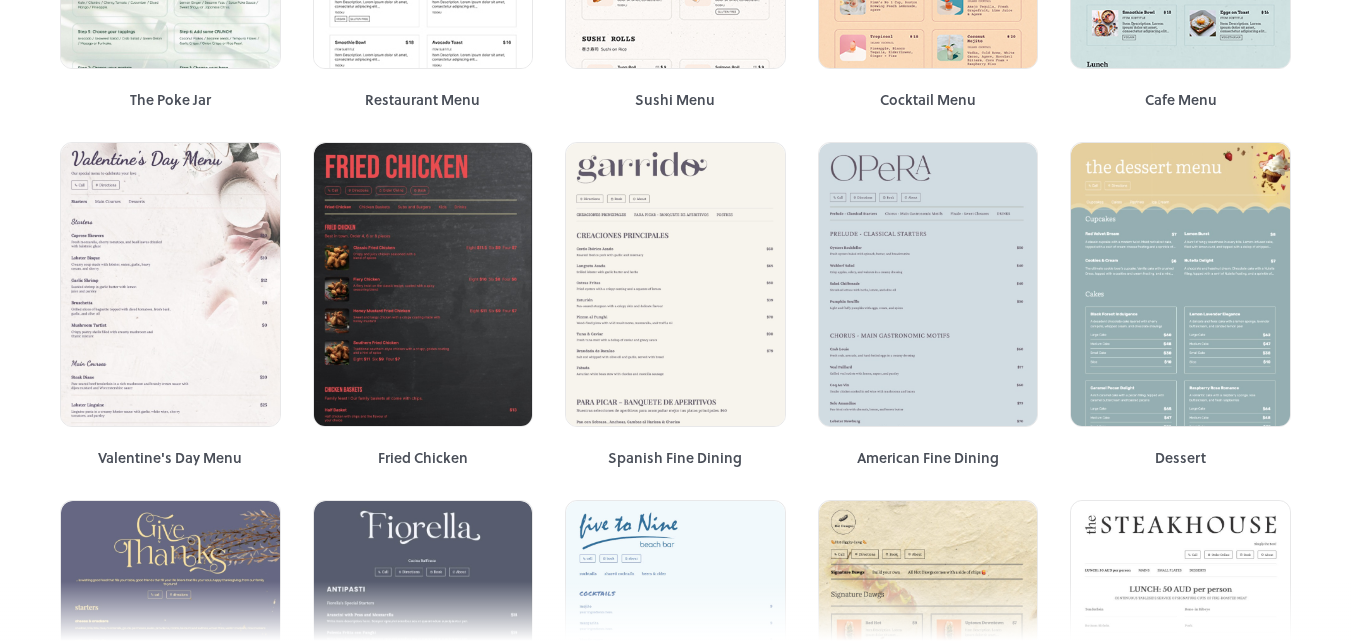 scroll, scrollTop: 2537, scrollLeft: 0, axis: vertical 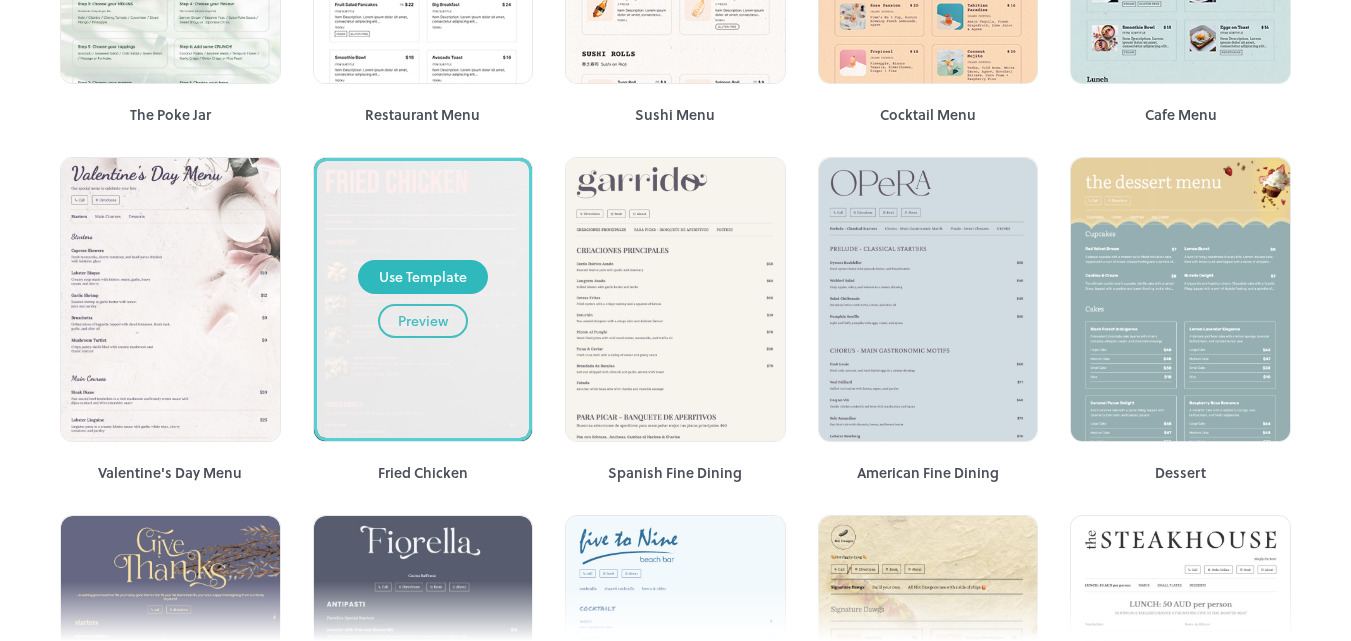 click on "Use Template Preview" at bounding box center (423, 299) 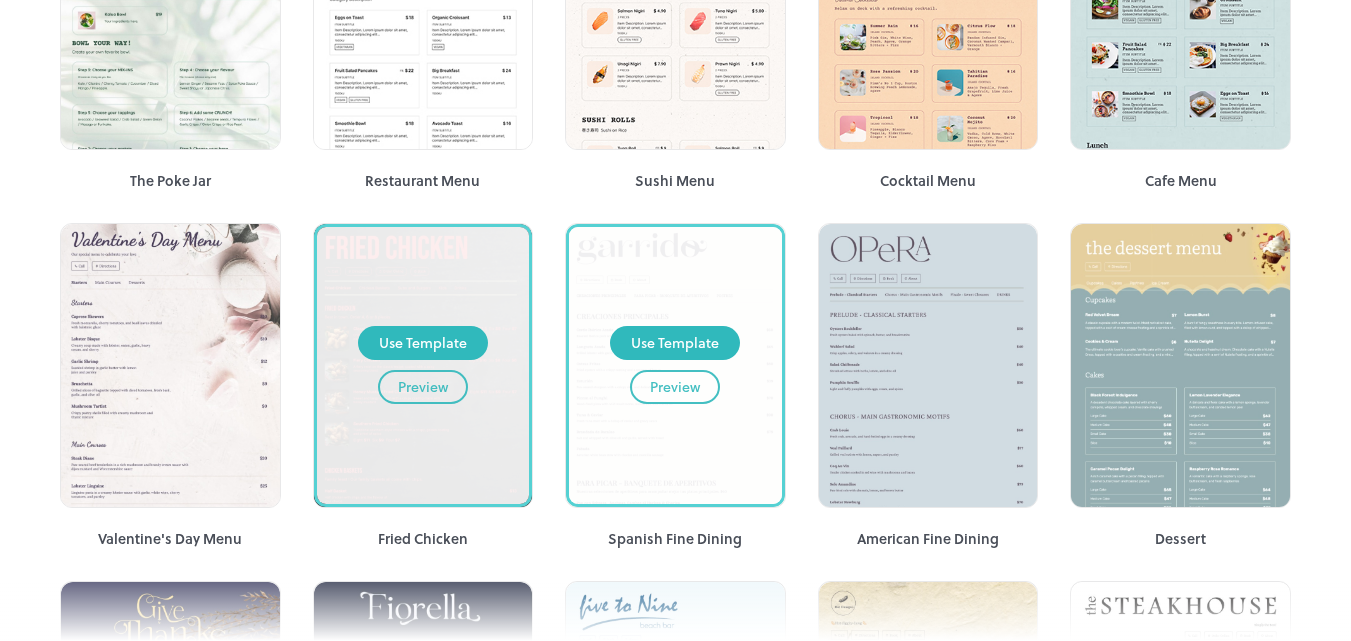 scroll, scrollTop: 2469, scrollLeft: 0, axis: vertical 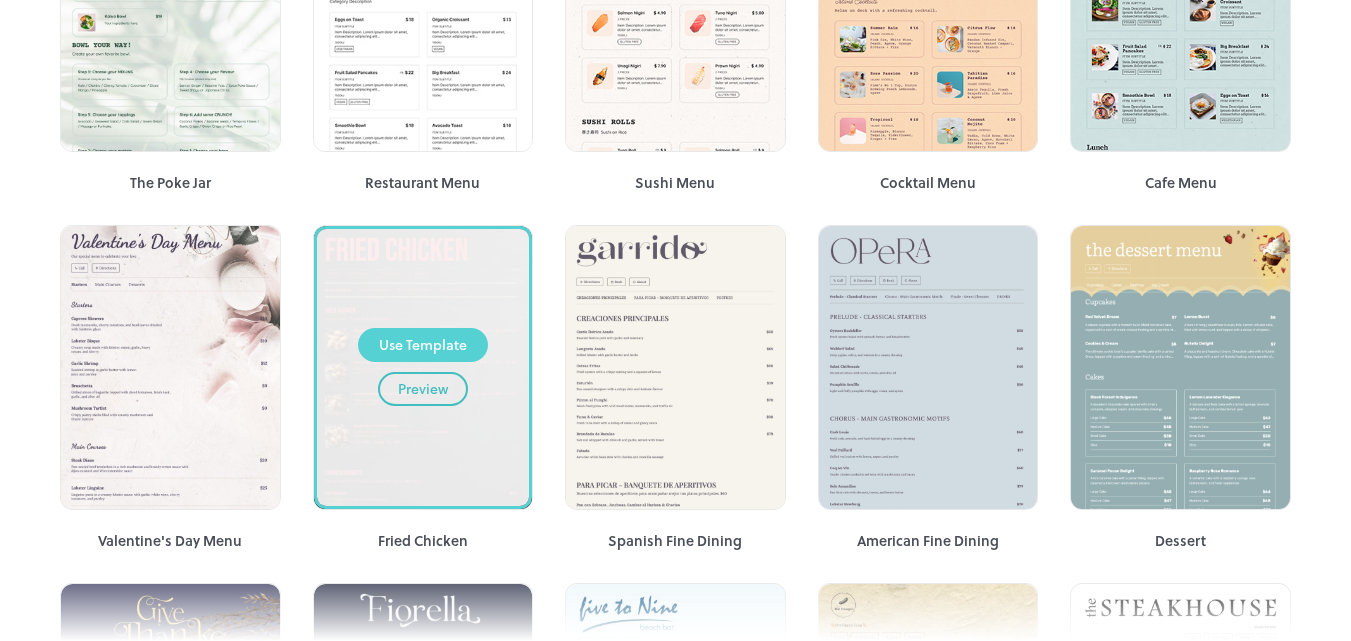 click on "Use Template" at bounding box center [423, 345] 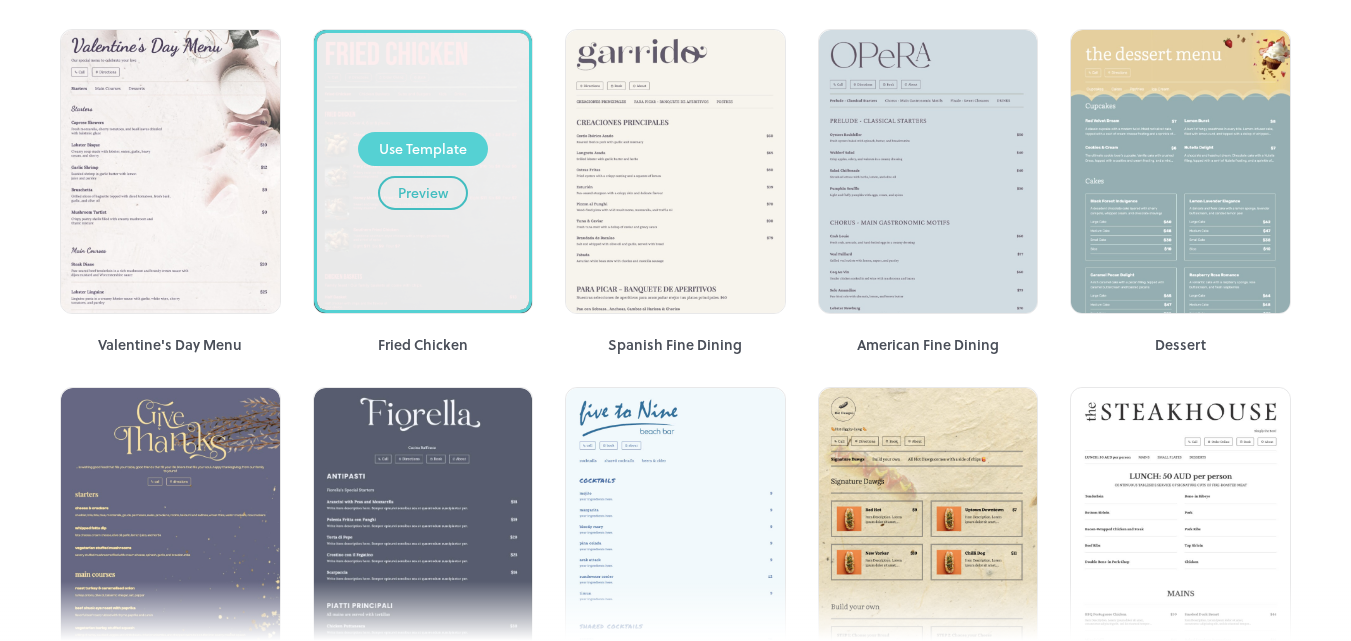 scroll, scrollTop: 2668, scrollLeft: 0, axis: vertical 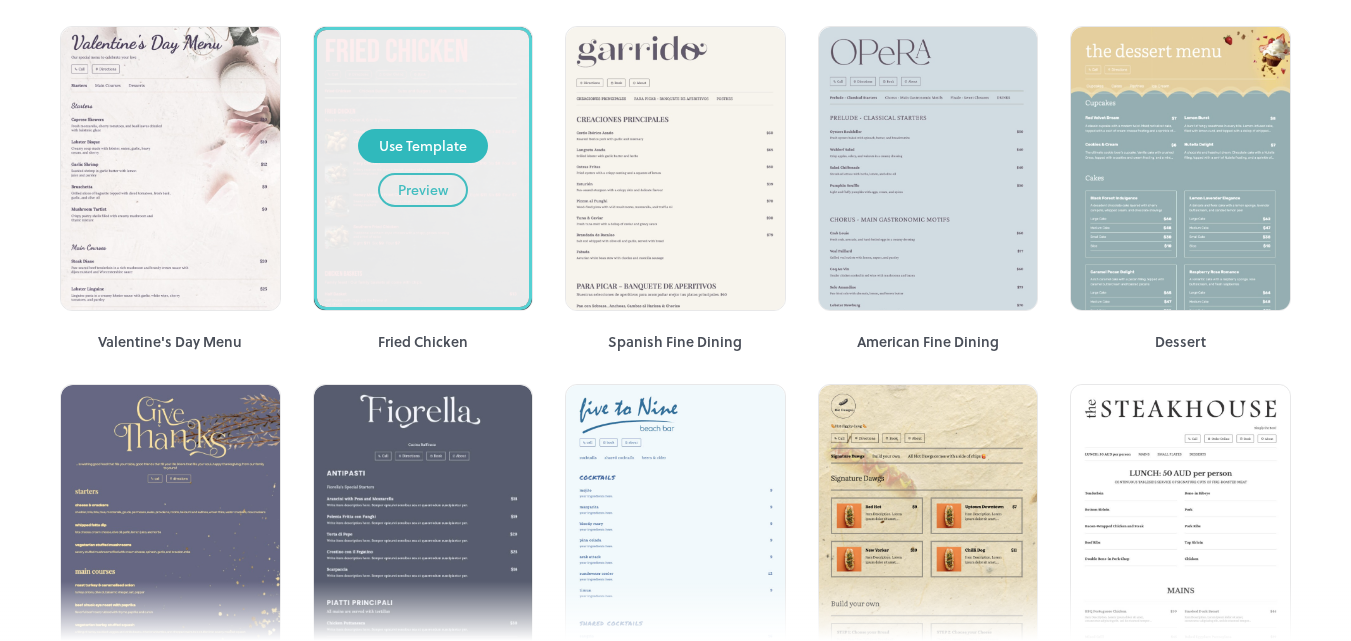 click on "Preview" at bounding box center [423, 190] 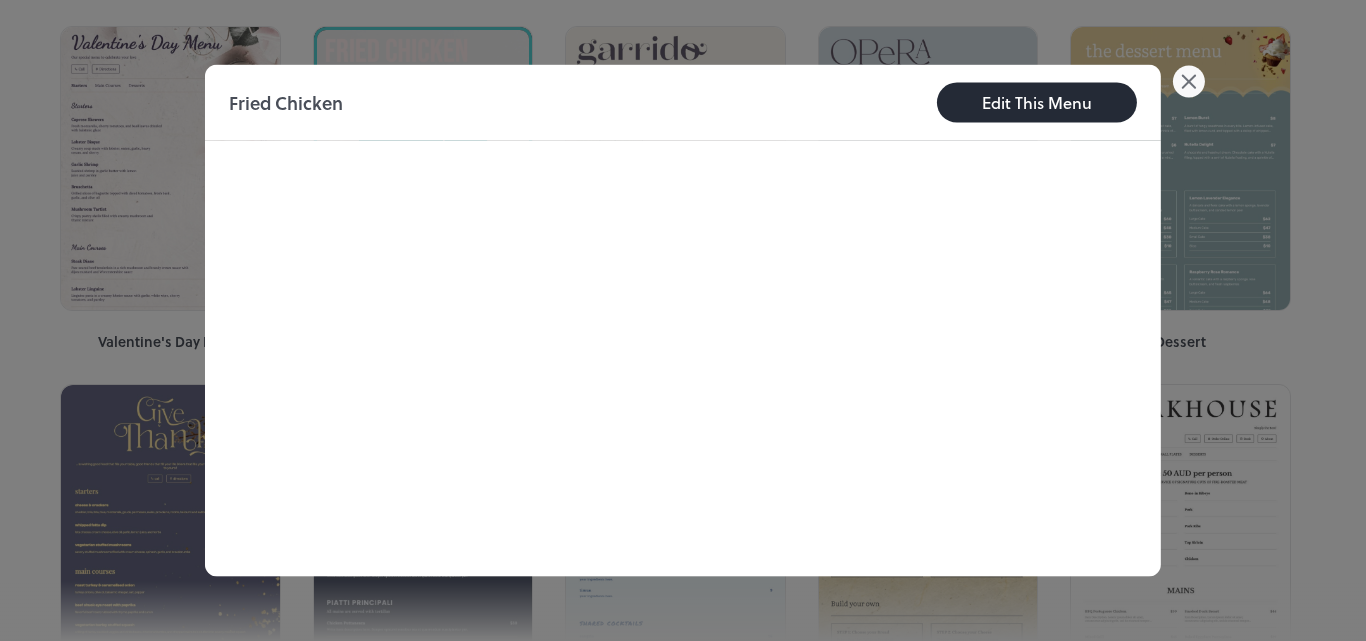 click on "Edit This Menu" at bounding box center (1037, 102) 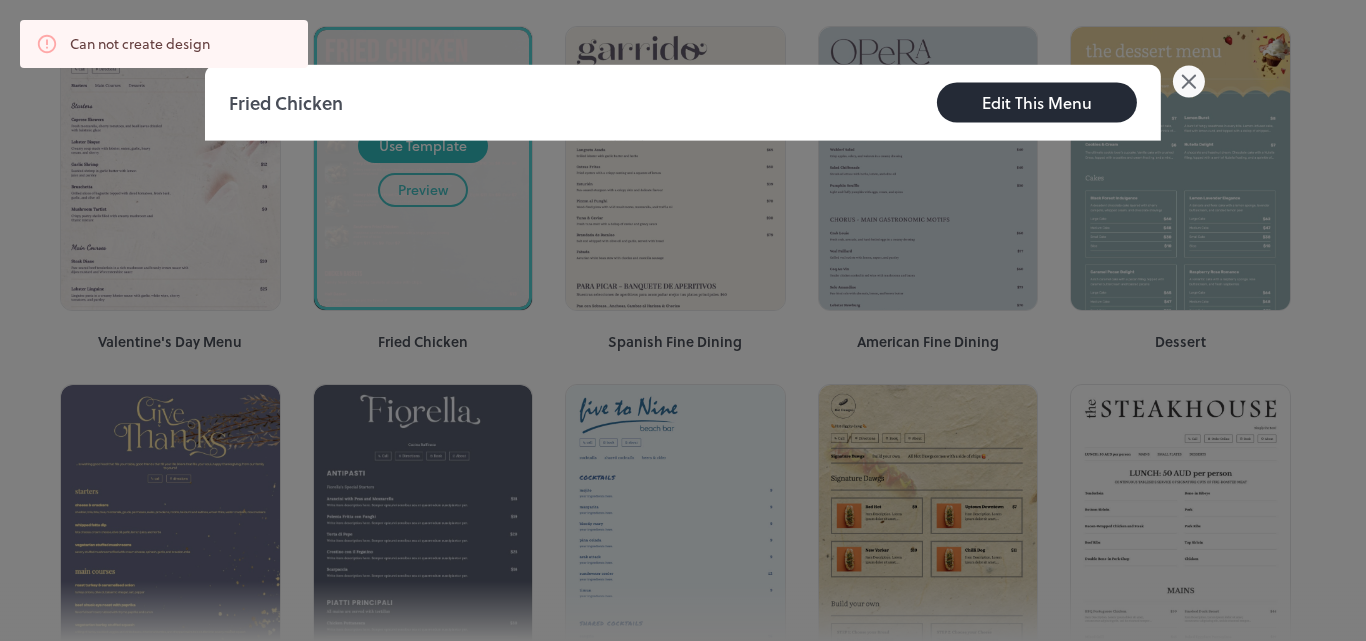 click 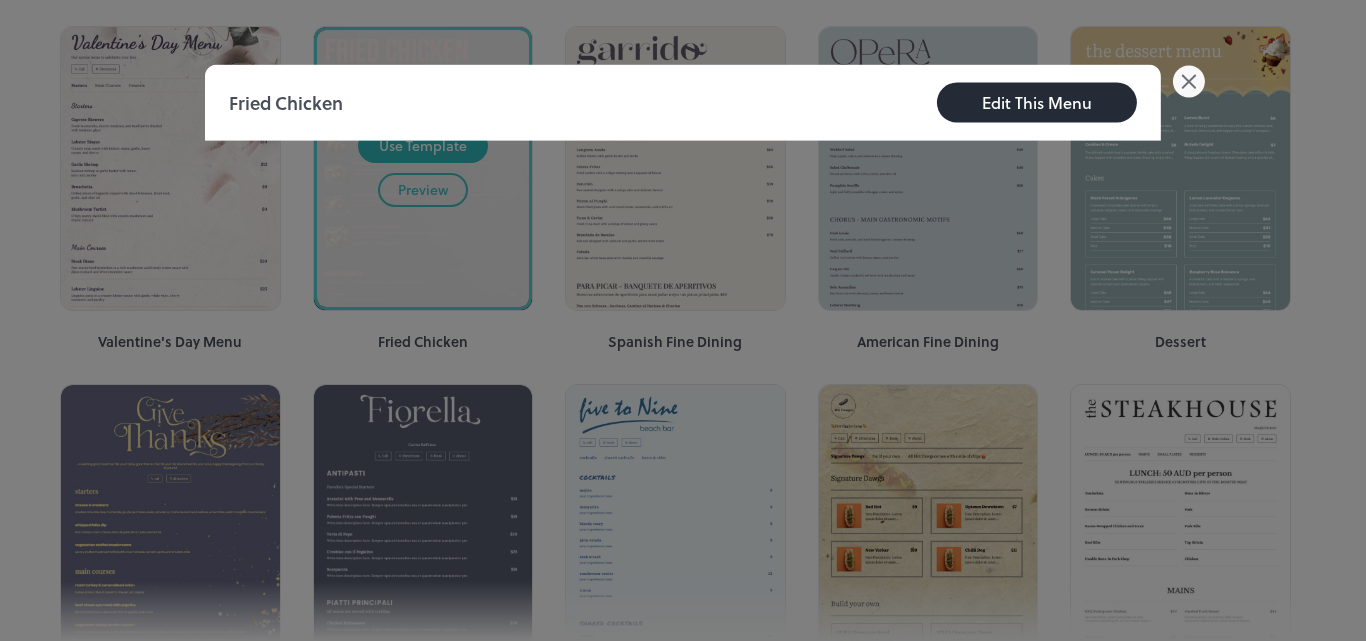 click on "Edit This Menu" at bounding box center [1037, 102] 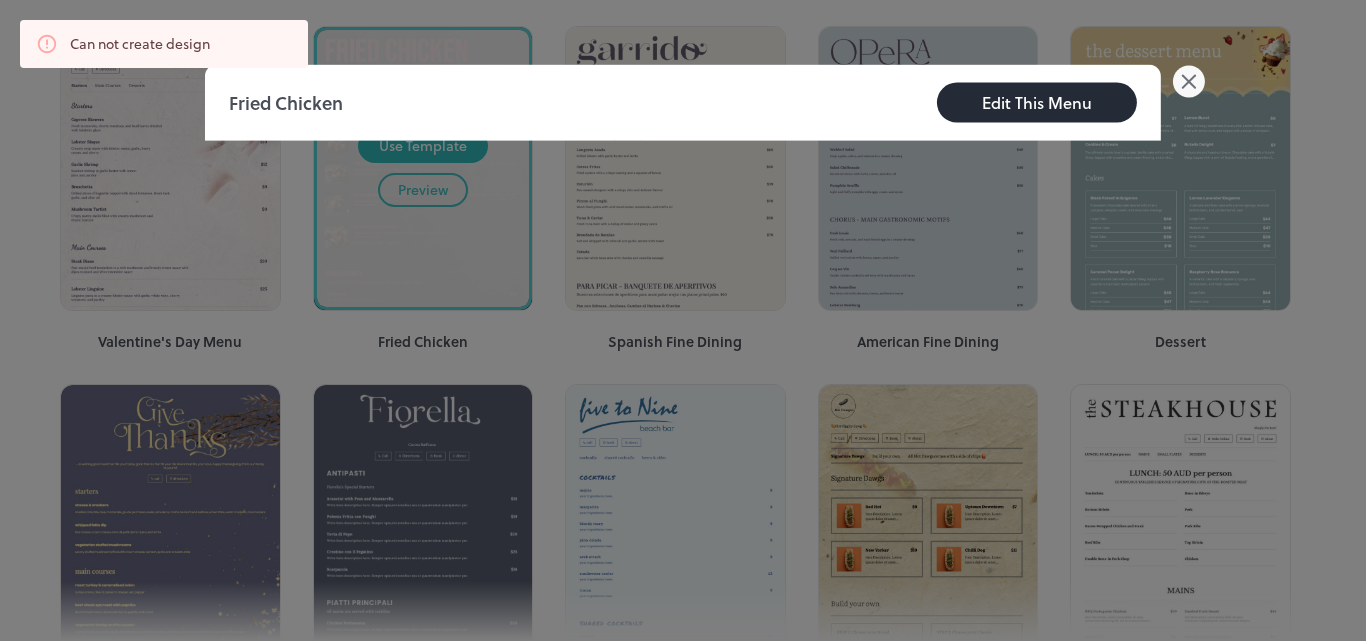 click 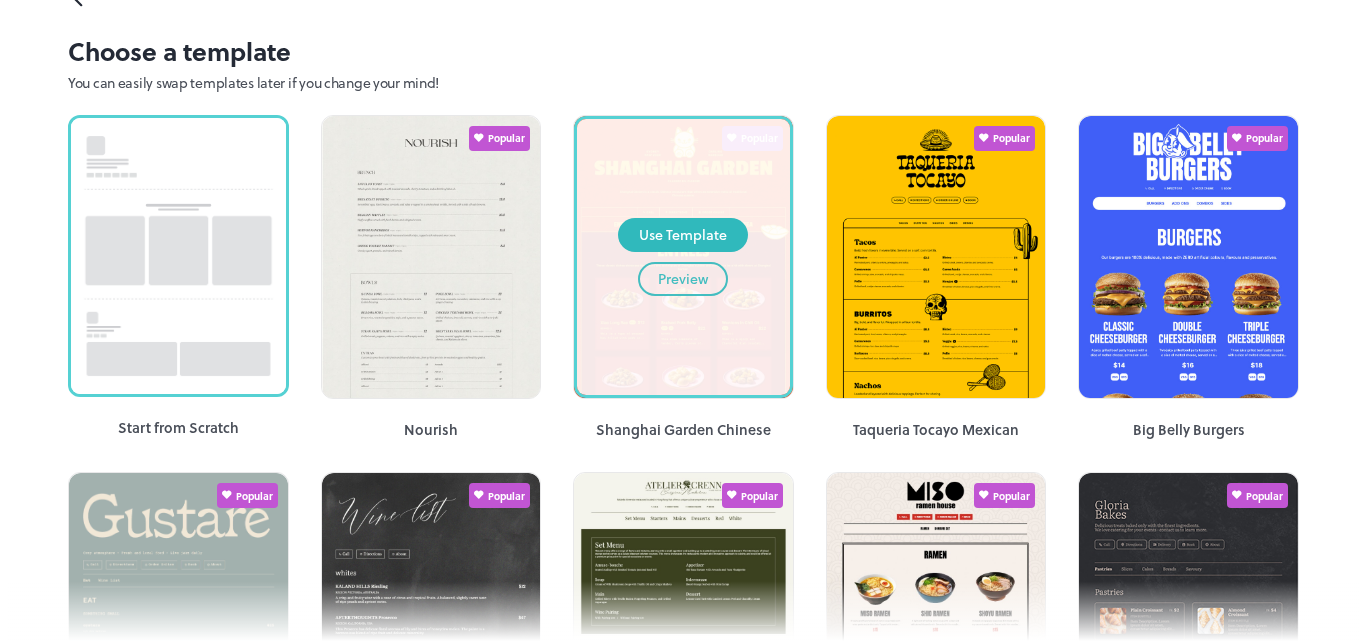 scroll, scrollTop: 0, scrollLeft: 0, axis: both 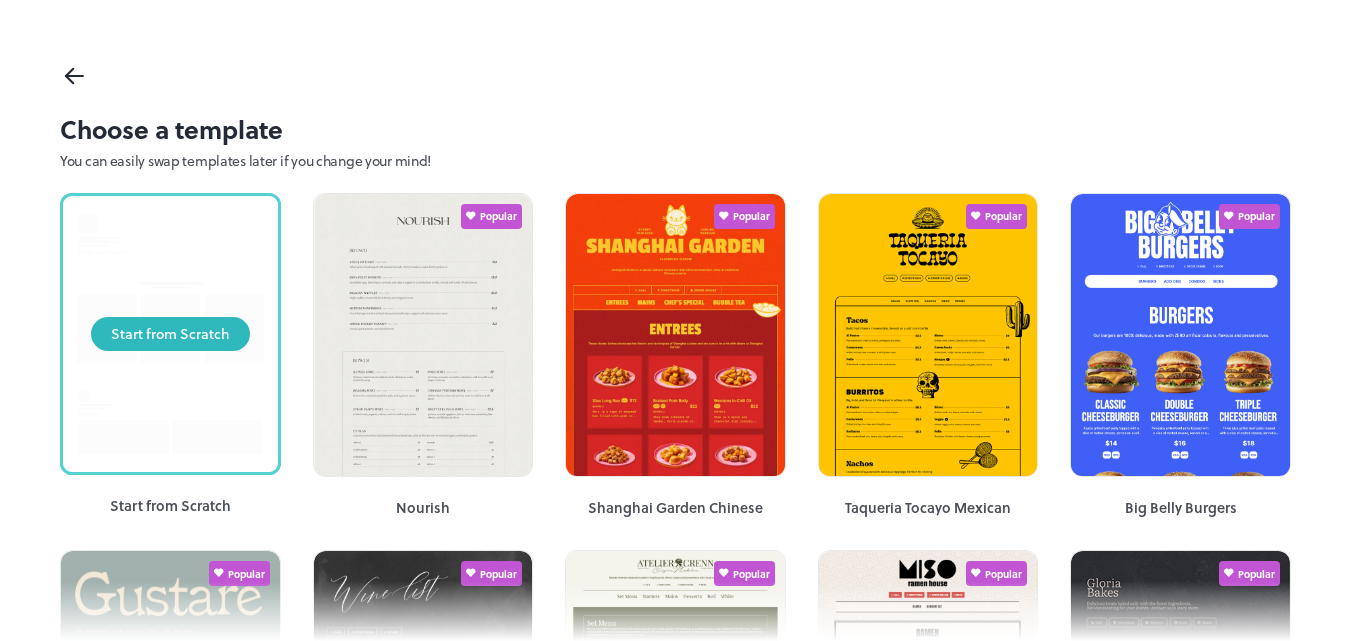 click on "Start from Scratch" at bounding box center [170, 334] 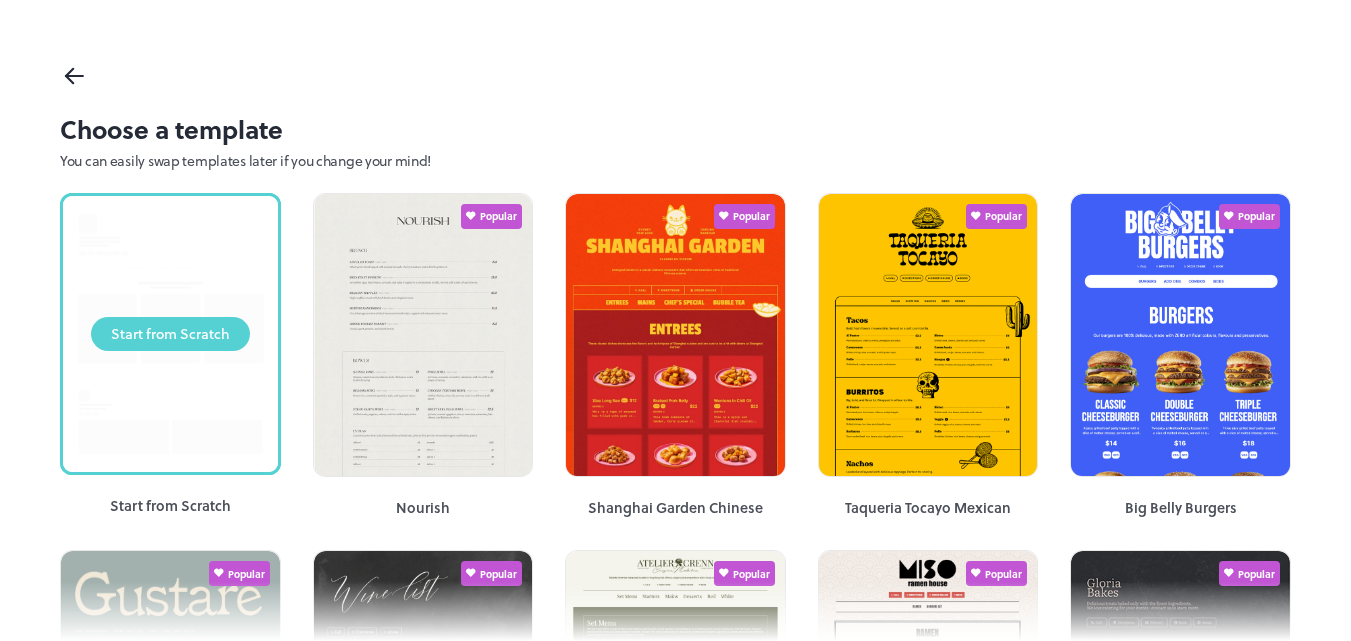 click on "Start from Scratch" at bounding box center [170, 334] 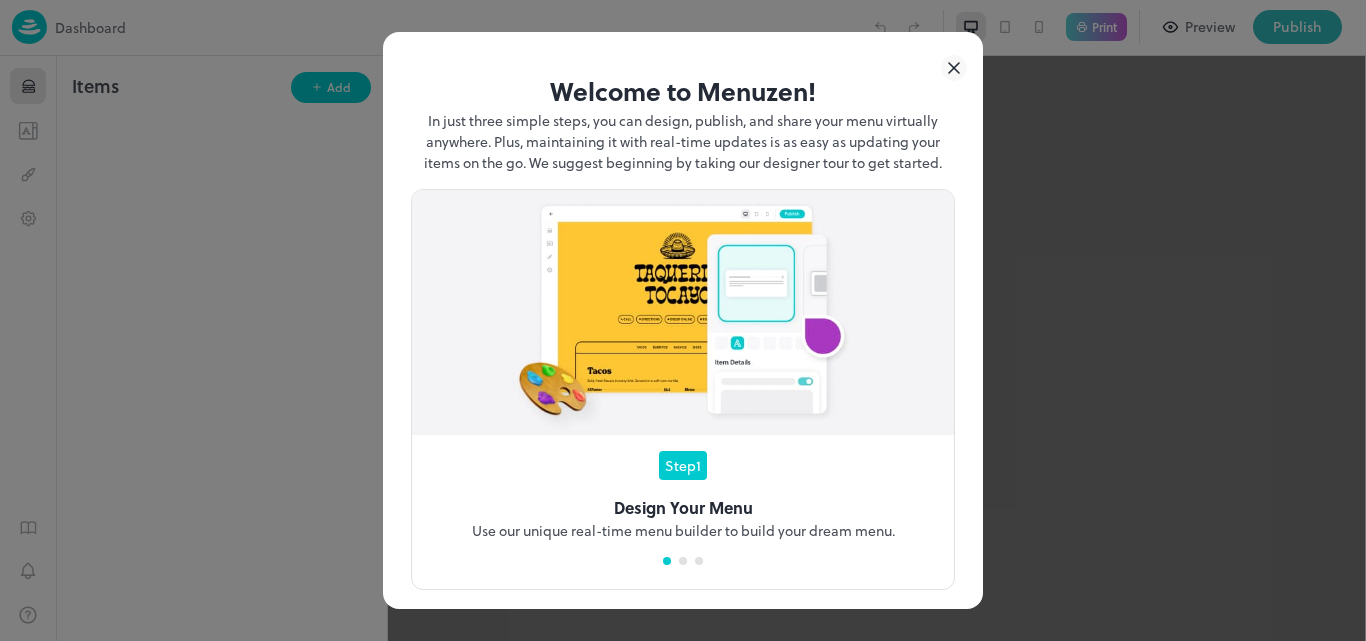 scroll, scrollTop: 0, scrollLeft: 0, axis: both 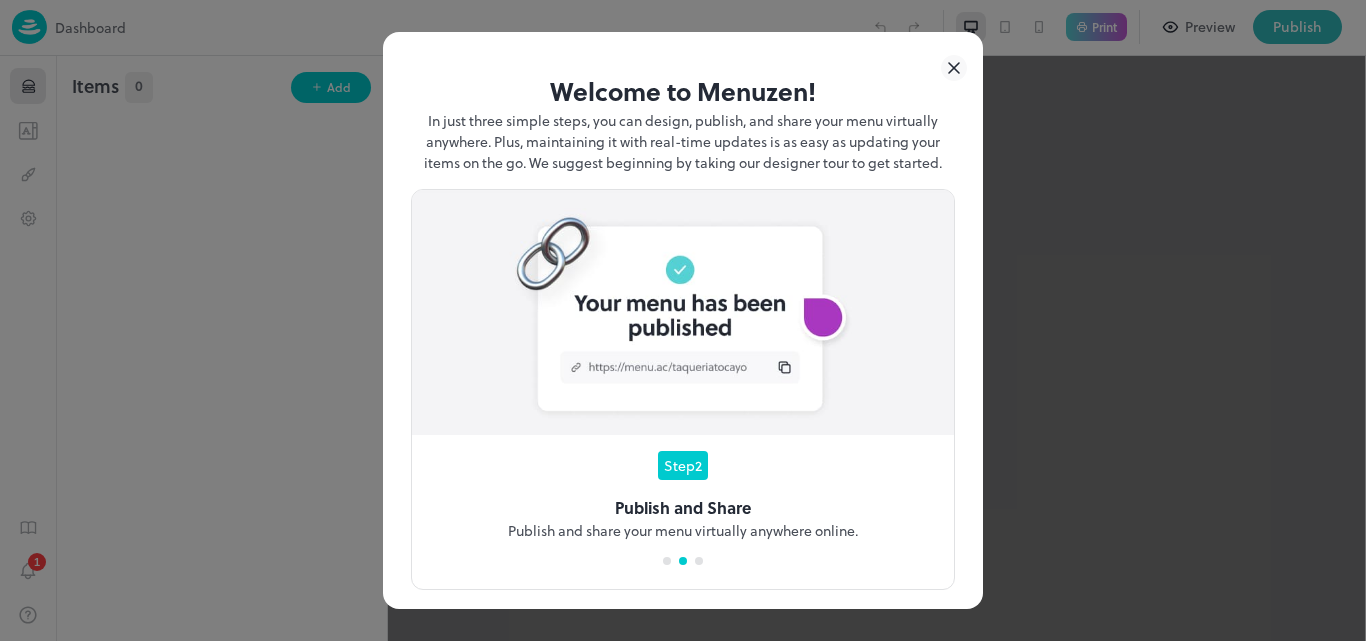 click 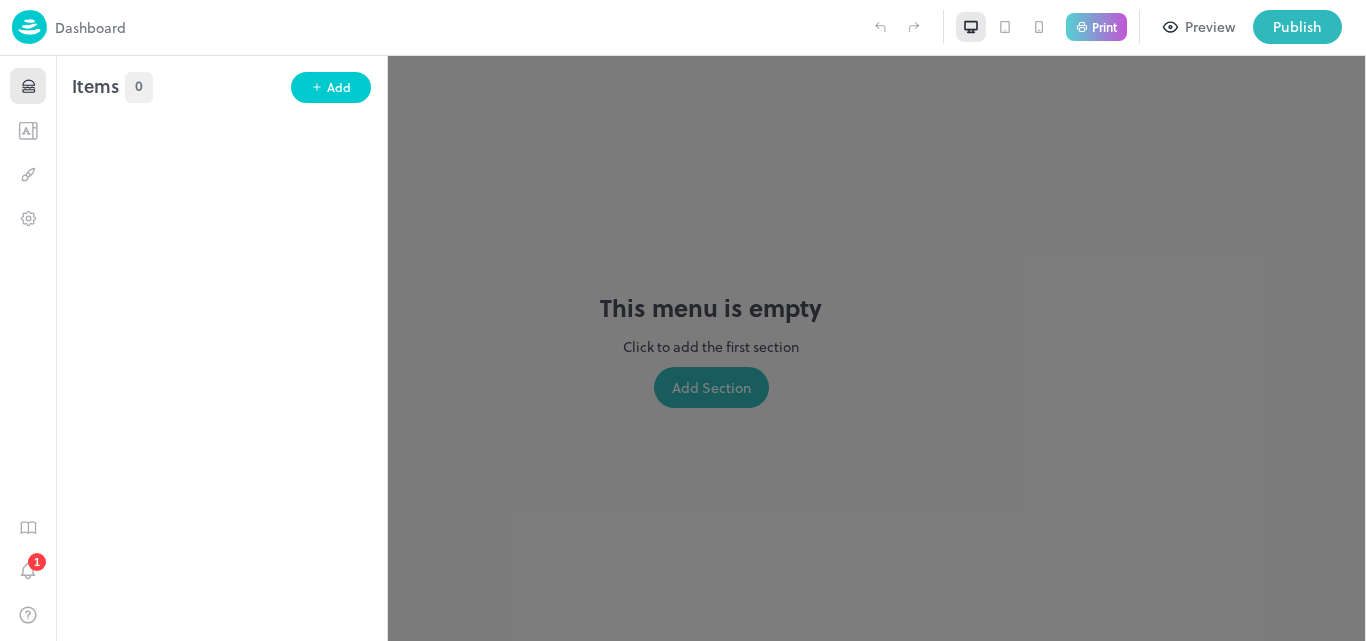 click at bounding box center [683, 320] 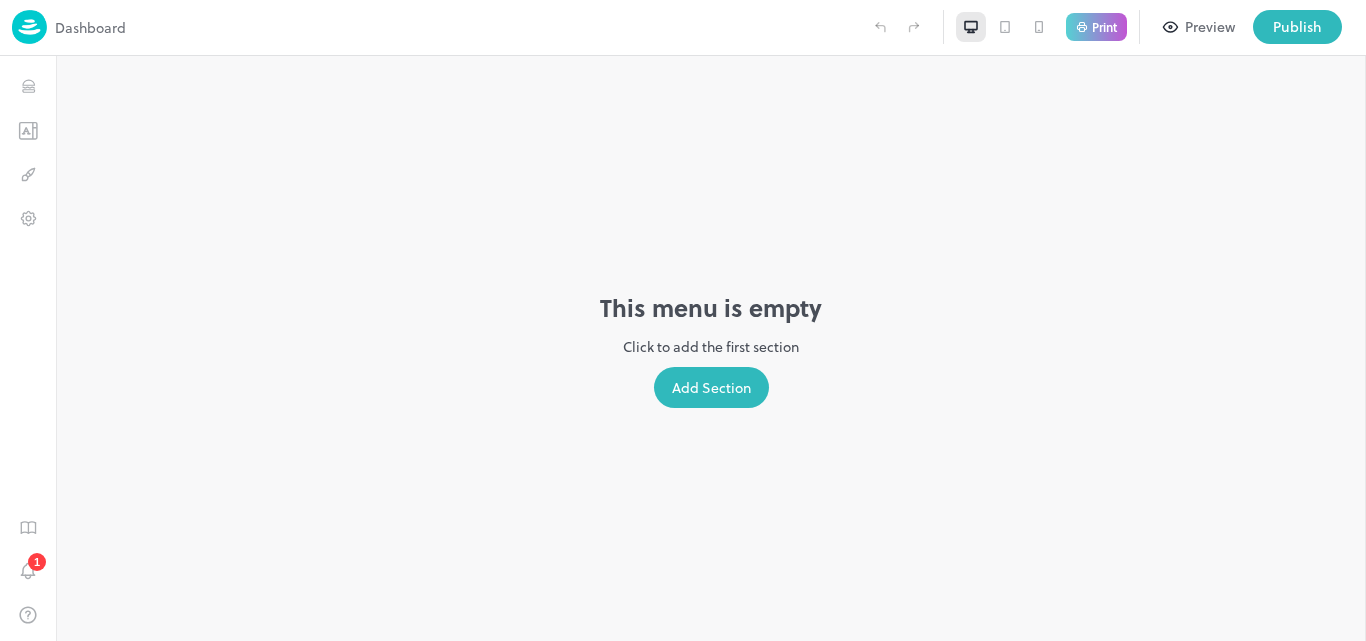 click on "Add Section" at bounding box center (711, 387) 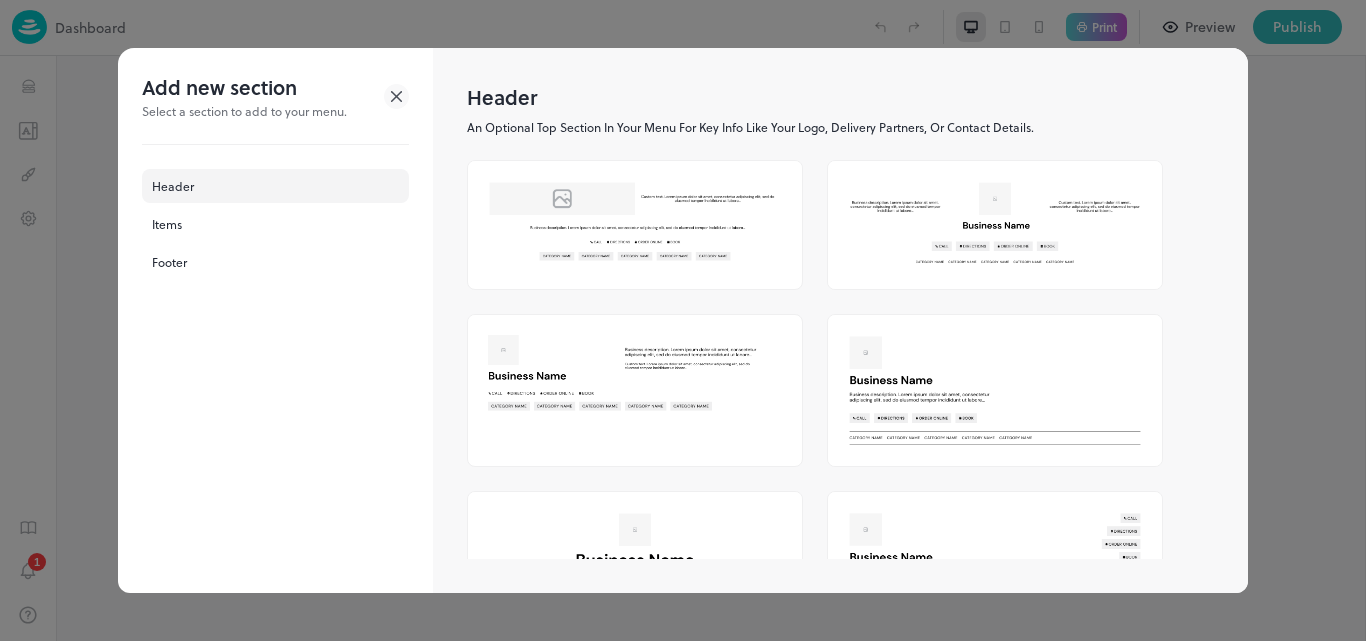 scroll, scrollTop: 637, scrollLeft: 0, axis: vertical 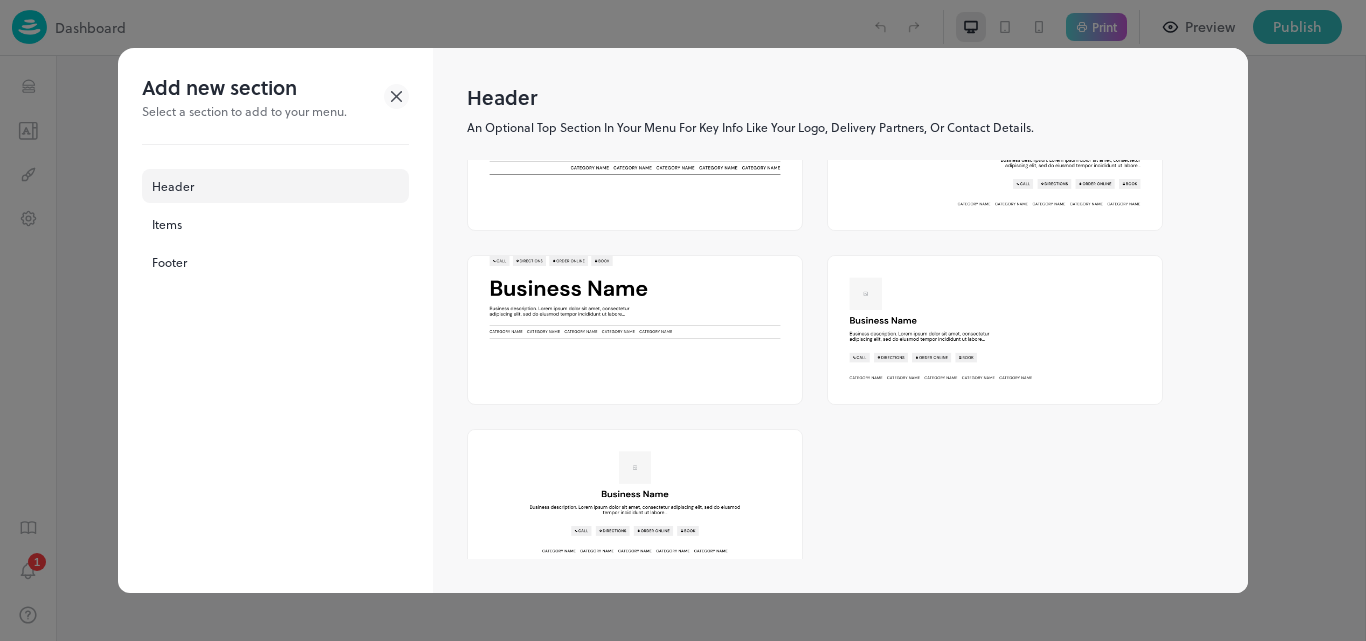 click at bounding box center (683, 320) 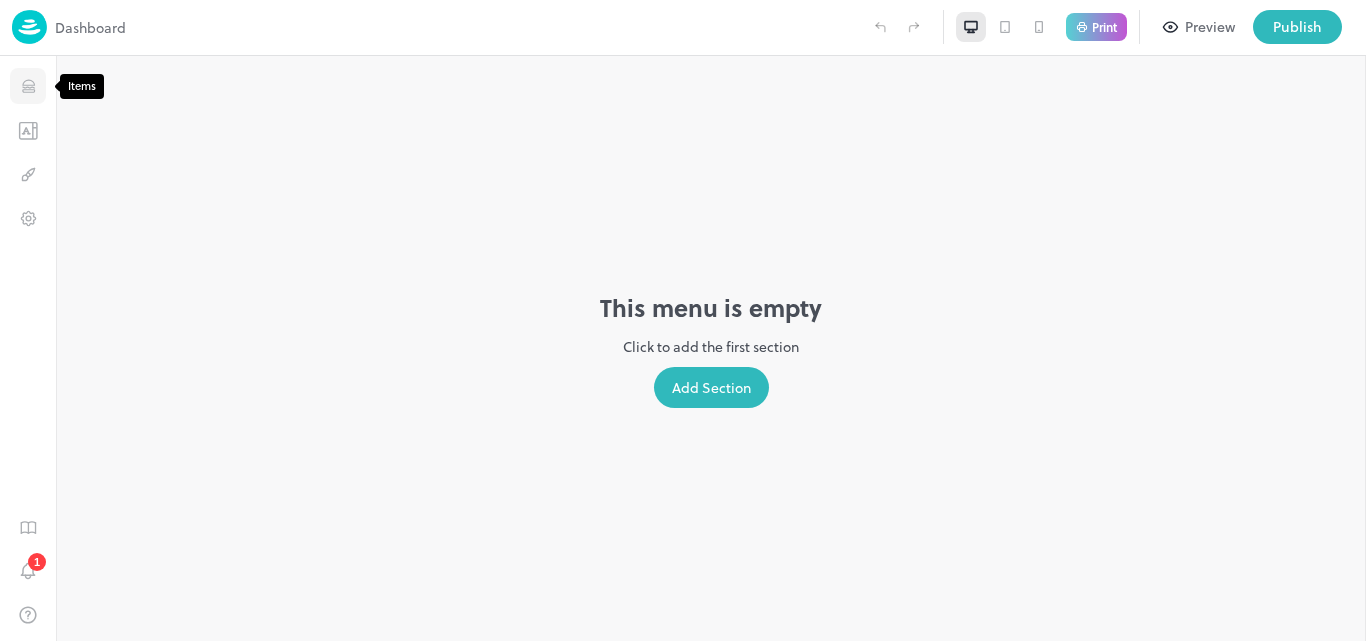 click 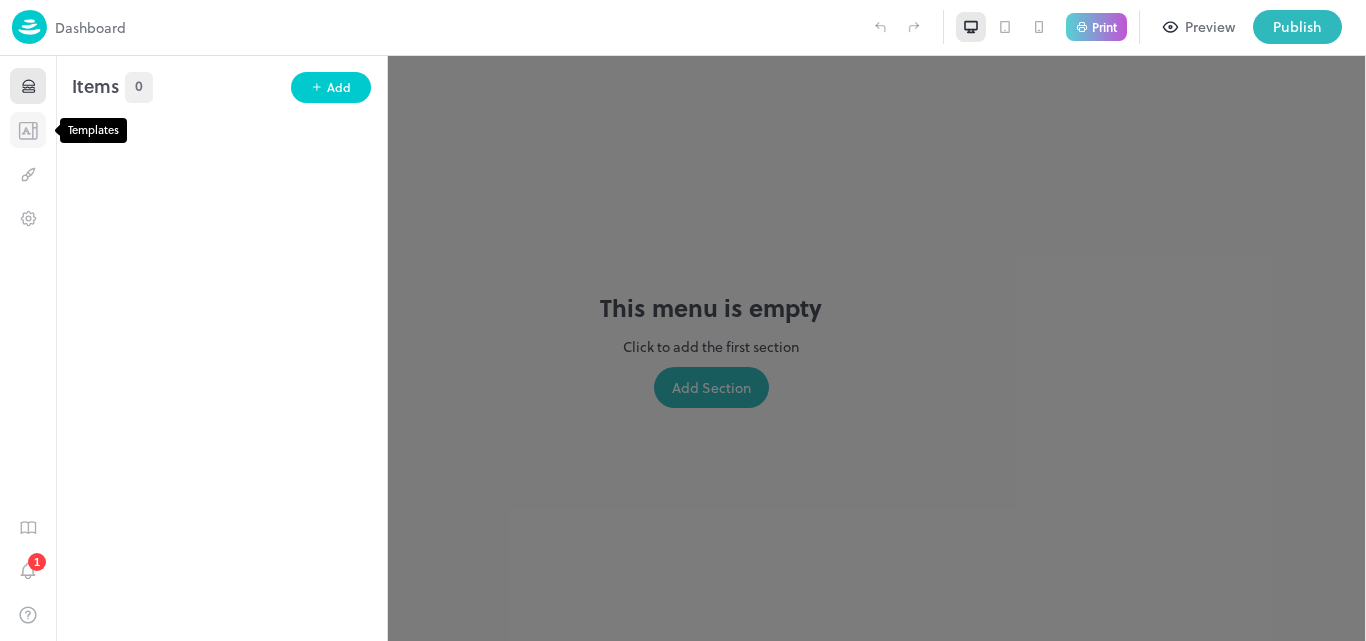 click at bounding box center (28, 130) 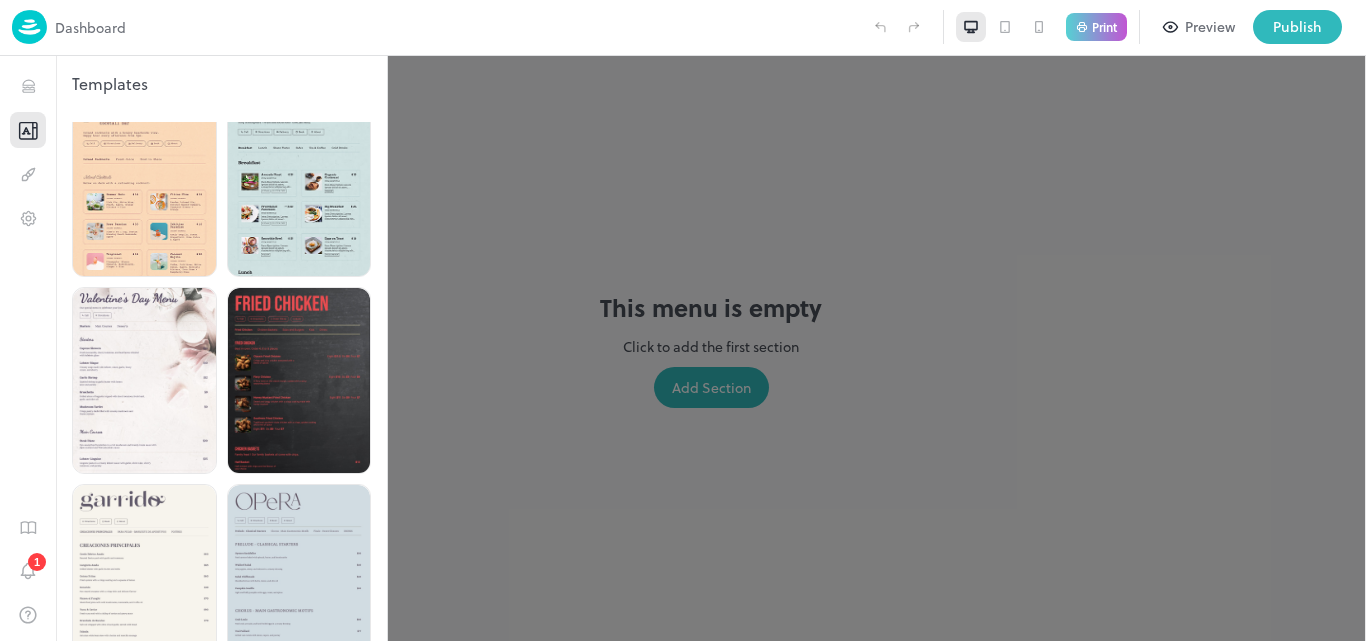scroll, scrollTop: 3186, scrollLeft: 0, axis: vertical 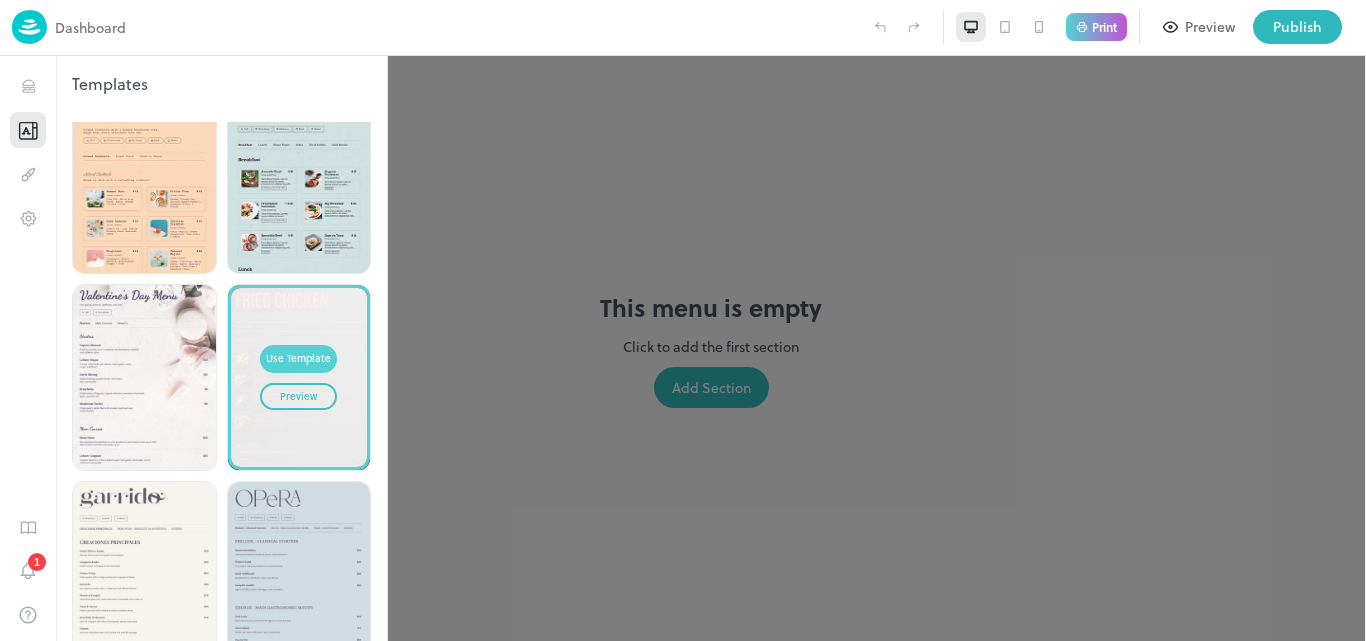 click on "Use Template" at bounding box center [298, 359] 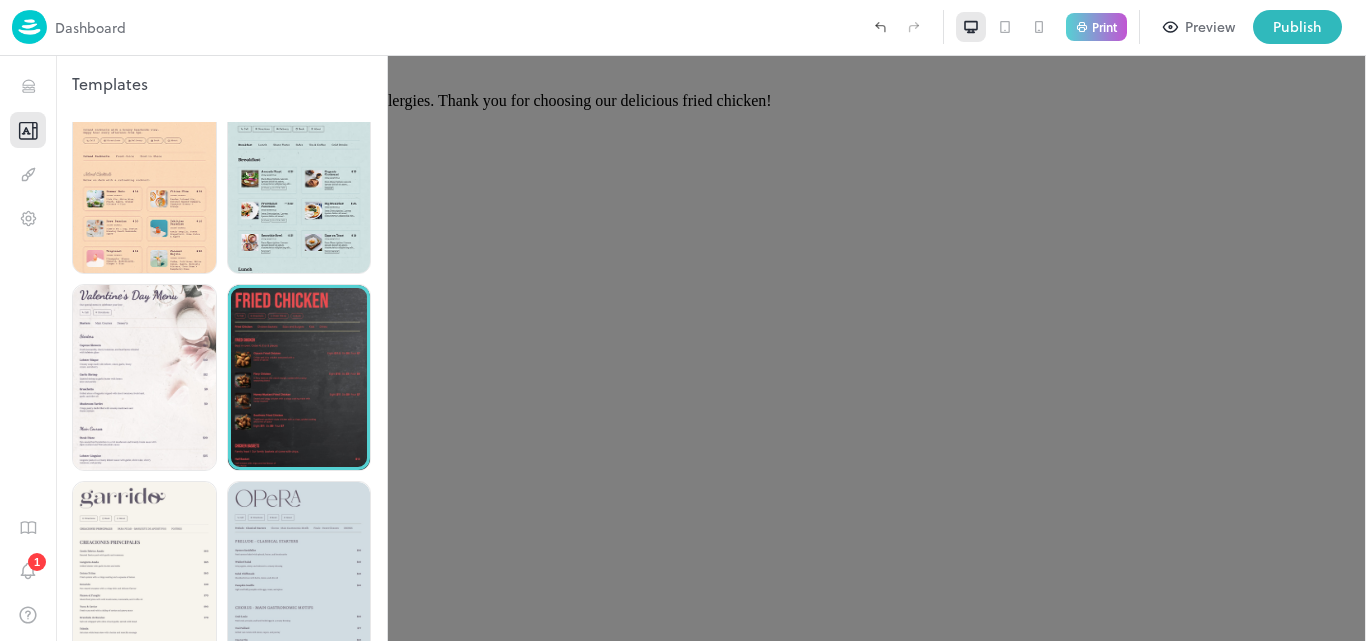 click at bounding box center [683, 320] 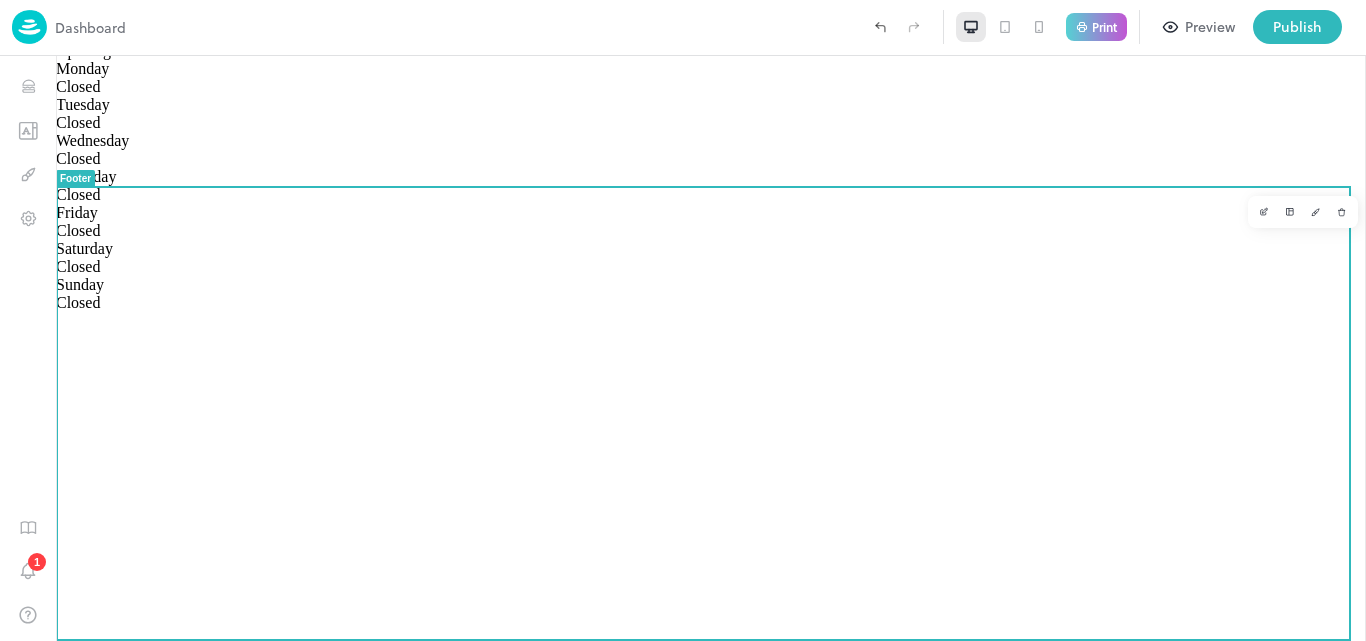 scroll, scrollTop: 0, scrollLeft: 0, axis: both 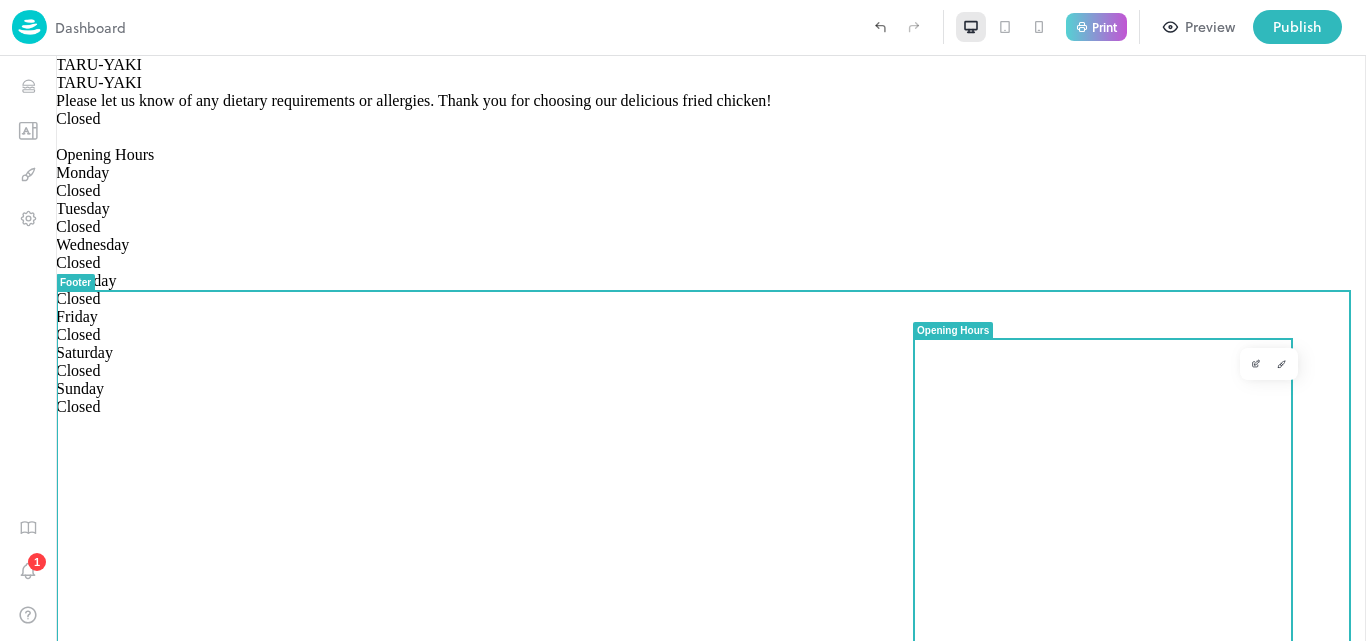 click on "Closed" at bounding box center (711, 119) 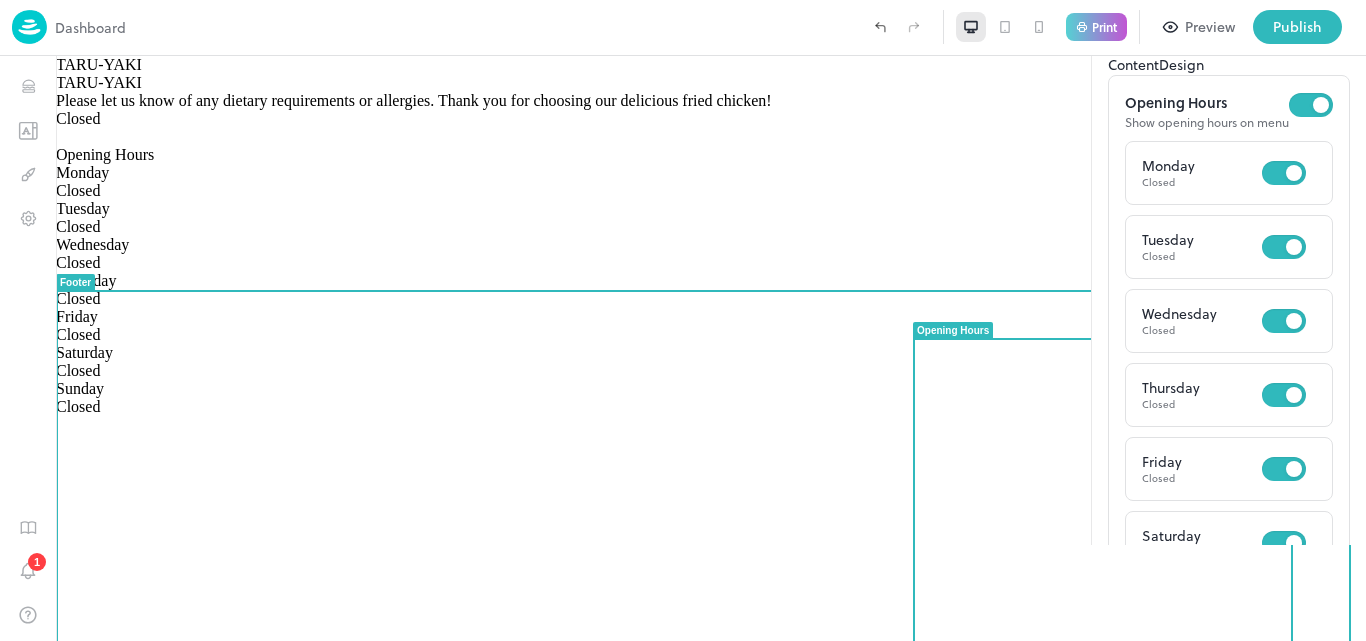 scroll, scrollTop: 0, scrollLeft: 0, axis: both 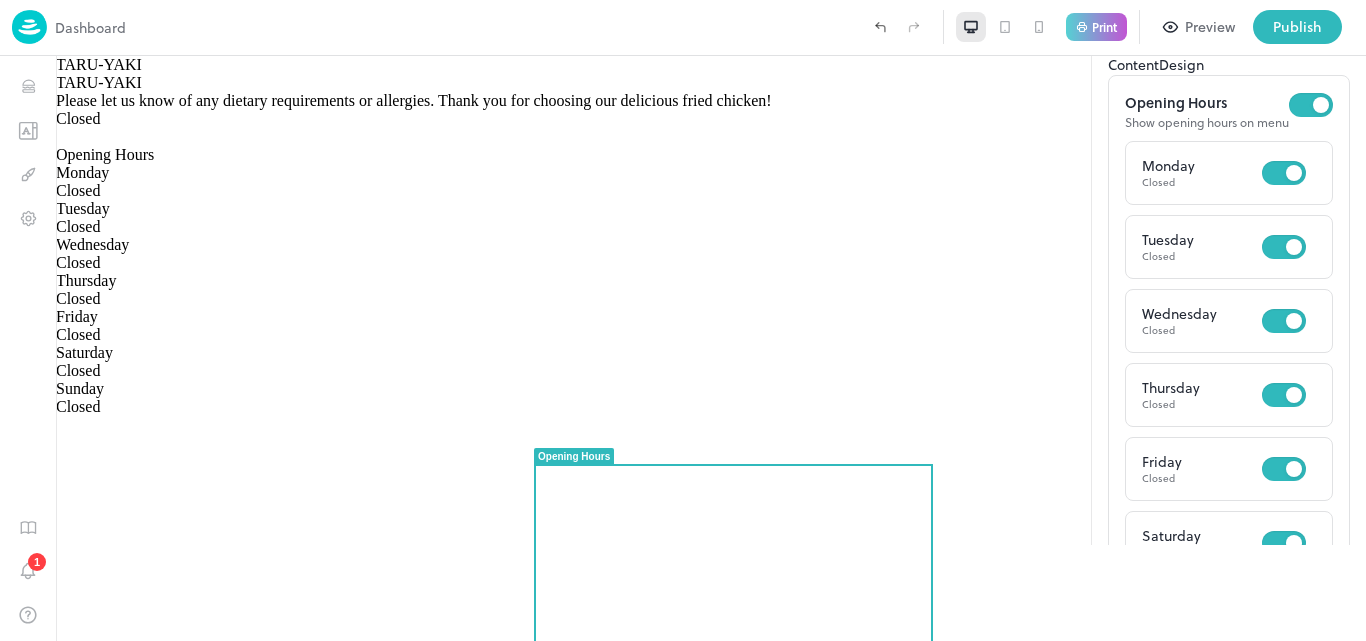 click 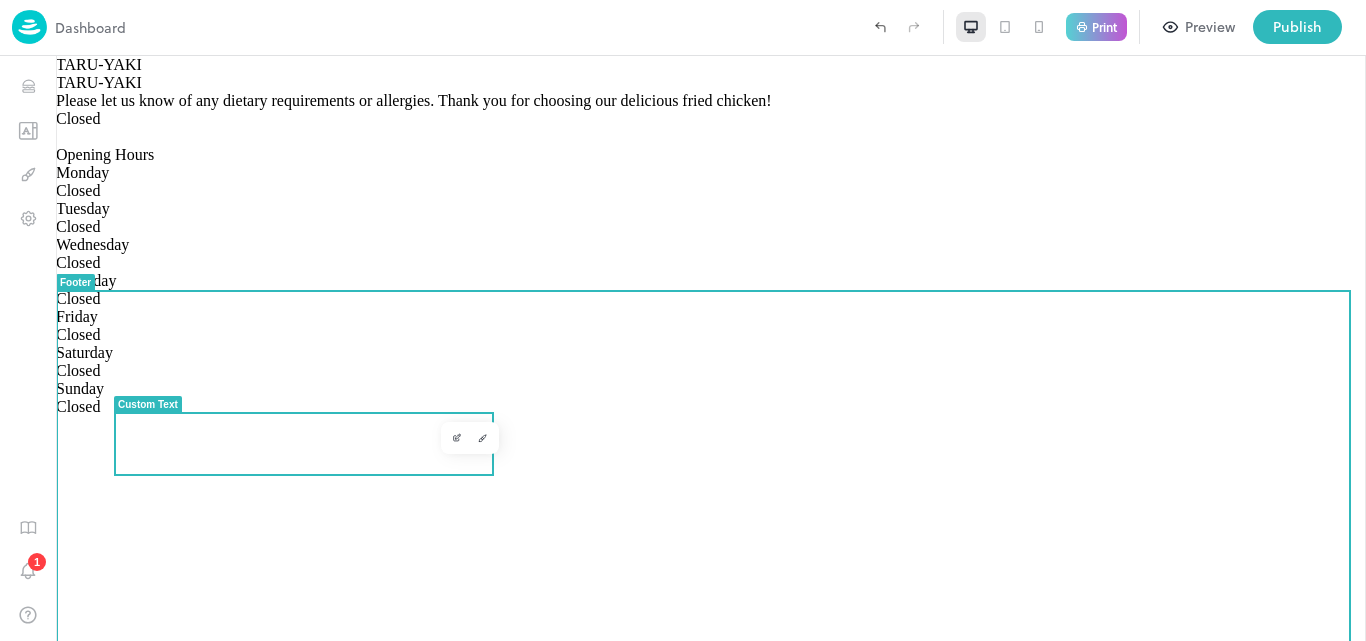 click on "Please let us know of any dietary requirements or allergies. Thank you for choosing our delicious fried chicken!" at bounding box center (711, 101) 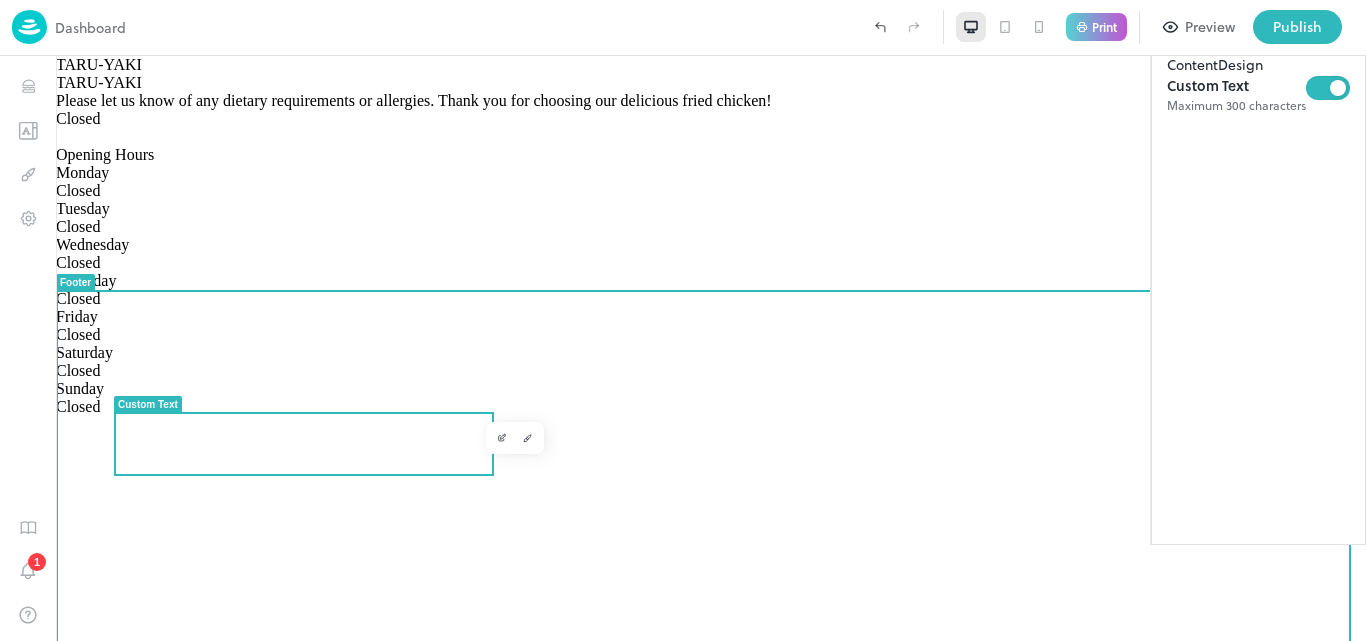 scroll, scrollTop: 0, scrollLeft: 0, axis: both 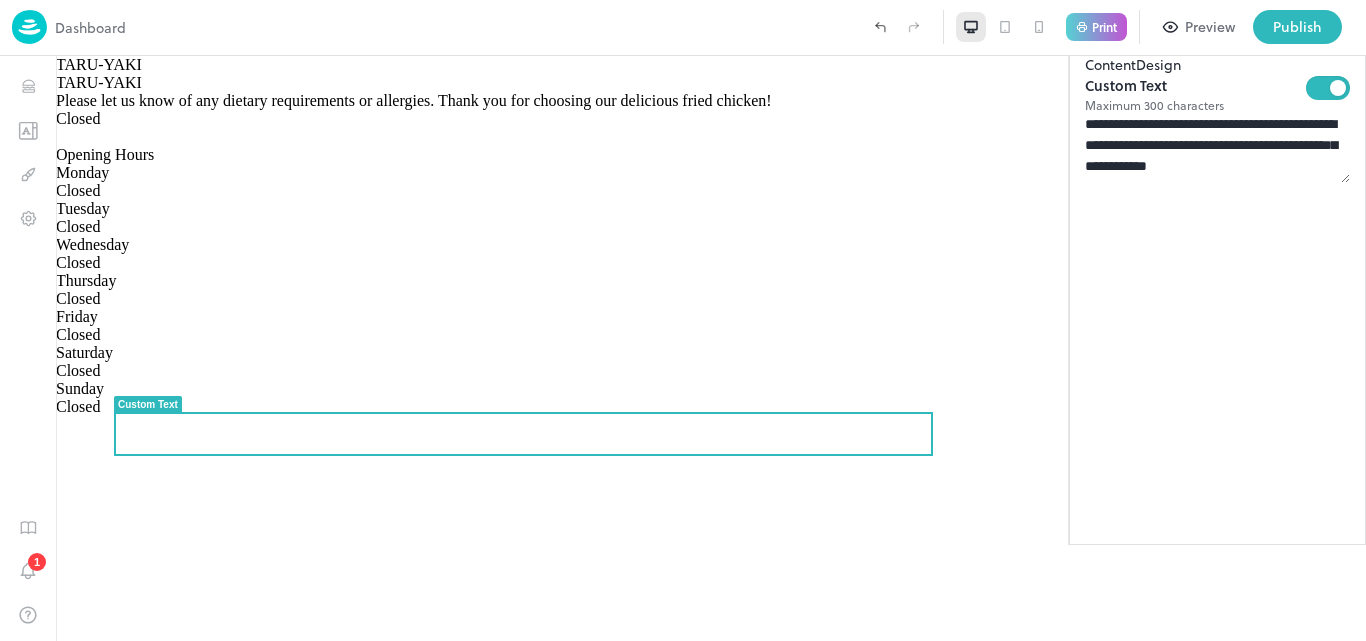 click on "**********" at bounding box center (1217, 148) 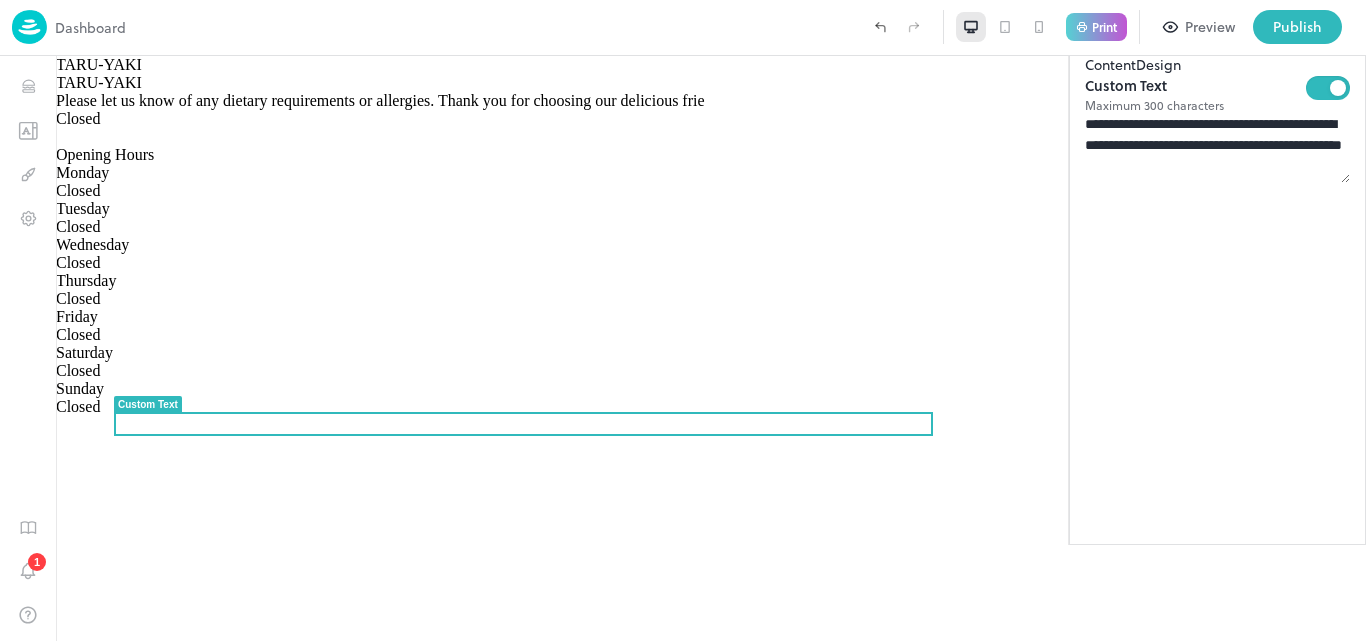 scroll, scrollTop: 0, scrollLeft: 0, axis: both 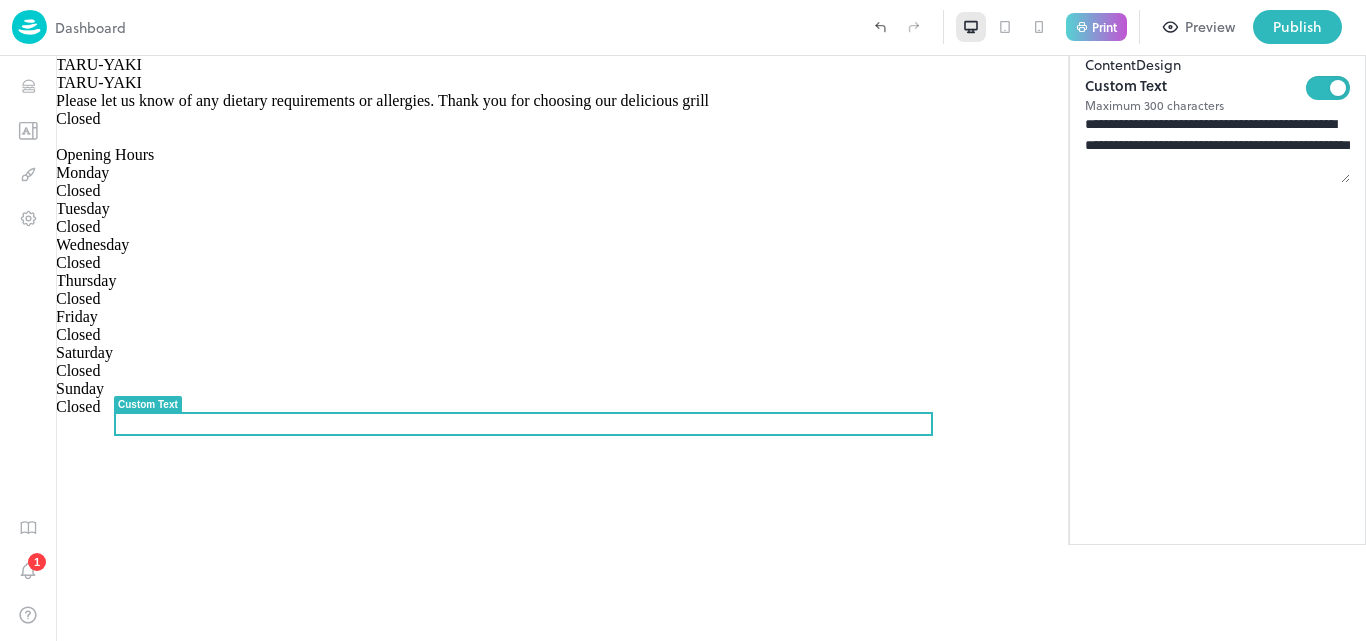 drag, startPoint x: 1059, startPoint y: 253, endPoint x: 1320, endPoint y: 335, distance: 273.57816 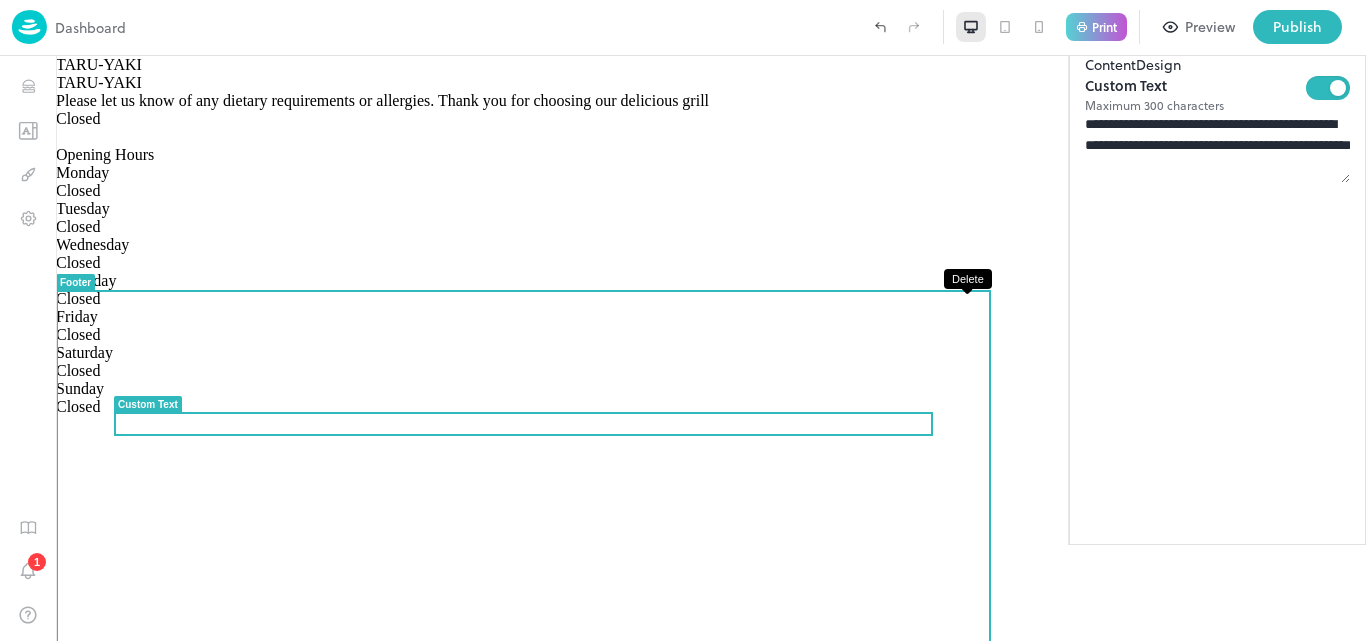 click 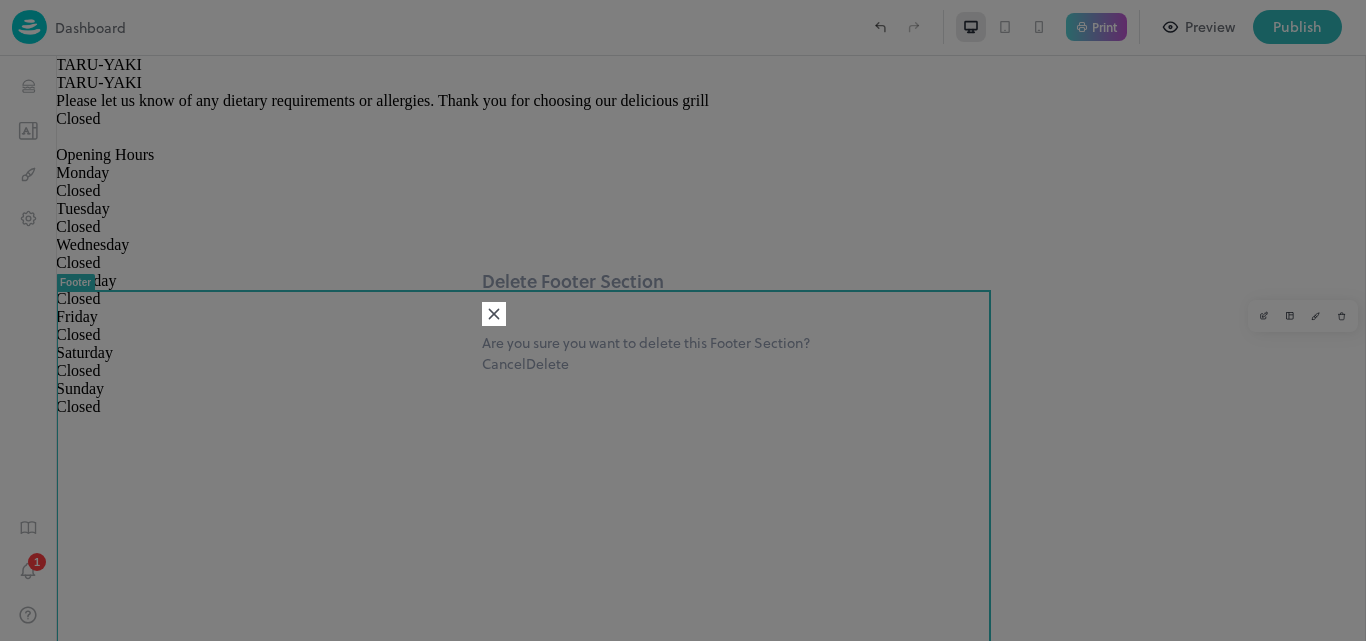click on "Cancel" at bounding box center [504, 363] 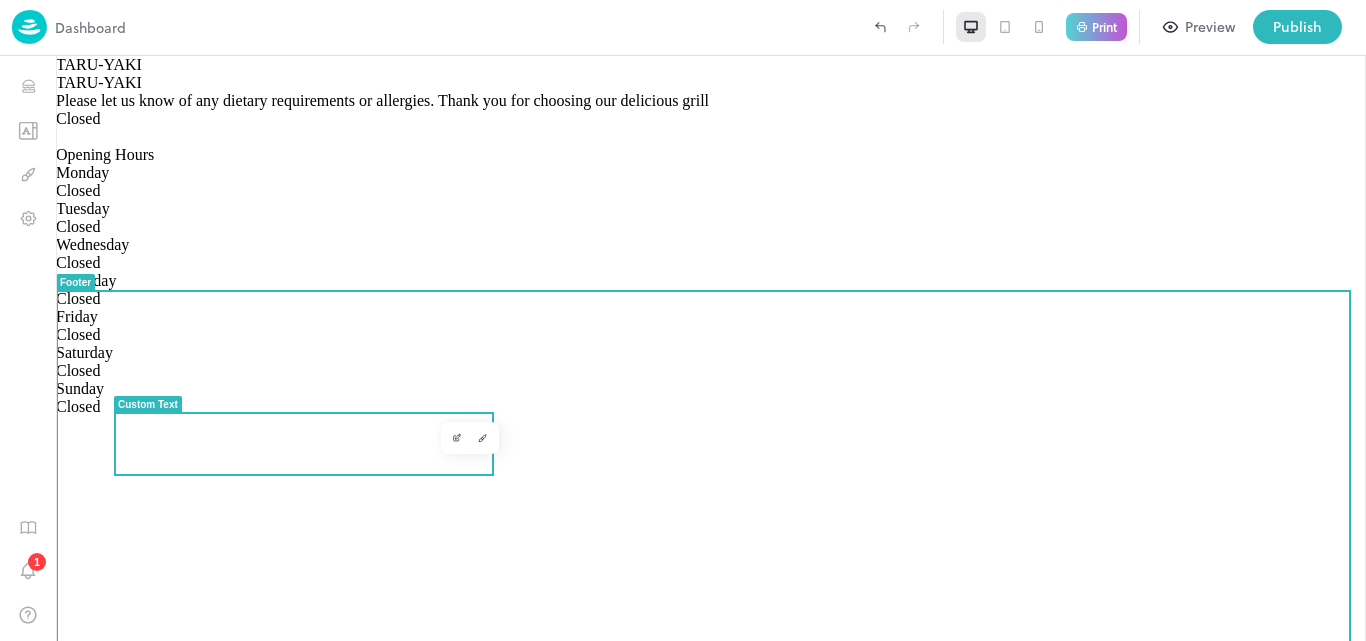 click on "Please let us know of any dietary requirements or allergies. Thank you for choosing our delicious grill" at bounding box center [382, 100] 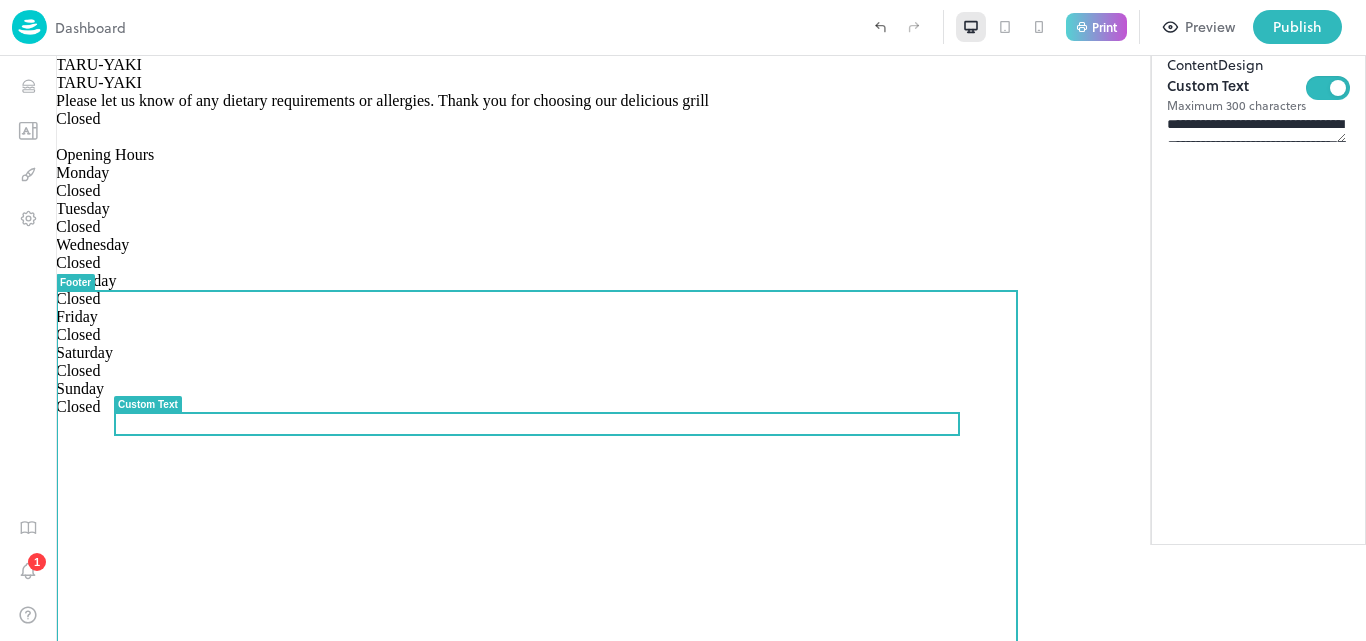 scroll, scrollTop: 0, scrollLeft: 0, axis: both 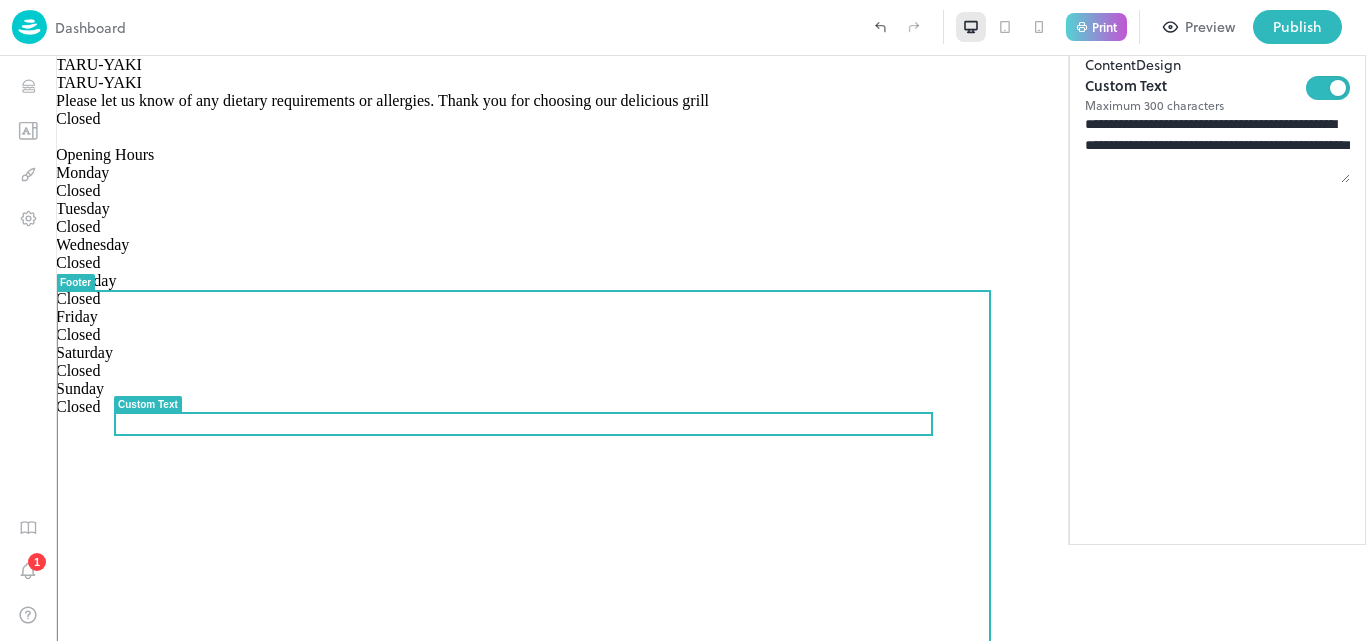 drag, startPoint x: 403, startPoint y: 422, endPoint x: 339, endPoint y: 418, distance: 64.12488 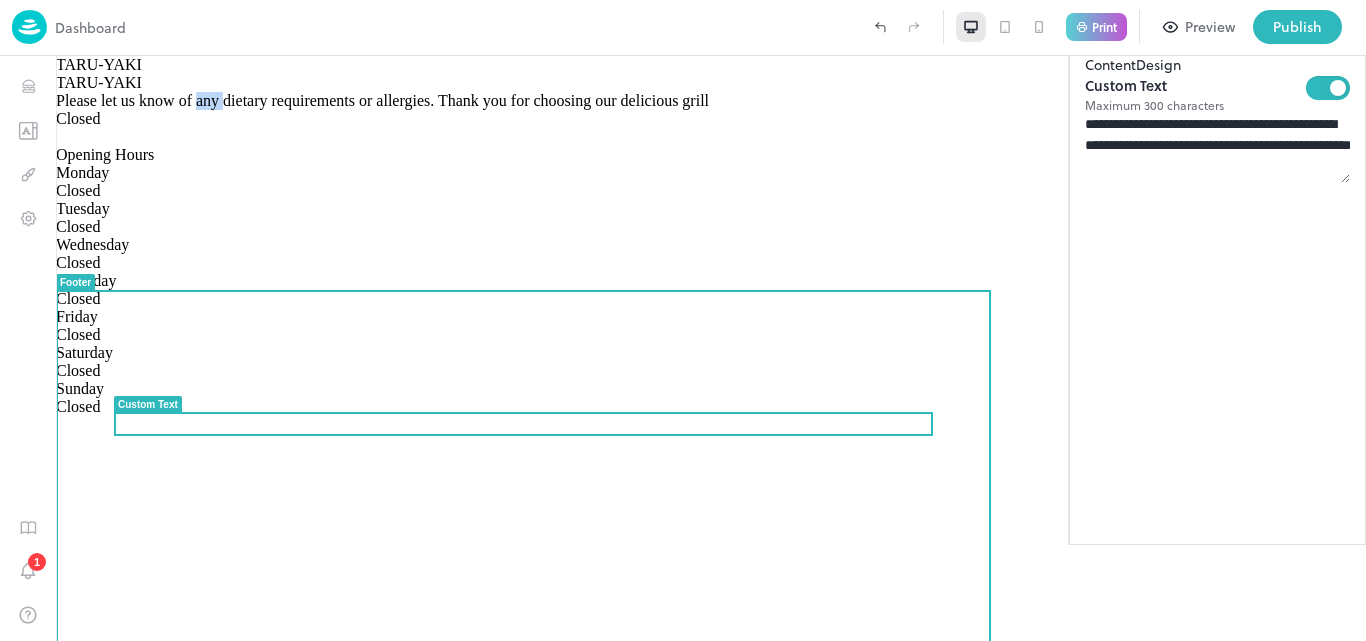 click on "Please let us know of any dietary requirements or allergies. Thank you for choosing our delicious grill" at bounding box center [382, 100] 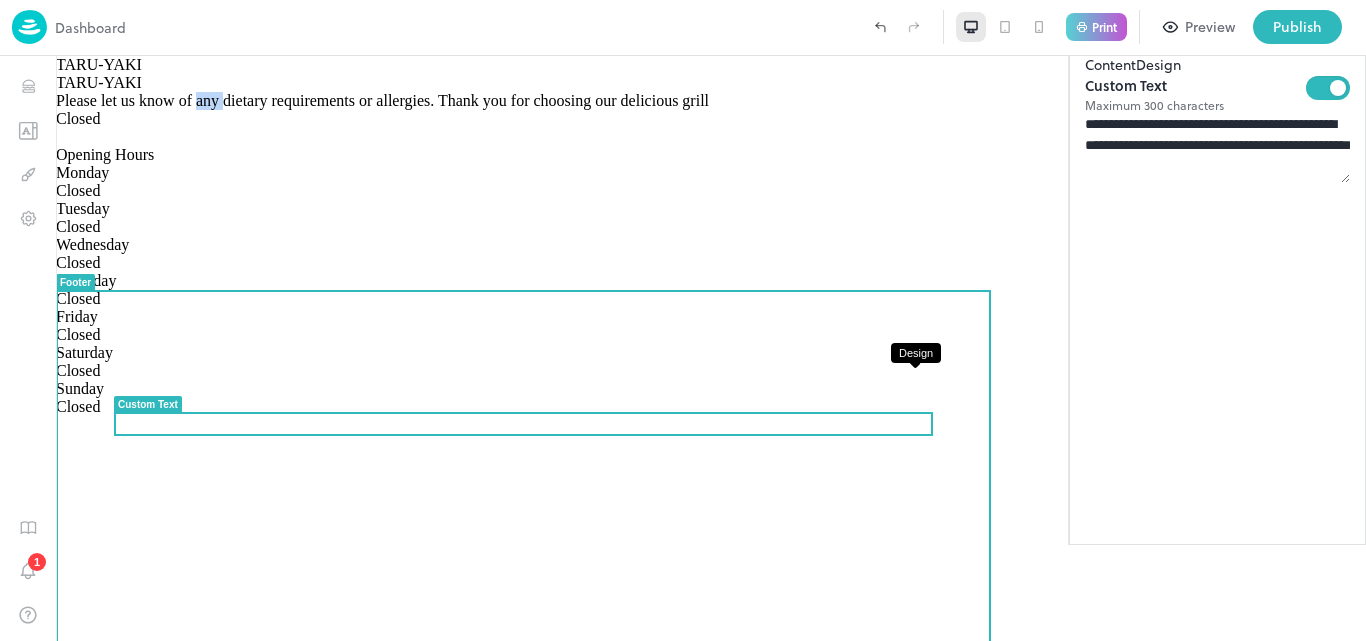 click 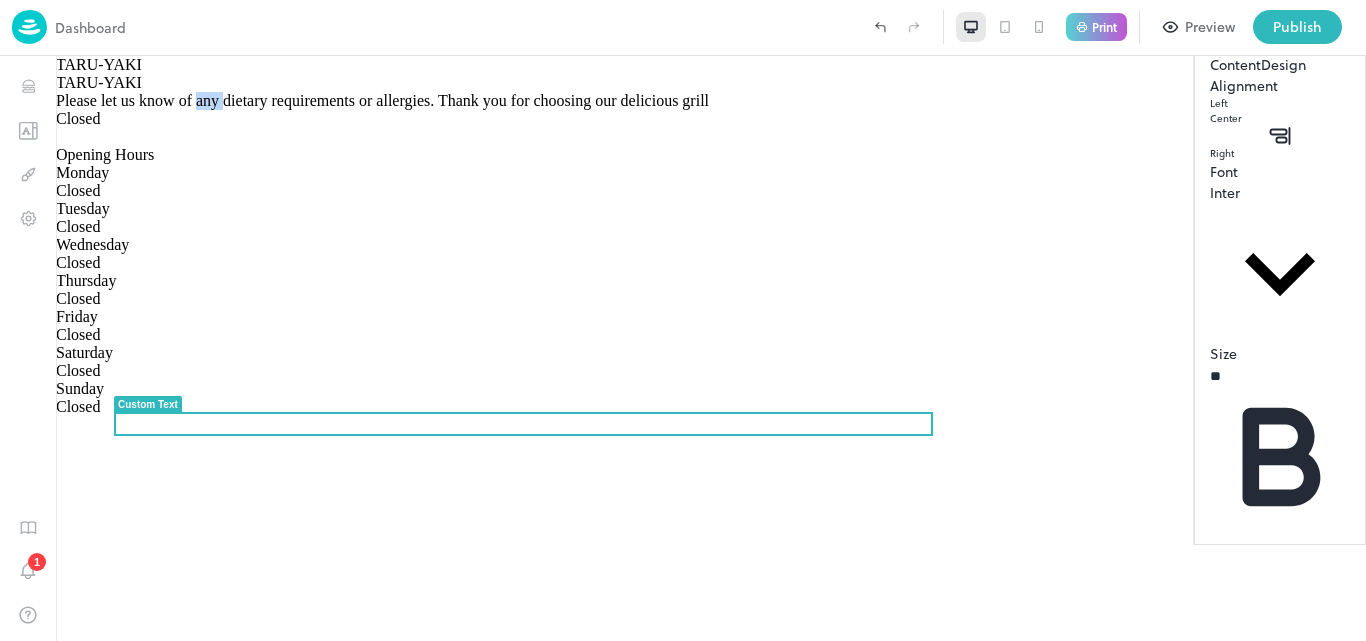 scroll, scrollTop: 392, scrollLeft: 0, axis: vertical 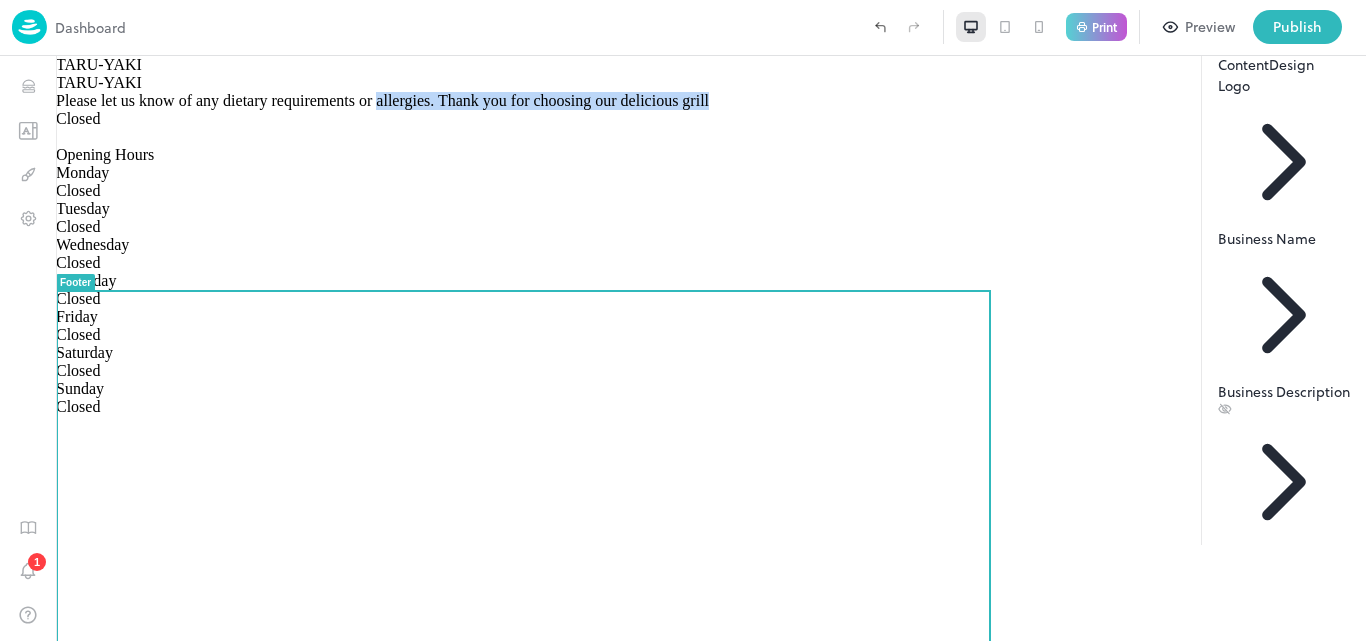 drag, startPoint x: 441, startPoint y: 487, endPoint x: 497, endPoint y: 417, distance: 89.64374 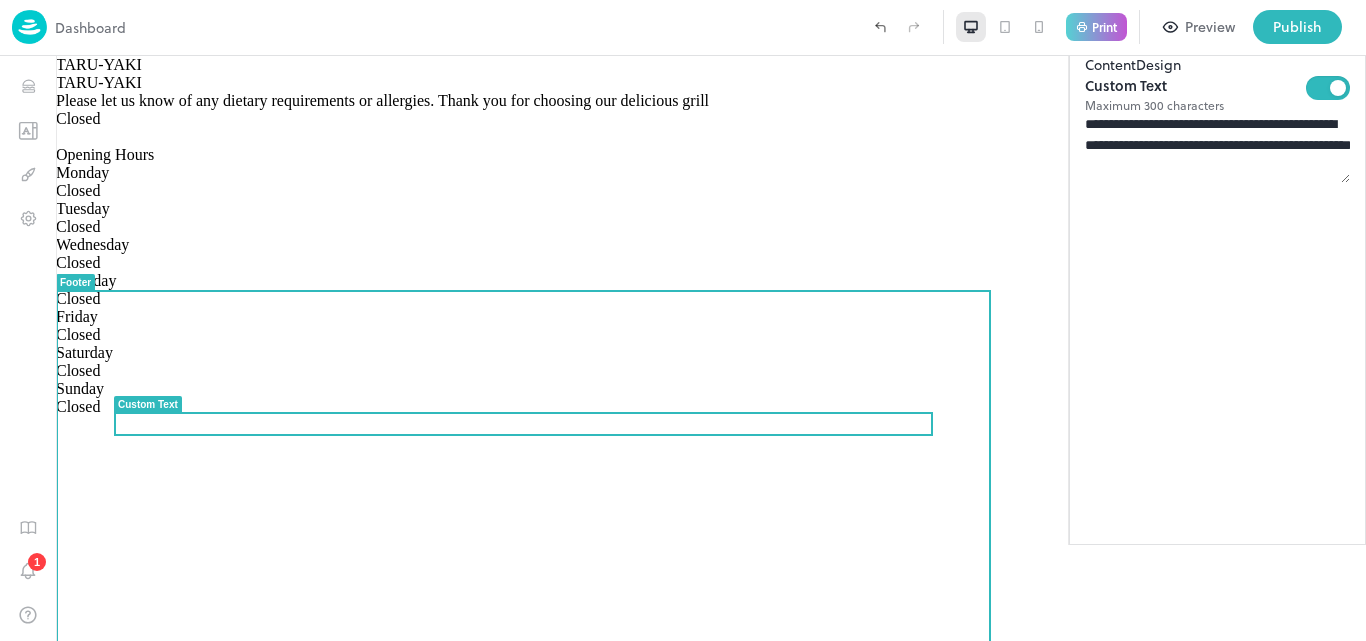 drag, startPoint x: 391, startPoint y: 429, endPoint x: 895, endPoint y: 425, distance: 504.01587 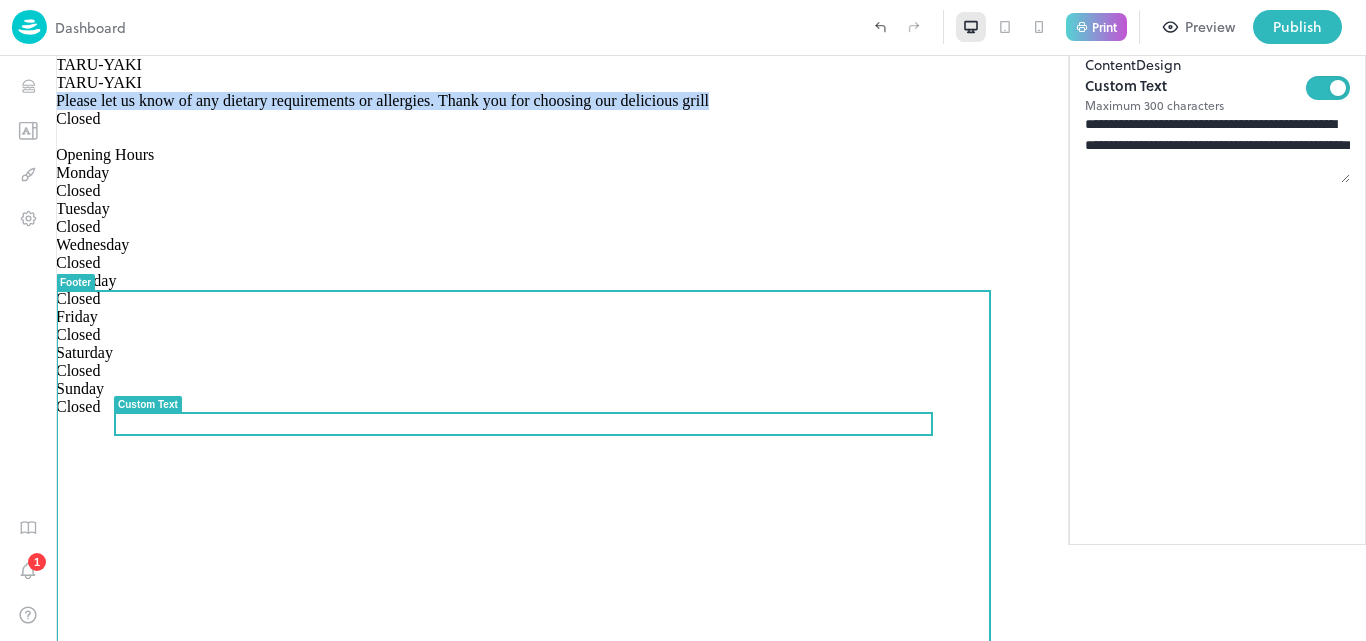 click on "Please let us know of any dietary requirements or allergies. Thank you for choosing our delicious grill" at bounding box center [382, 100] 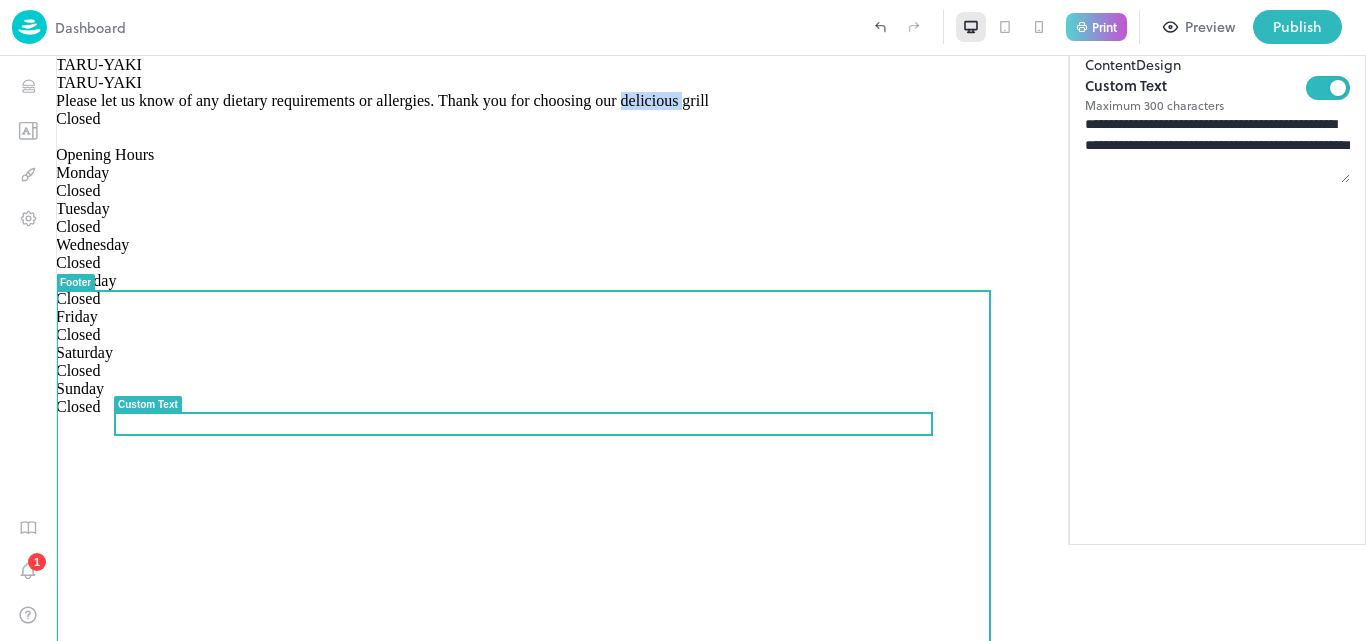 click on "Please let us know of any dietary requirements or allergies. Thank you for choosing our delicious grill" at bounding box center (382, 100) 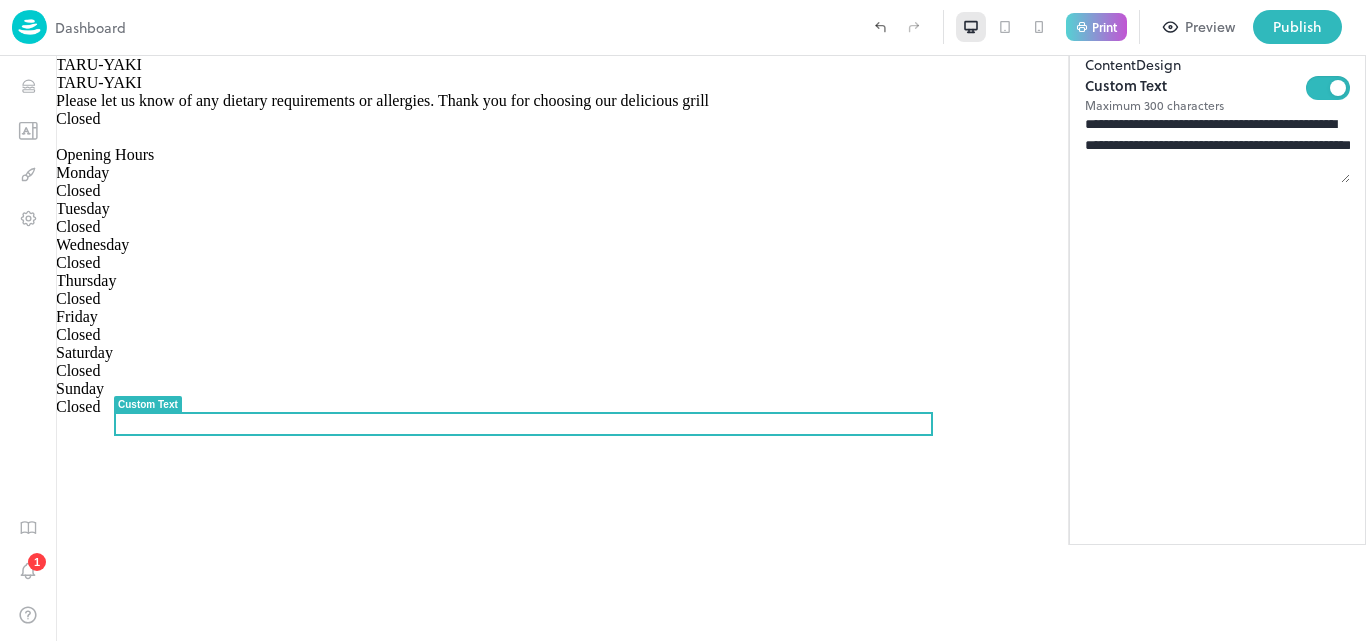 click on "**********" at bounding box center [1217, 148] 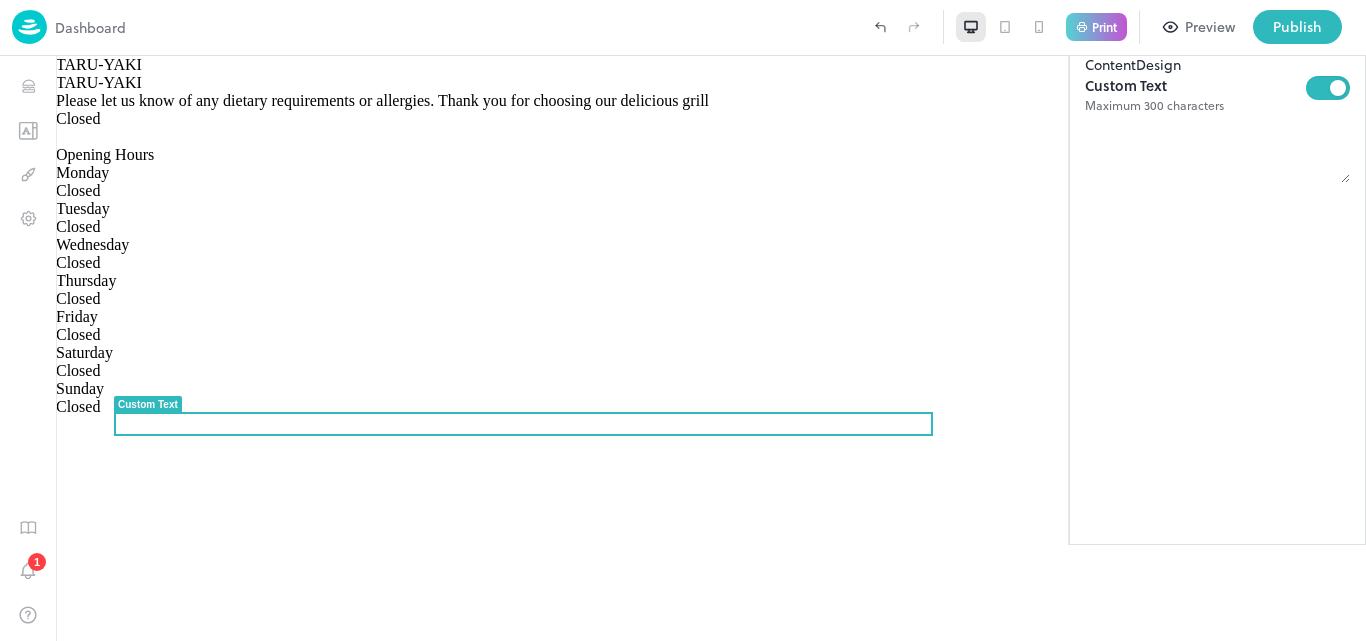 scroll, scrollTop: 0, scrollLeft: 0, axis: both 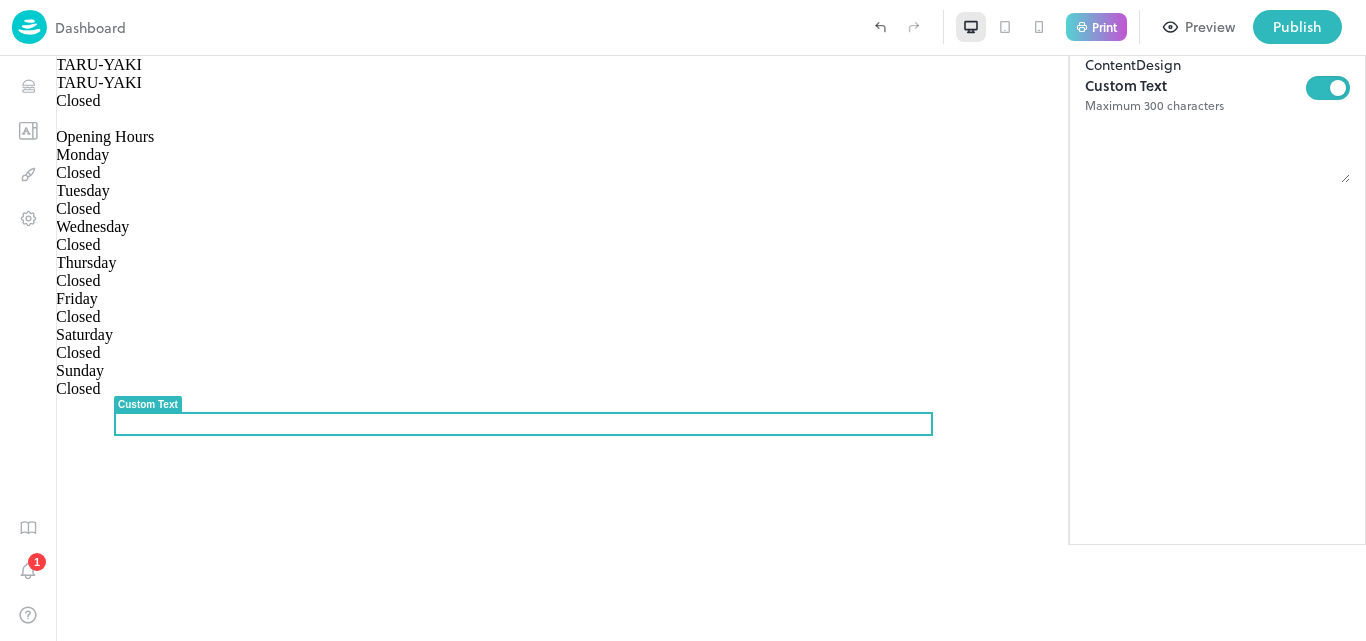 type 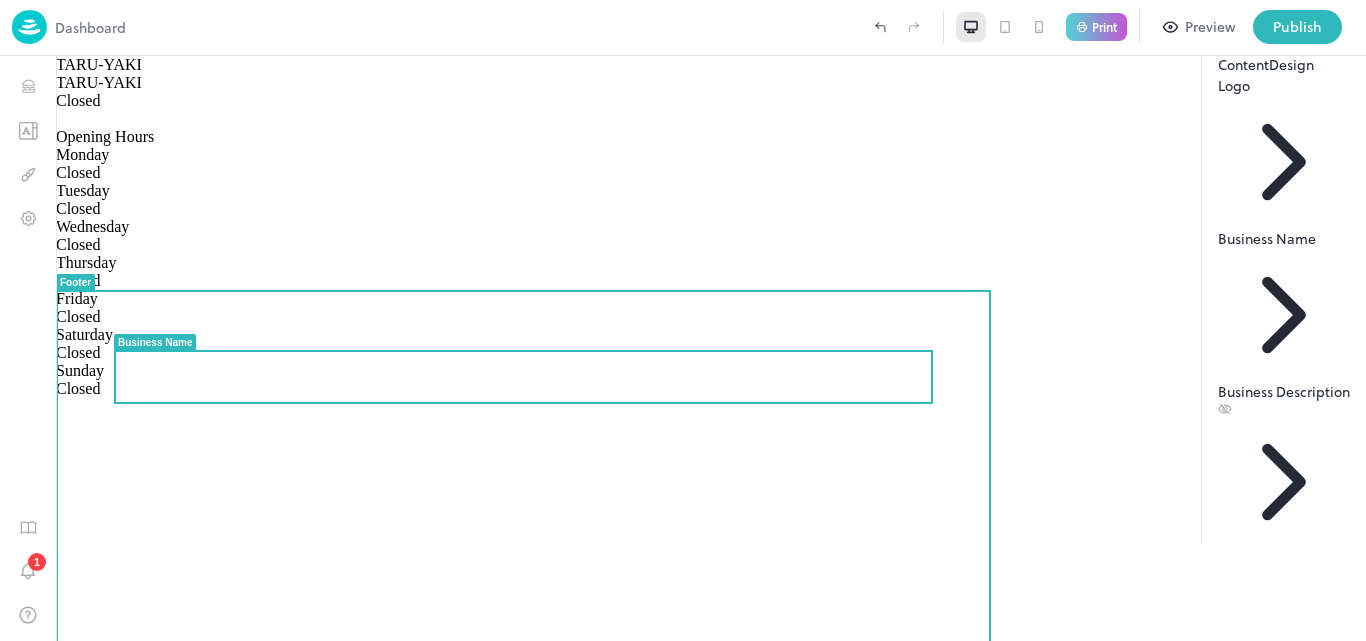 click on "TARU-YAKI" at bounding box center (711, 83) 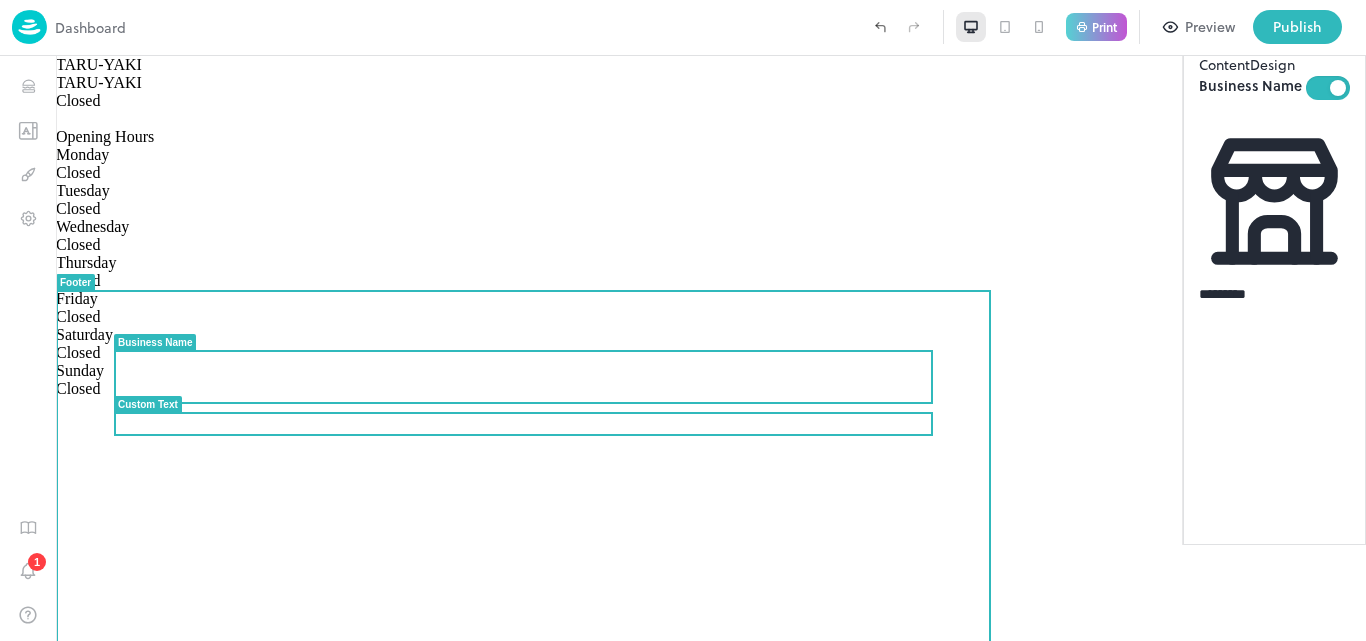 click at bounding box center (711, 92) 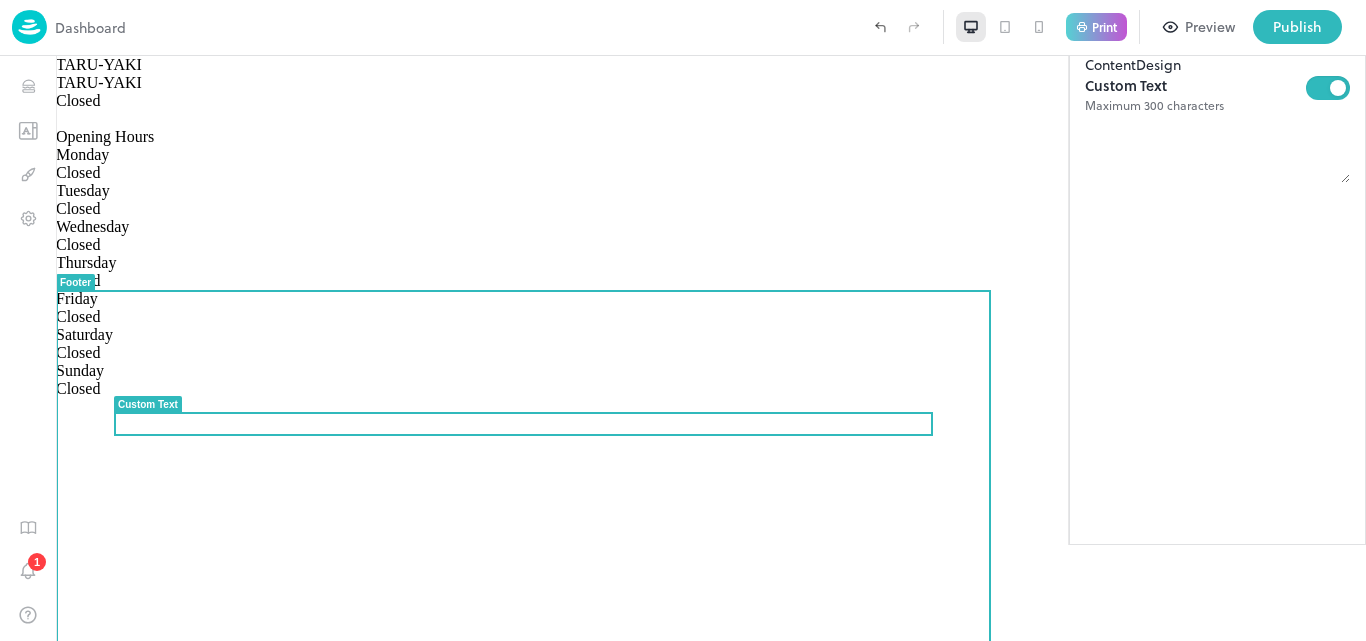 click at bounding box center (711, 92) 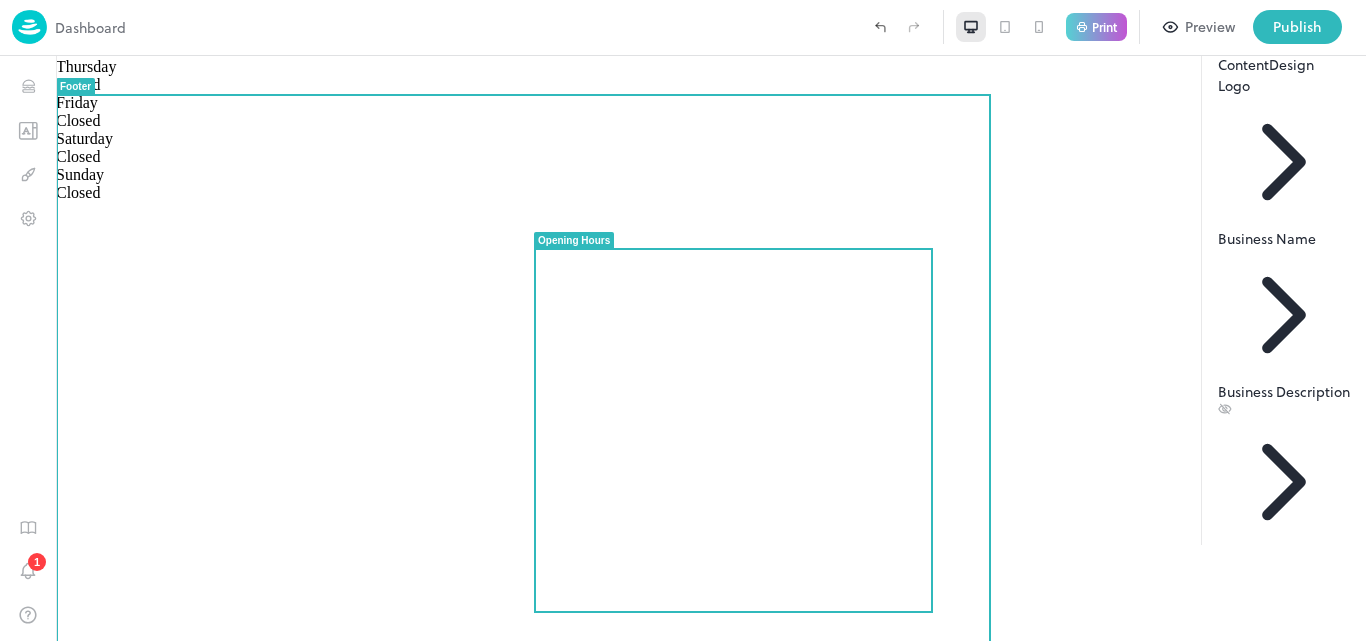 scroll, scrollTop: 210, scrollLeft: 0, axis: vertical 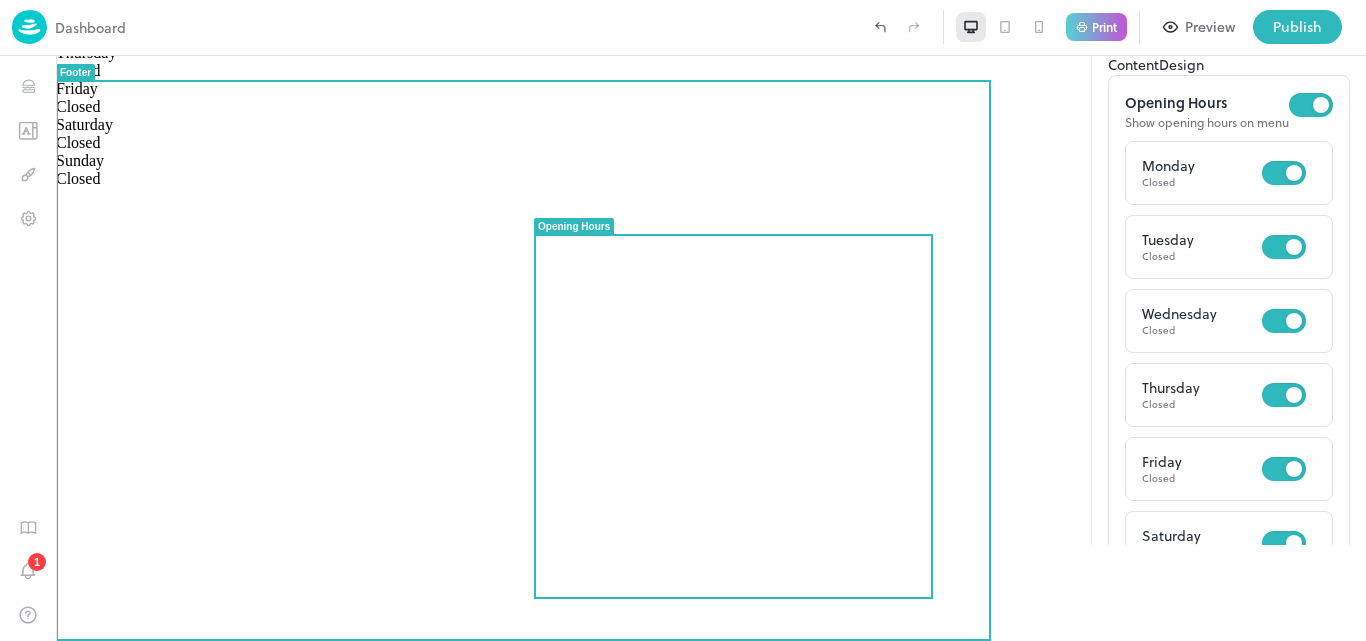 drag, startPoint x: 815, startPoint y: 245, endPoint x: 755, endPoint y: 237, distance: 60.530983 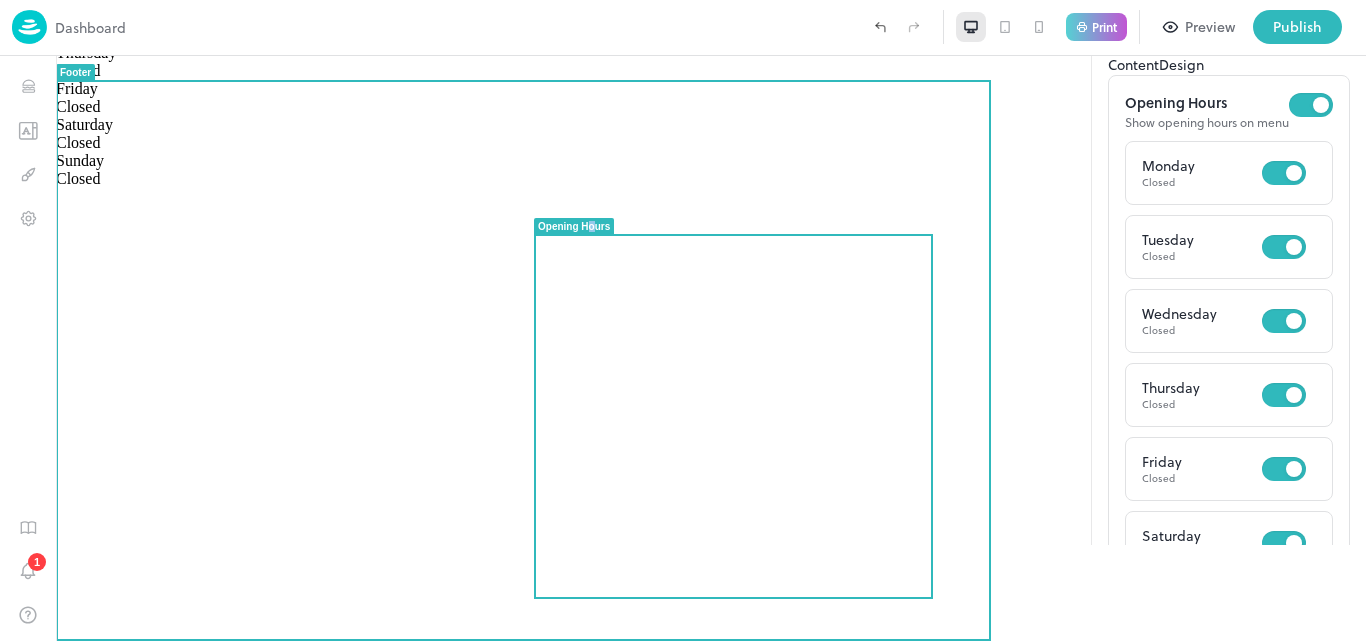 click on "Opening Hours" at bounding box center (574, 226) 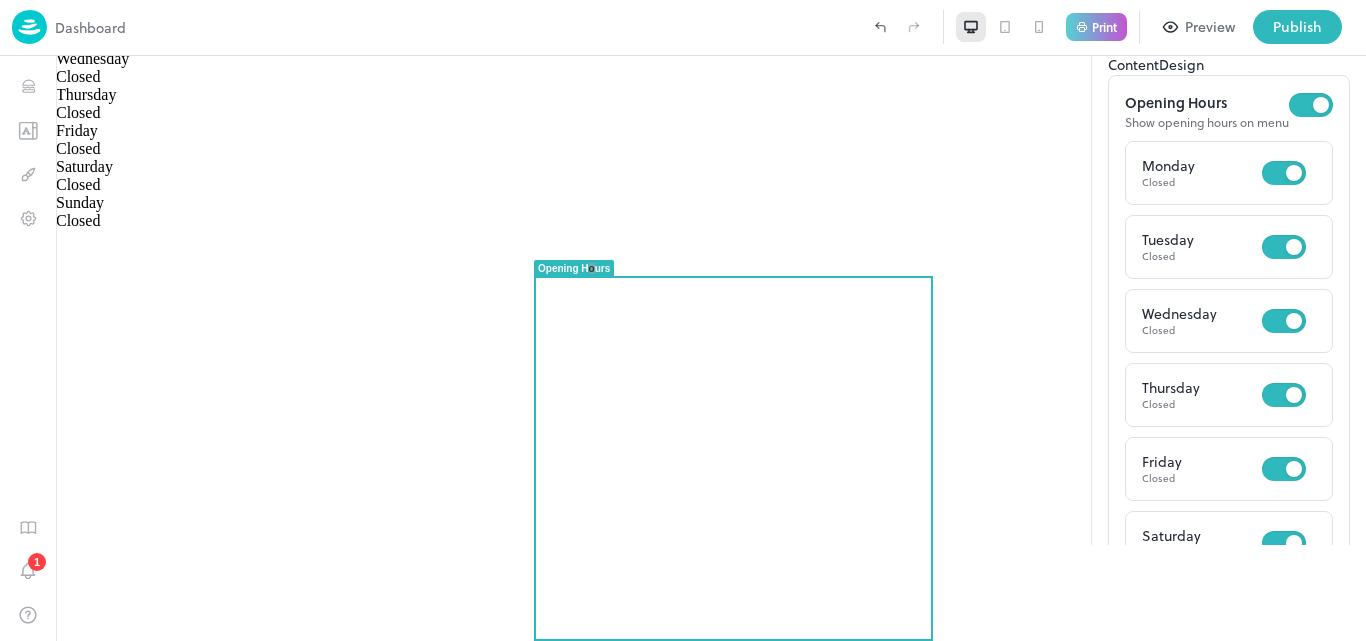 click 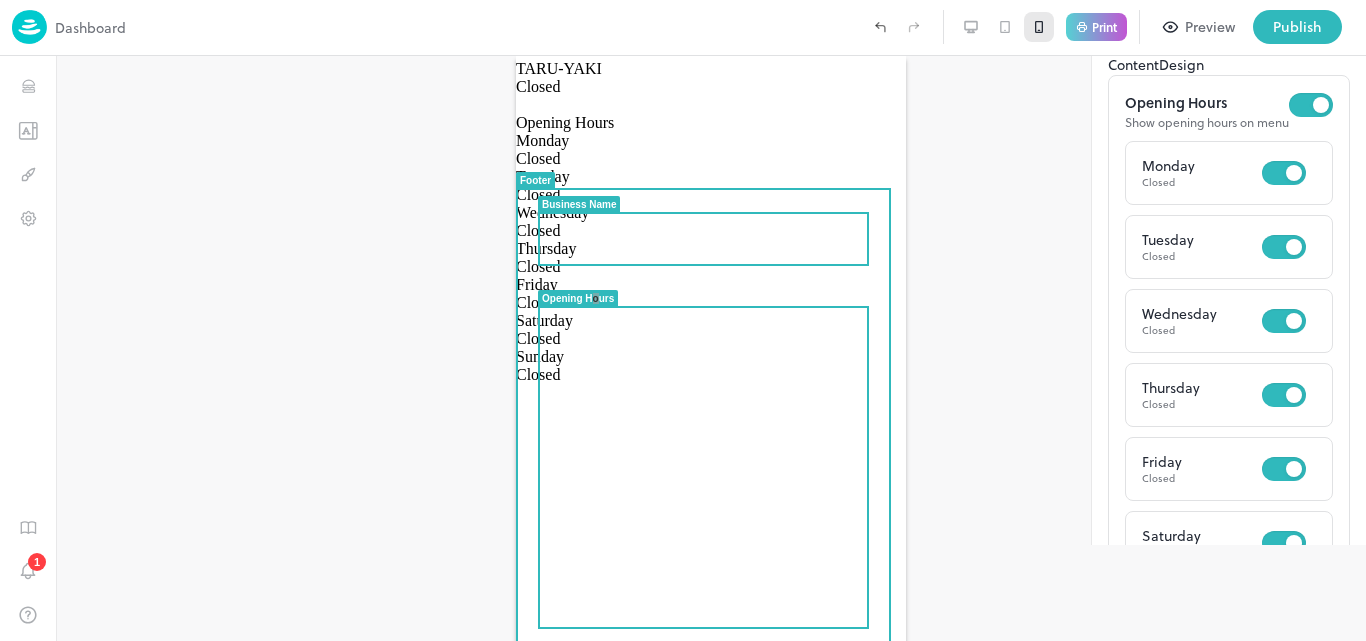 scroll, scrollTop: 24, scrollLeft: 0, axis: vertical 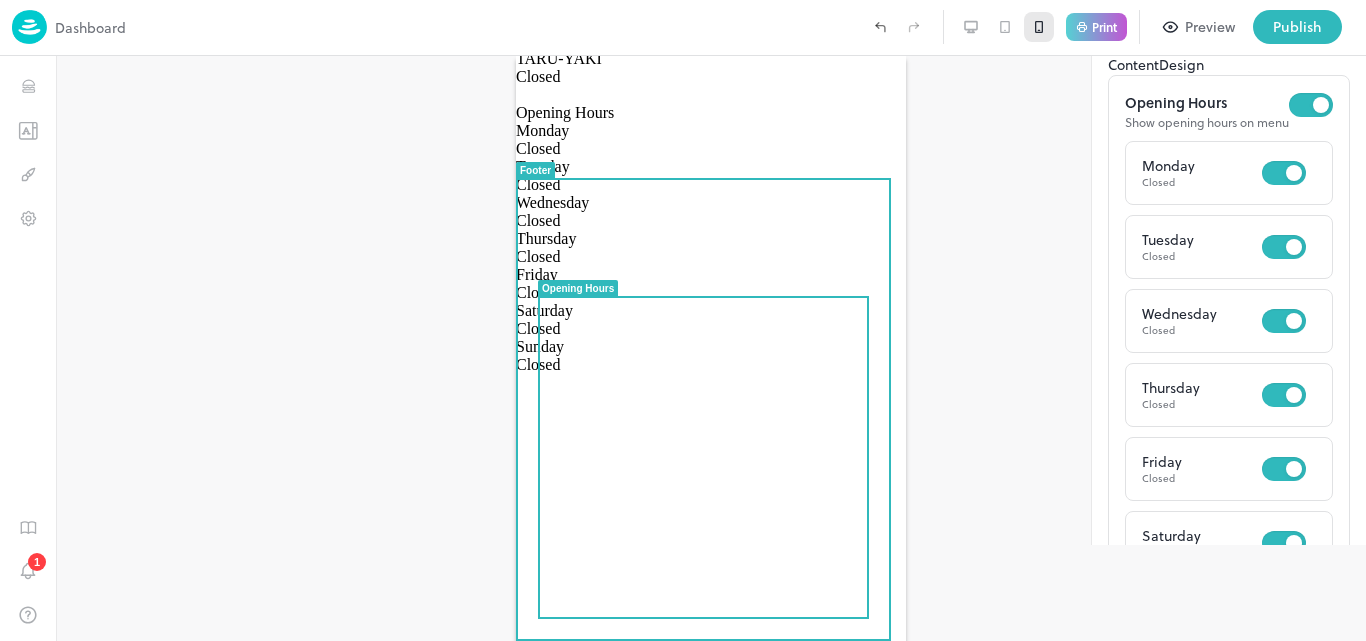 click on "Opening Hours" at bounding box center (578, 288) 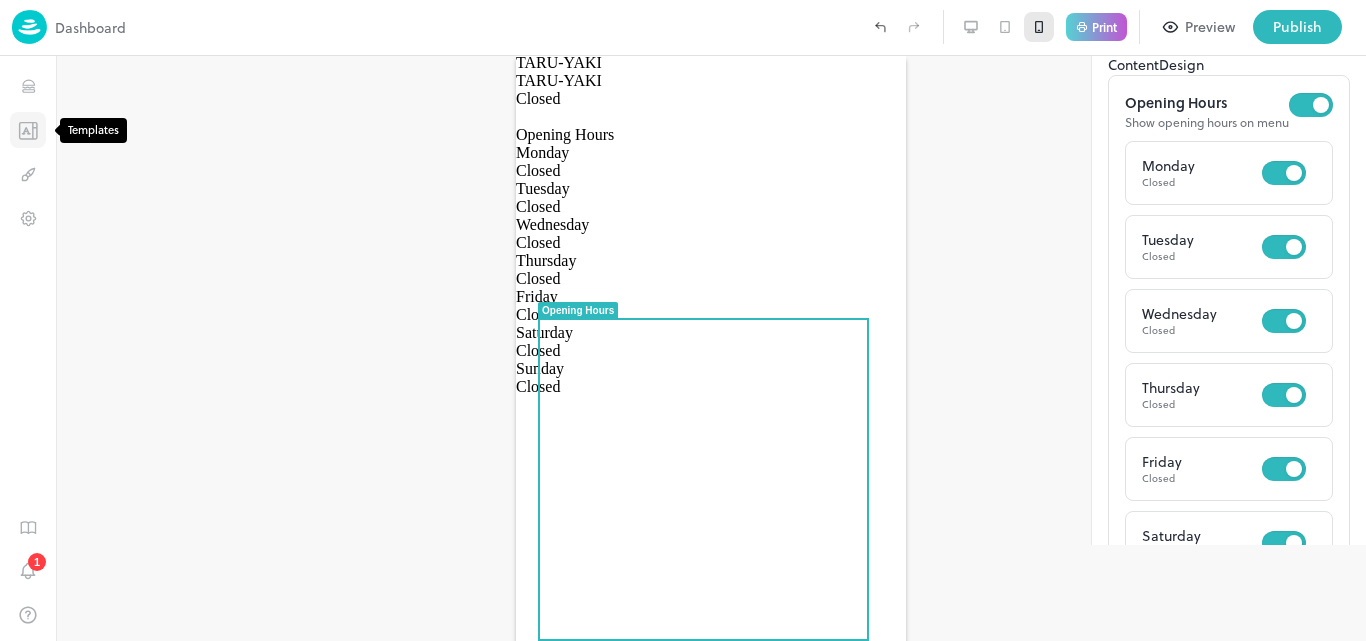 click at bounding box center [28, 130] 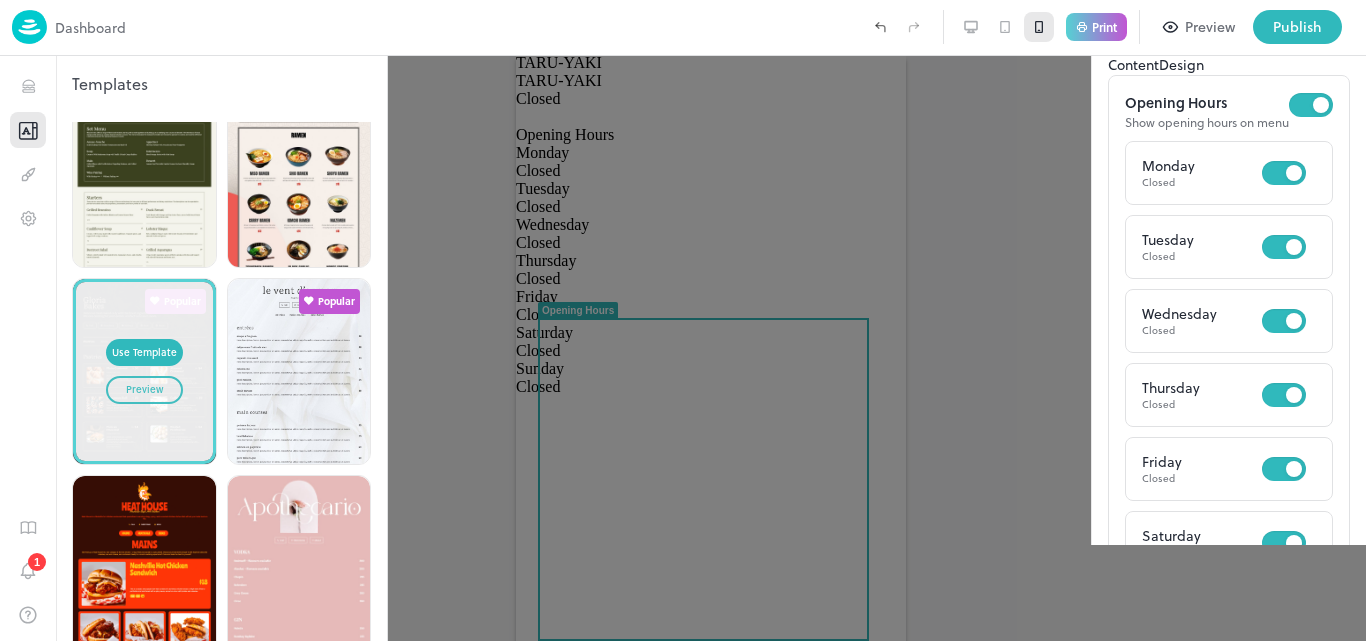 scroll, scrollTop: 892, scrollLeft: 0, axis: vertical 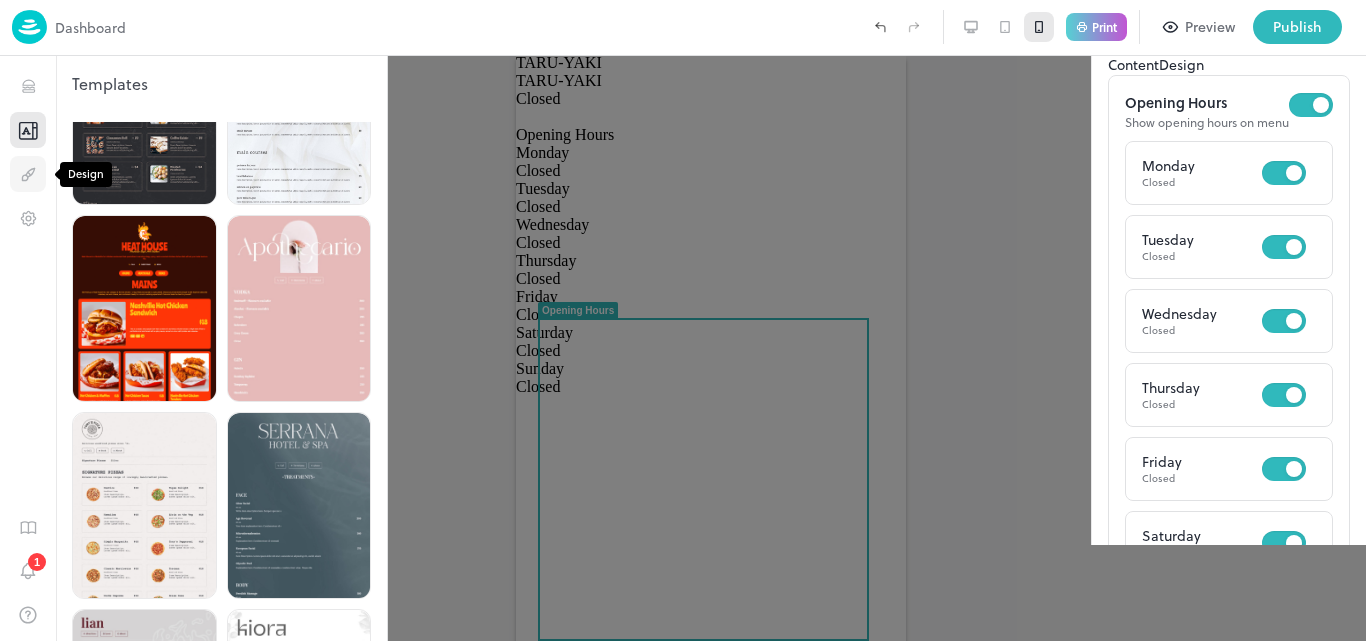 click at bounding box center [28, 174] 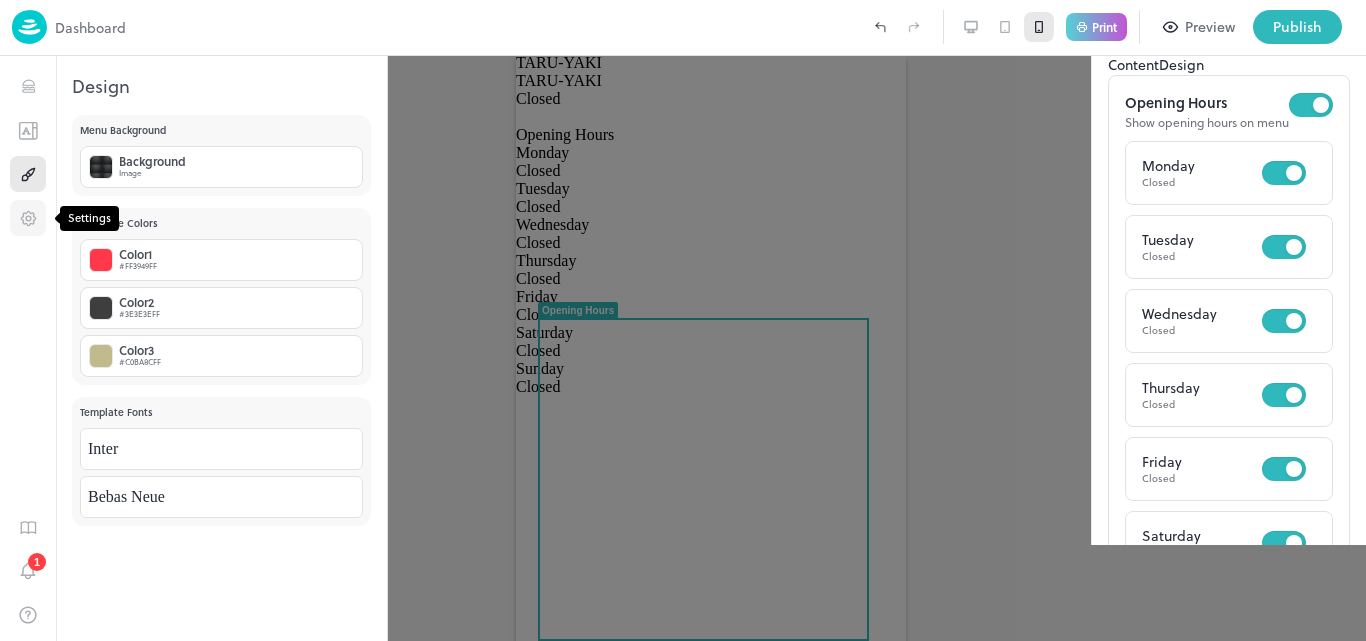 click 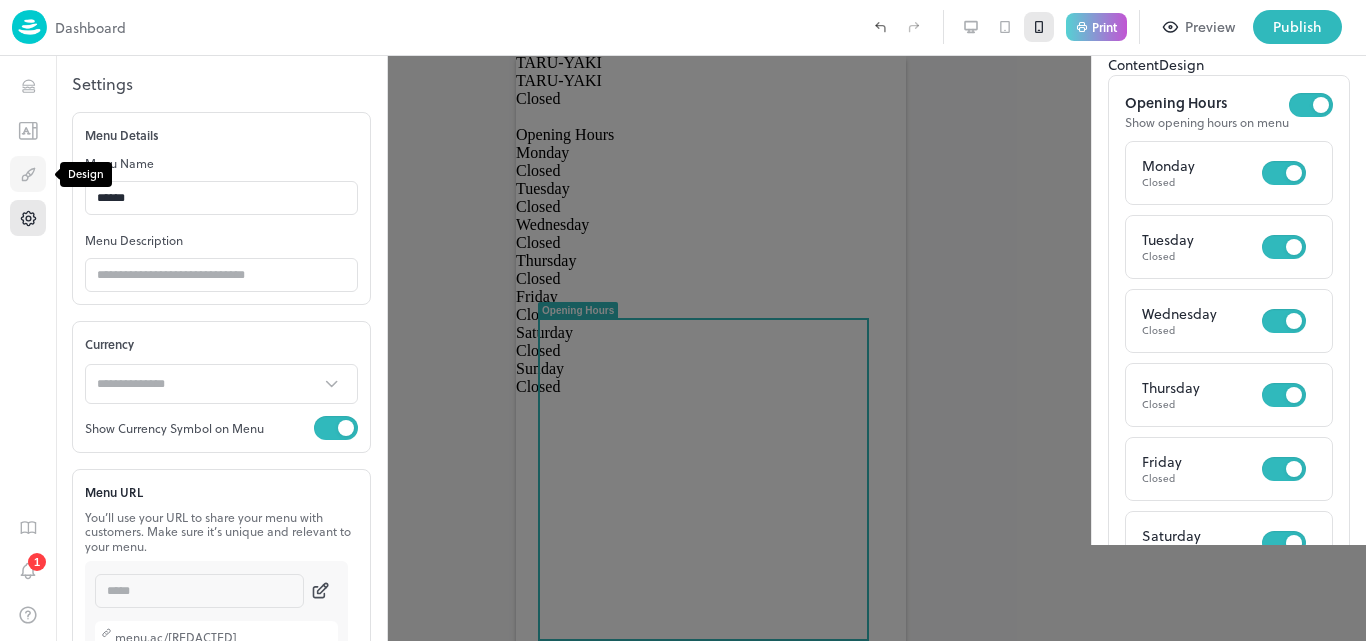 click at bounding box center (28, 174) 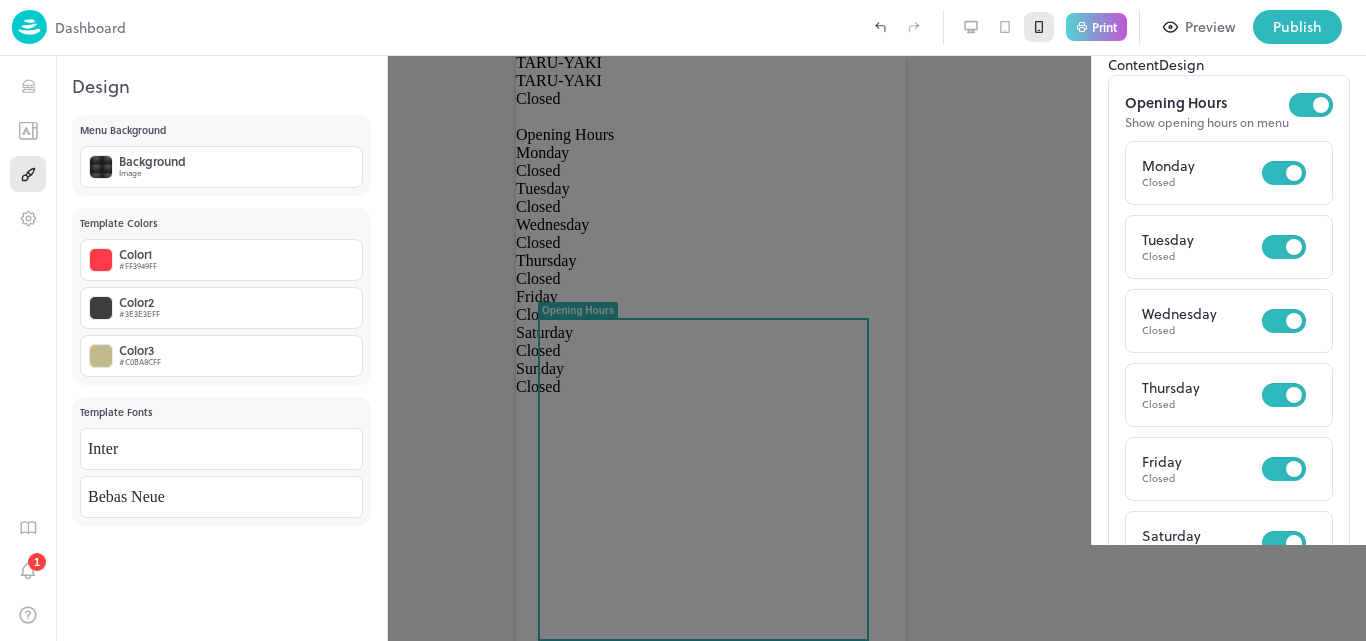 click on "1" at bounding box center [28, 348] 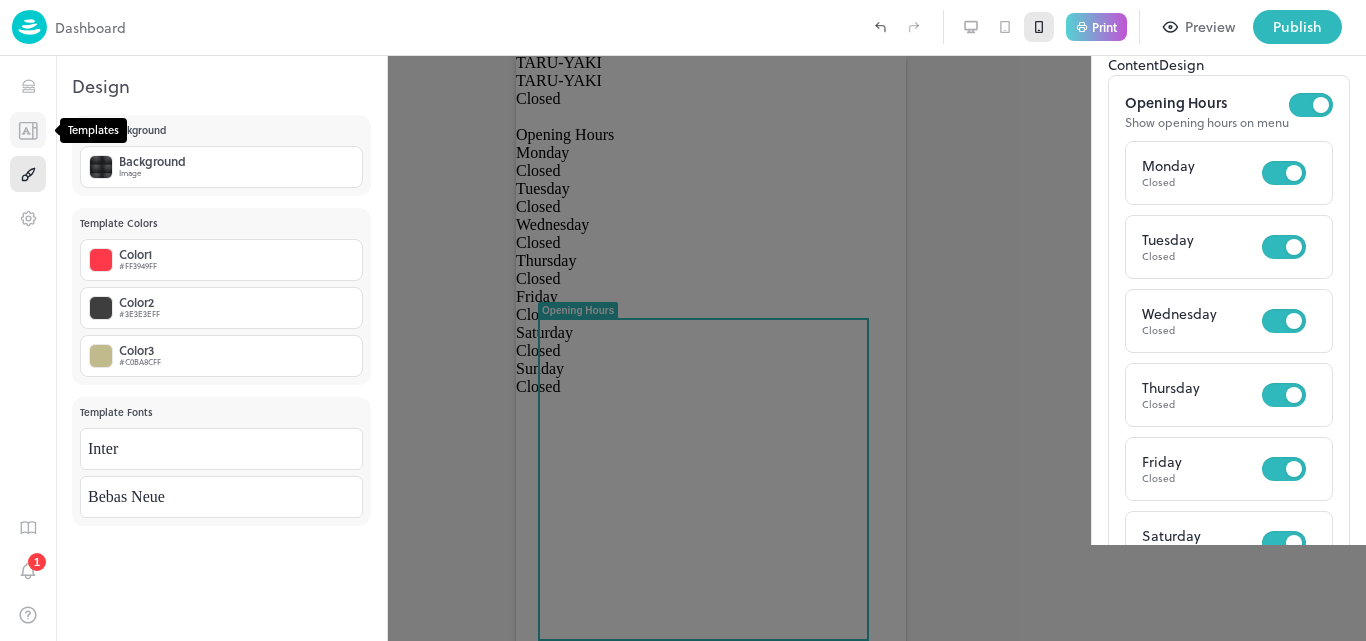 click 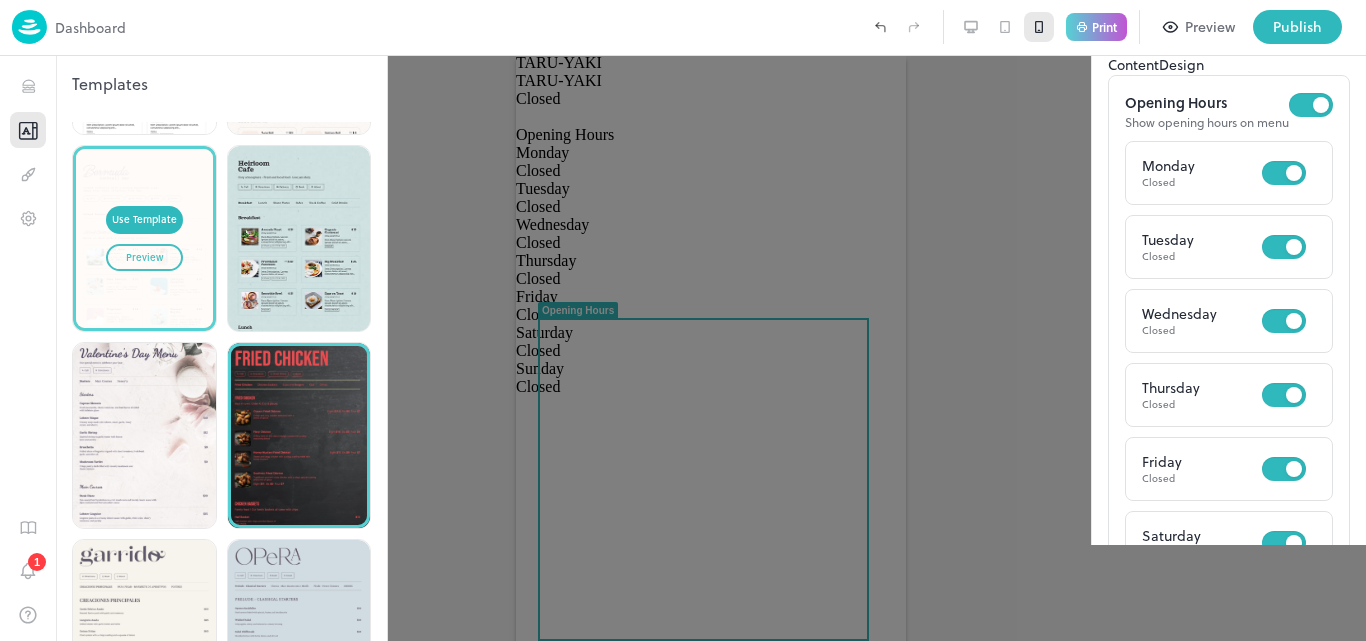 scroll, scrollTop: 3211, scrollLeft: 0, axis: vertical 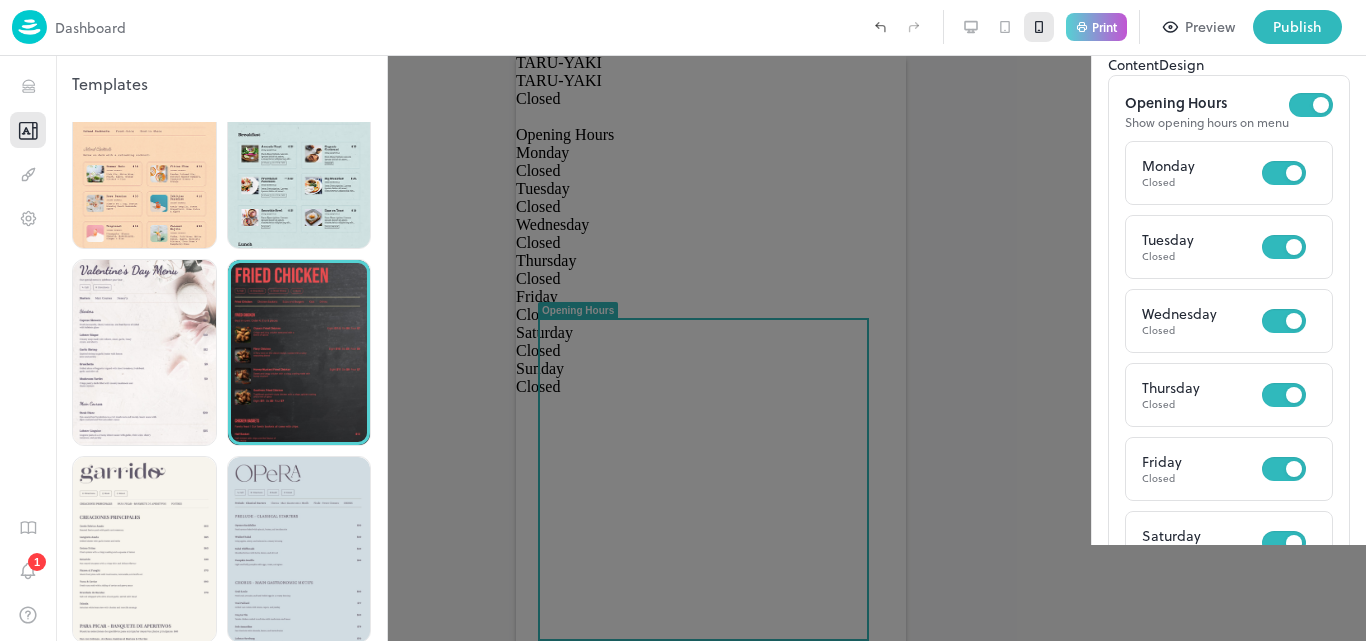click at bounding box center [299, 352] 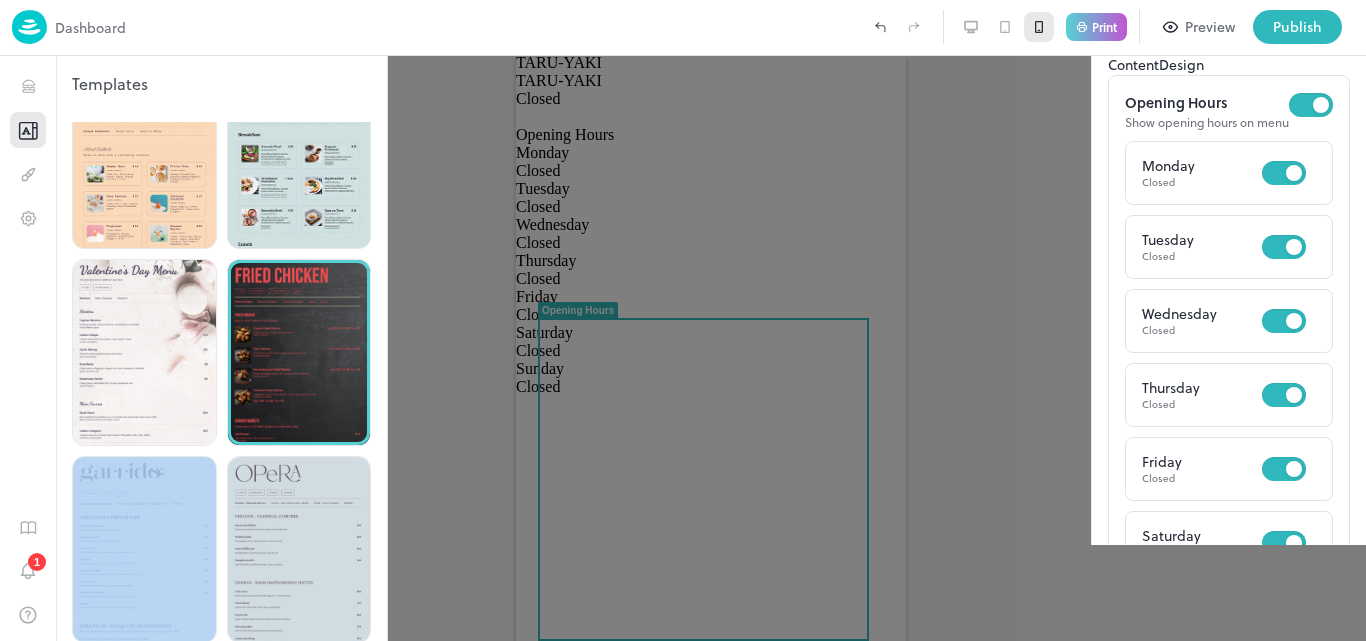 click at bounding box center (299, 352) 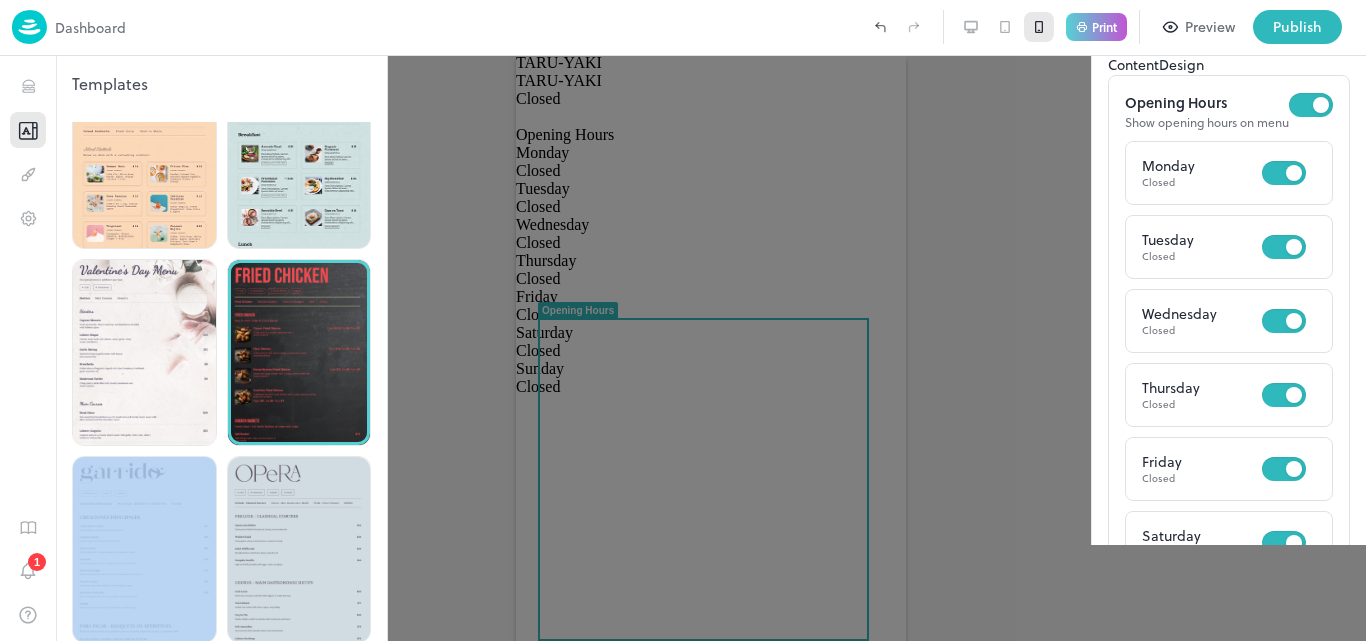 drag, startPoint x: 302, startPoint y: 327, endPoint x: 270, endPoint y: 232, distance: 100.2447 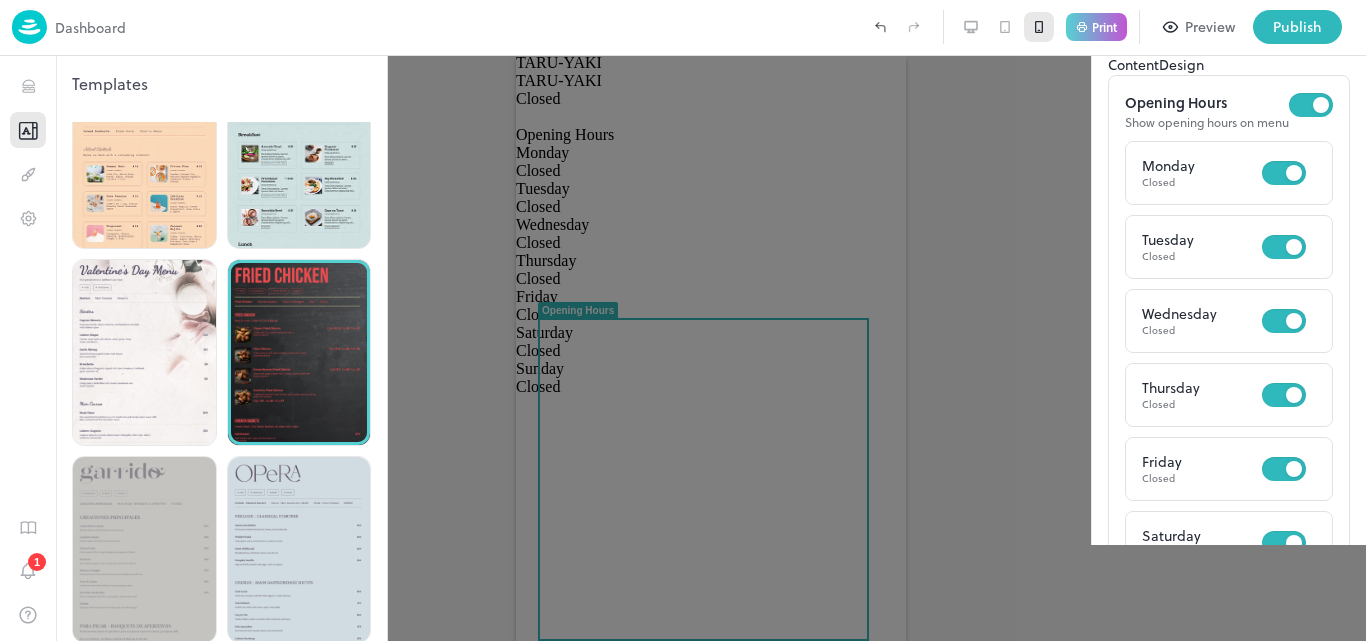 scroll, scrollTop: 0, scrollLeft: 0, axis: both 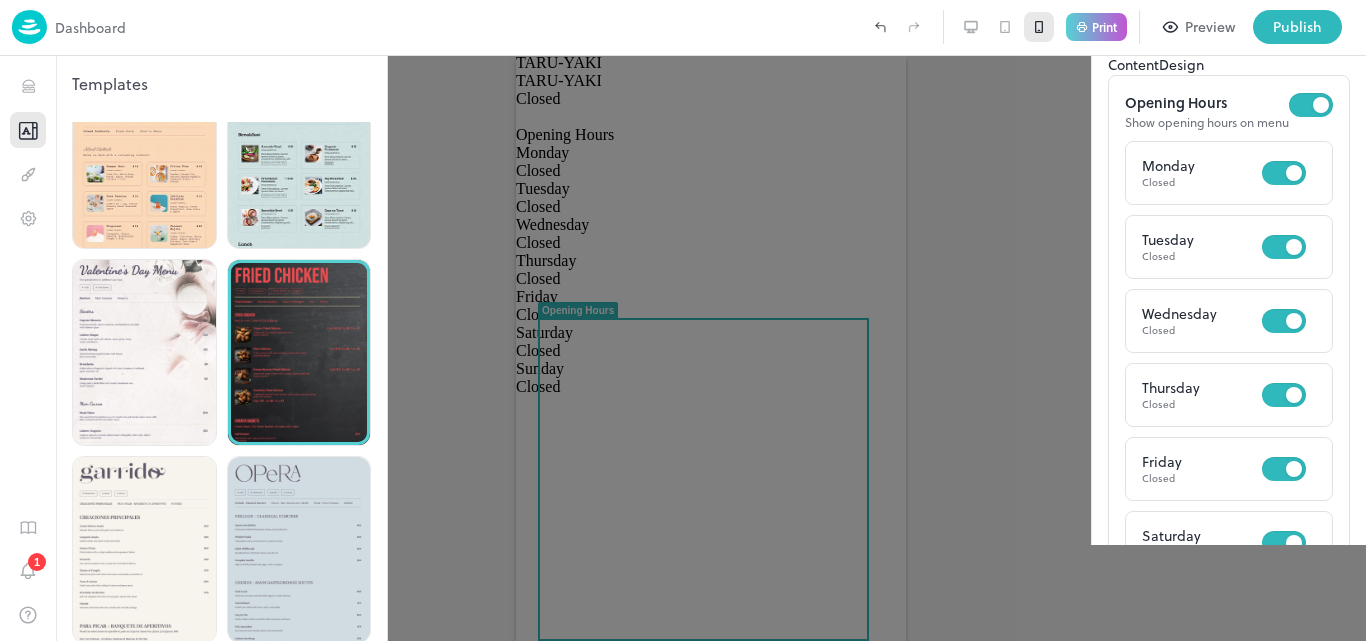 click at bounding box center (1311, 173) 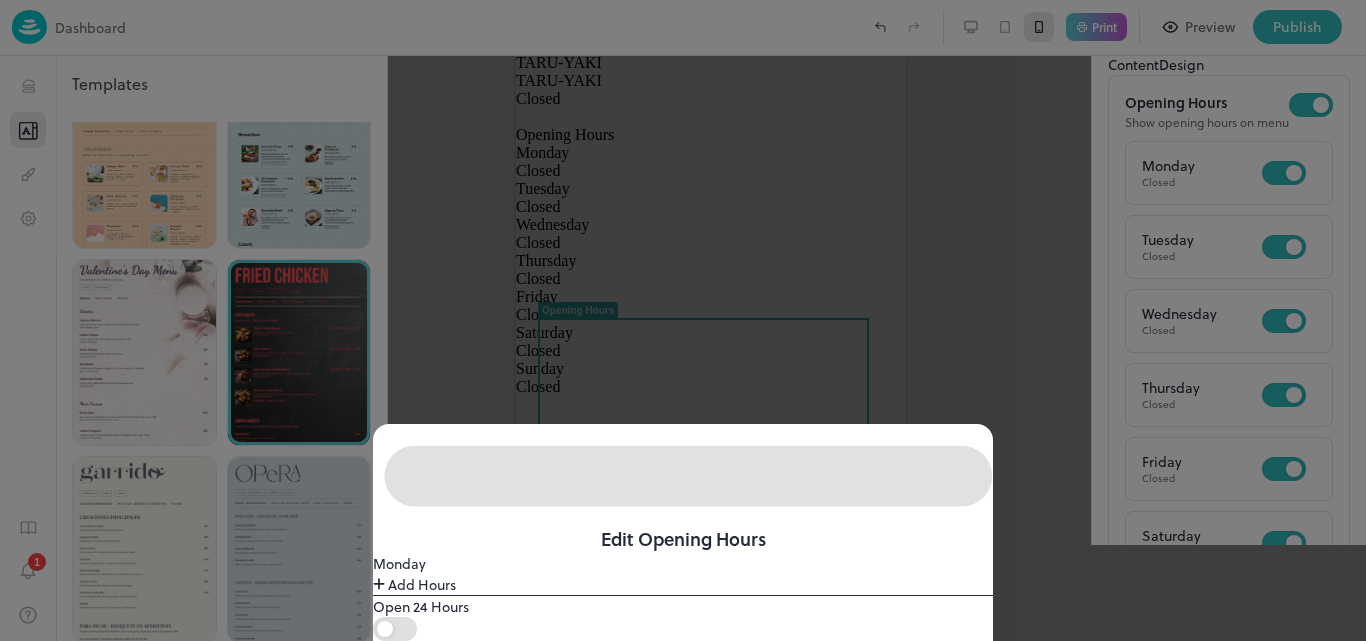 click on "Add Hours" at bounding box center [414, 584] 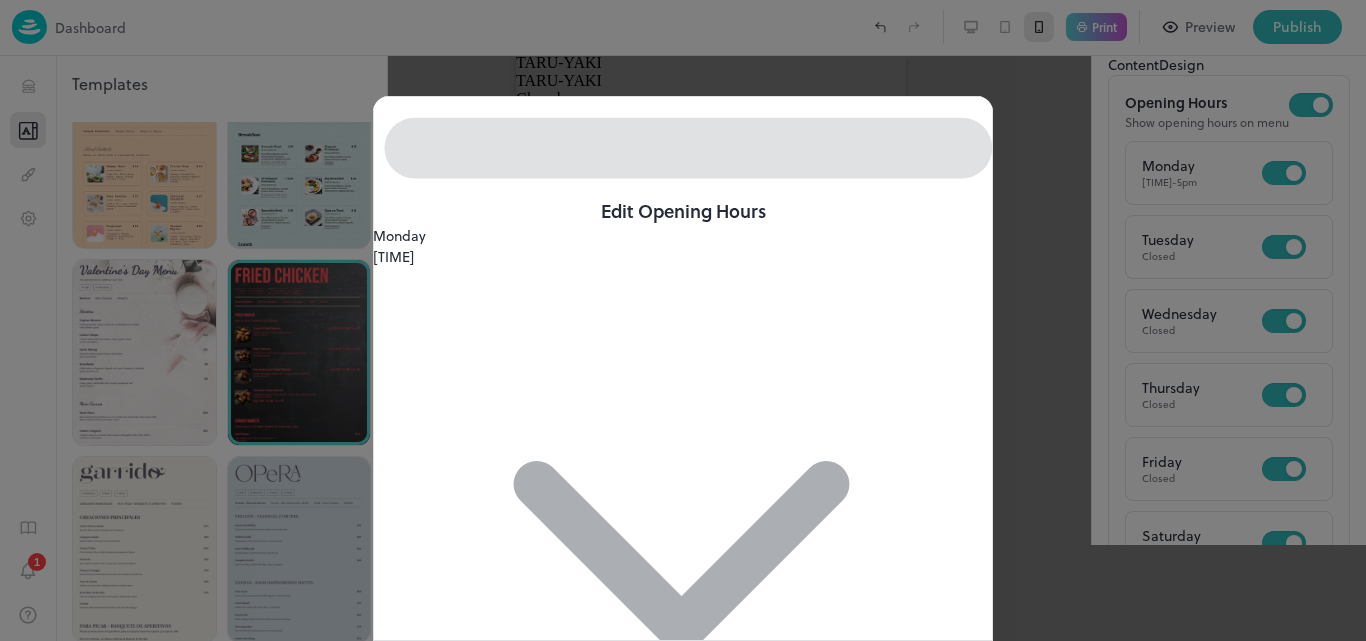 click 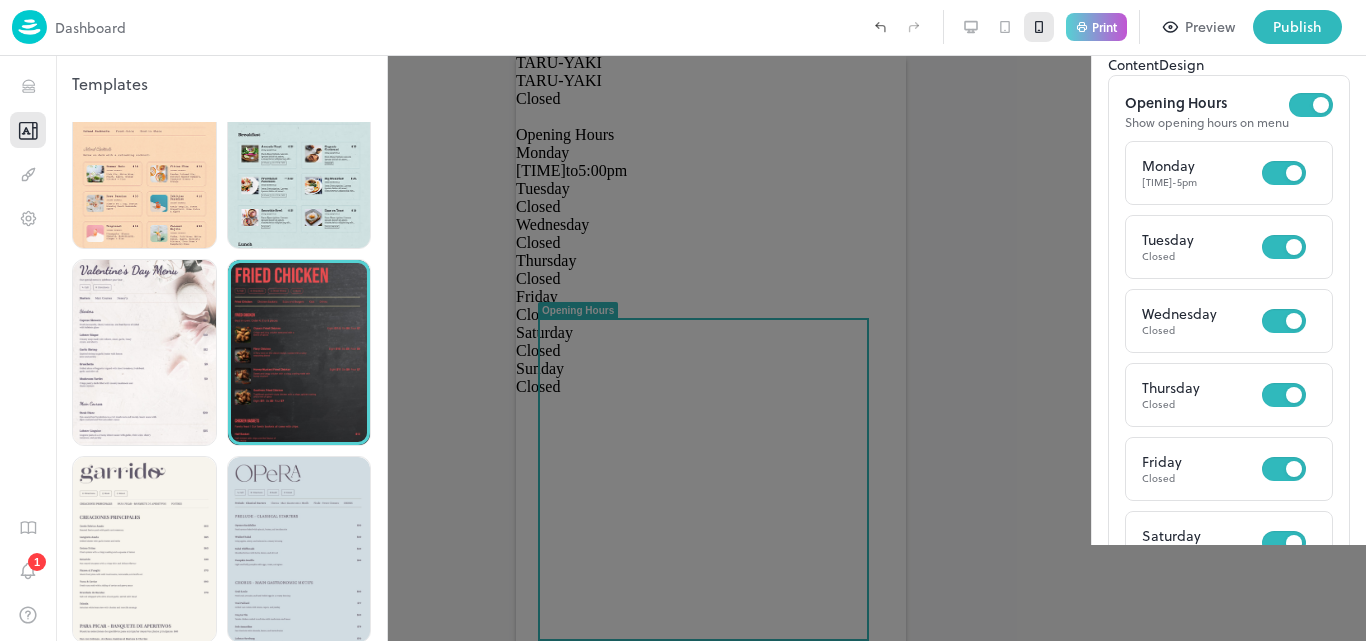 click on "Design" at bounding box center (1181, 64) 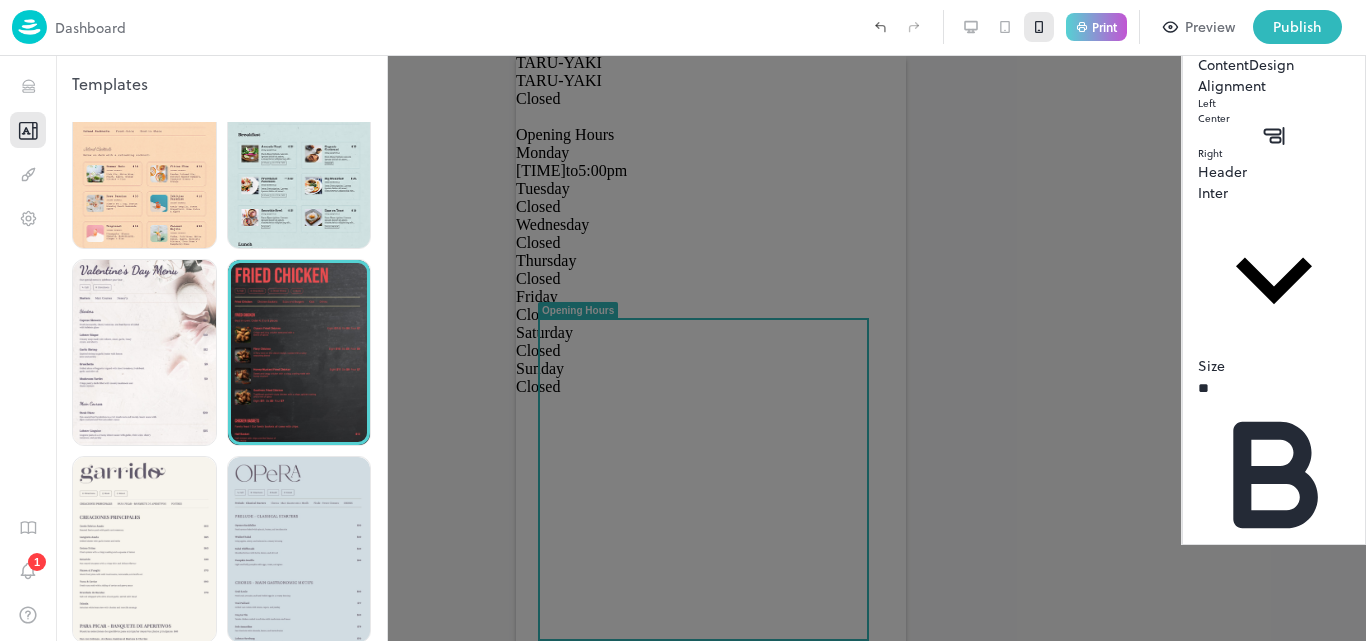 click on "Content" at bounding box center [1223, 64] 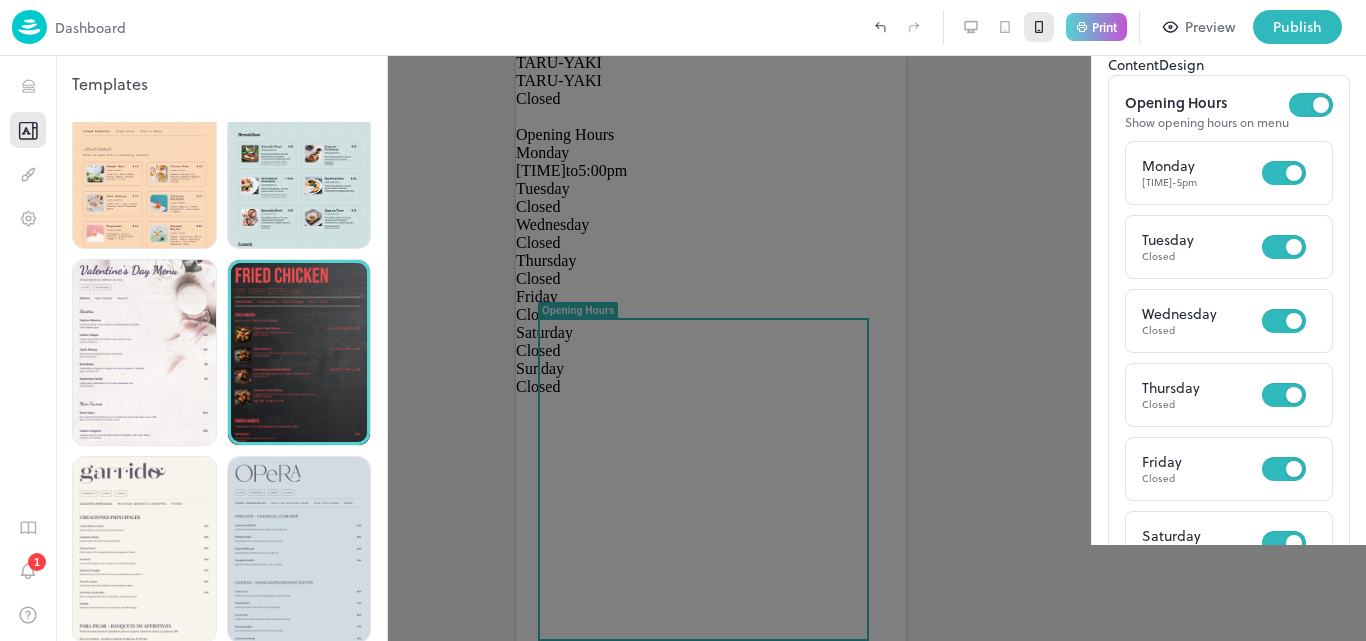 click at bounding box center [299, 352] 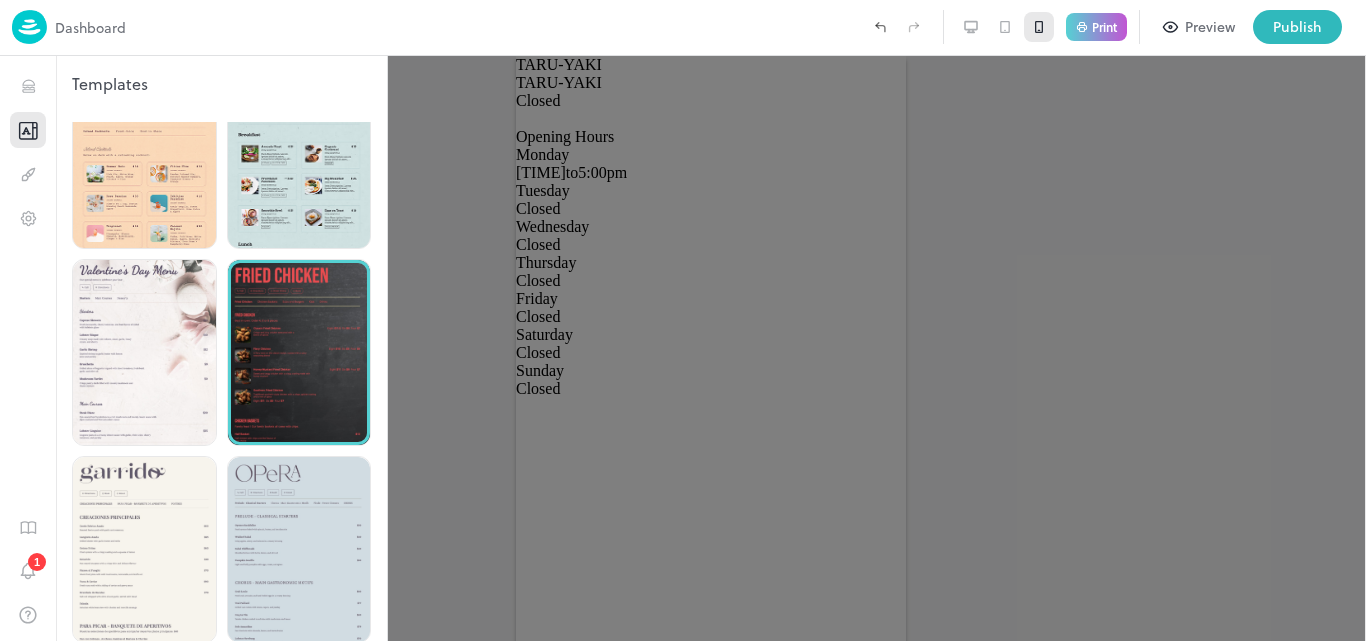 click on "Preview" at bounding box center (1210, 27) 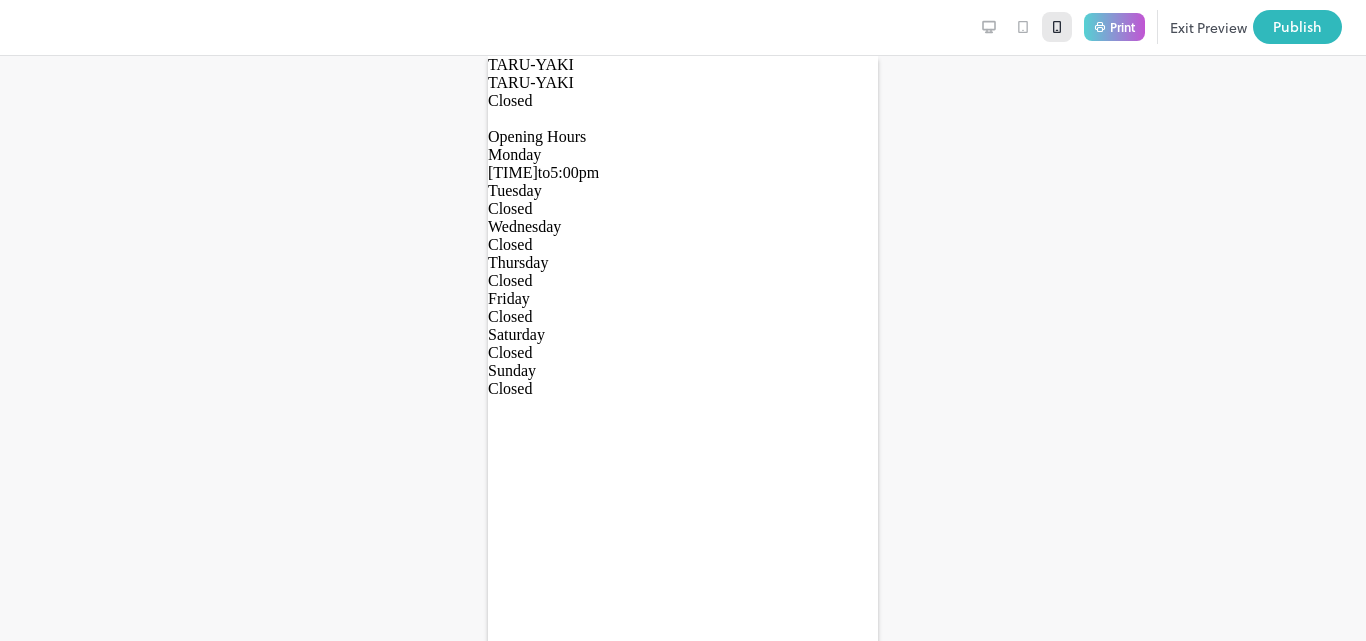 scroll, scrollTop: 0, scrollLeft: 0, axis: both 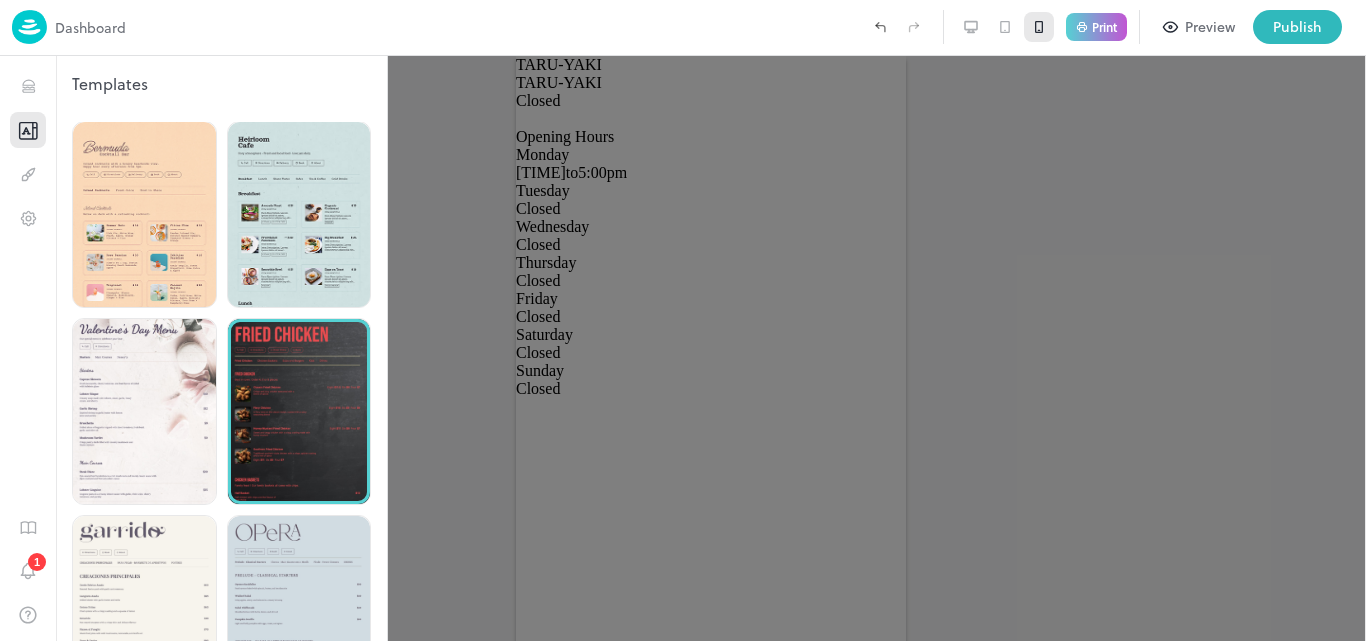 click at bounding box center (299, 411) 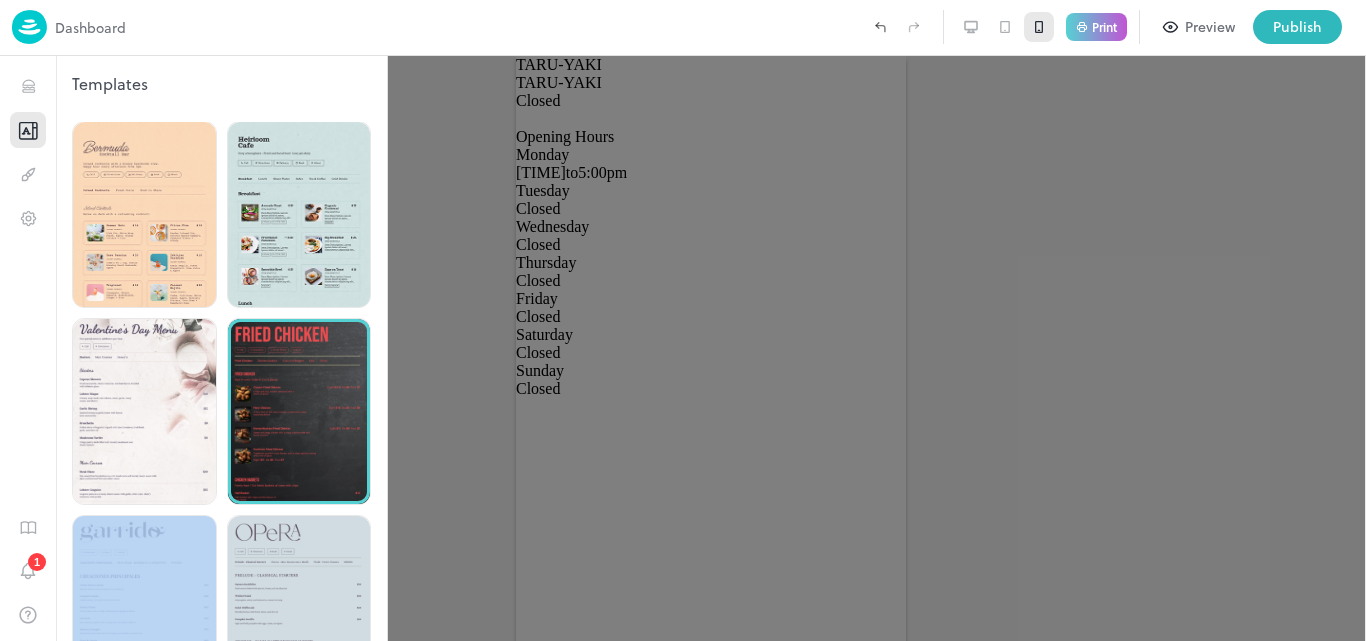 click at bounding box center [299, 411] 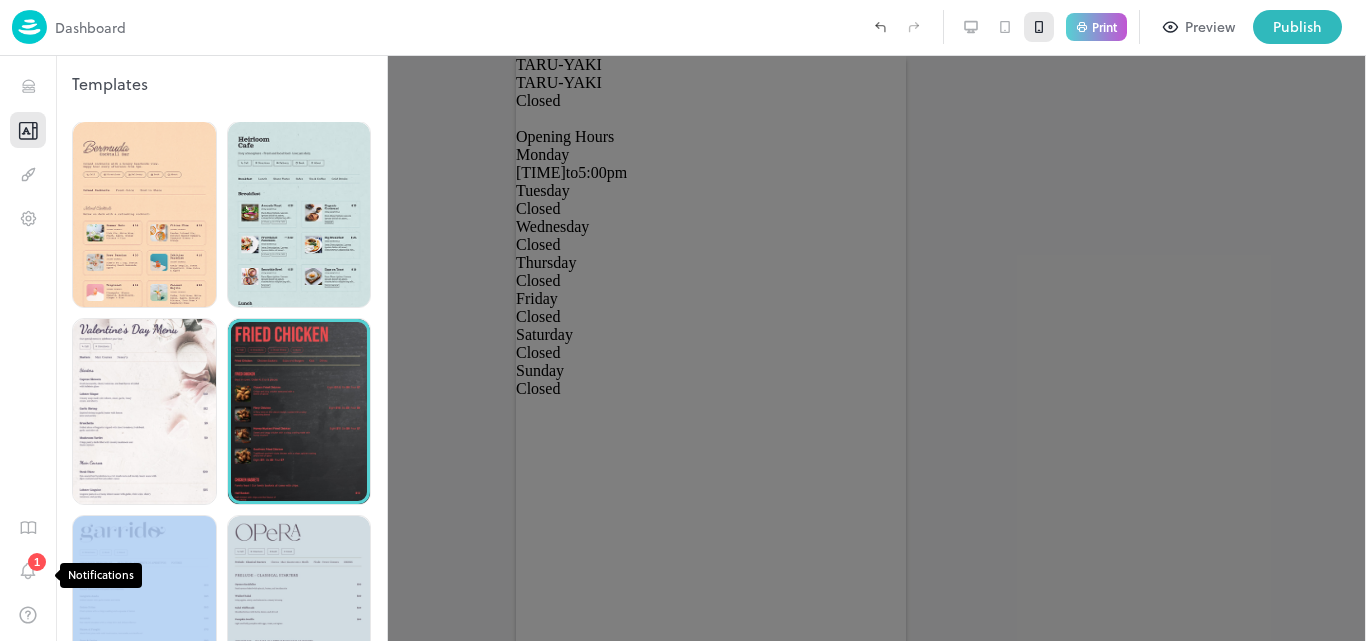 drag, startPoint x: 296, startPoint y: 348, endPoint x: 36, endPoint y: 567, distance: 339.94266 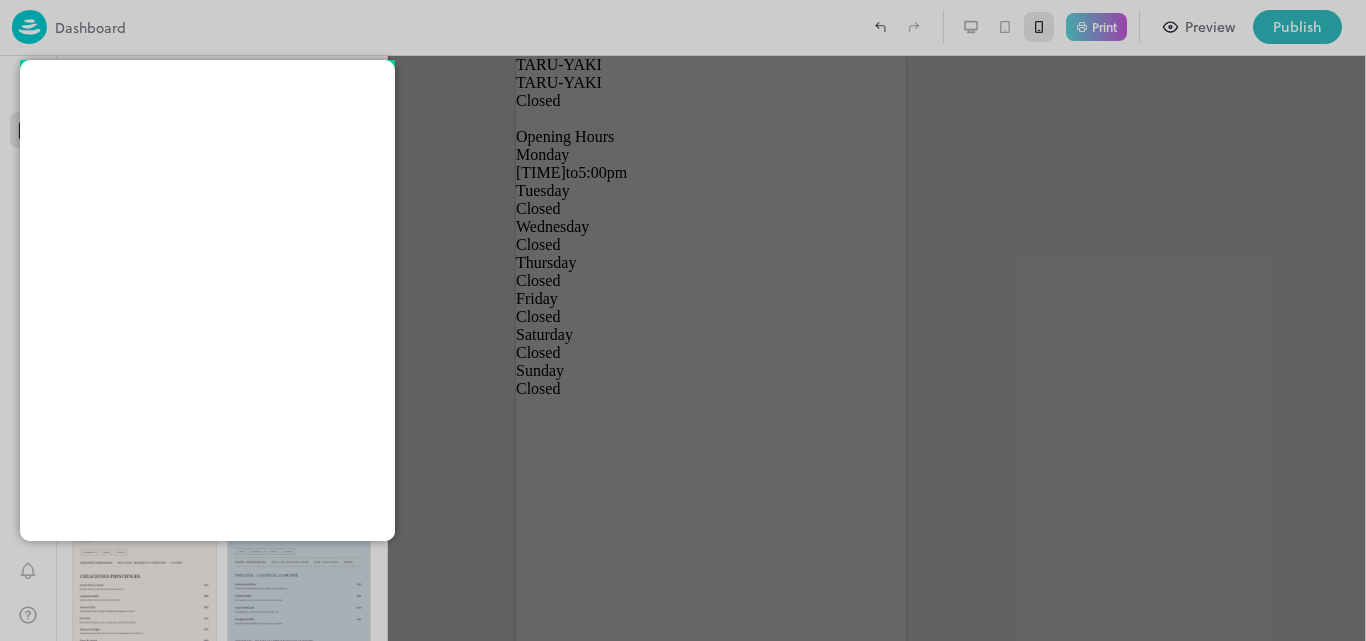 click at bounding box center [683, 320] 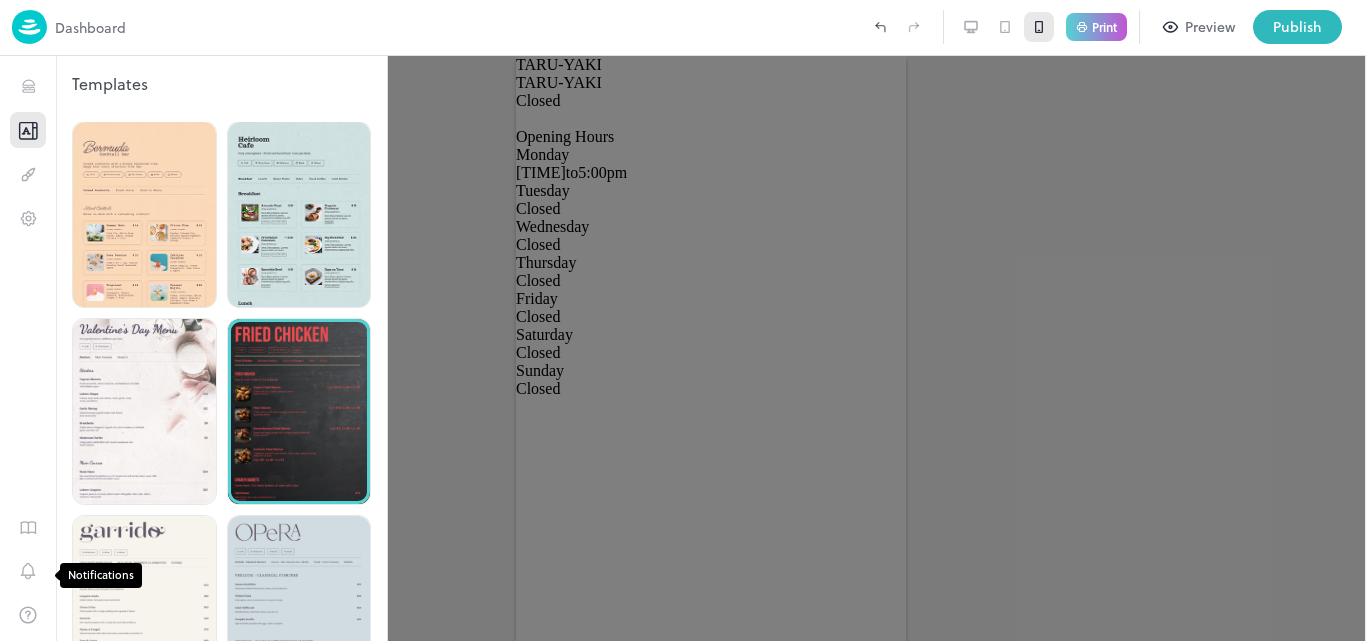 click 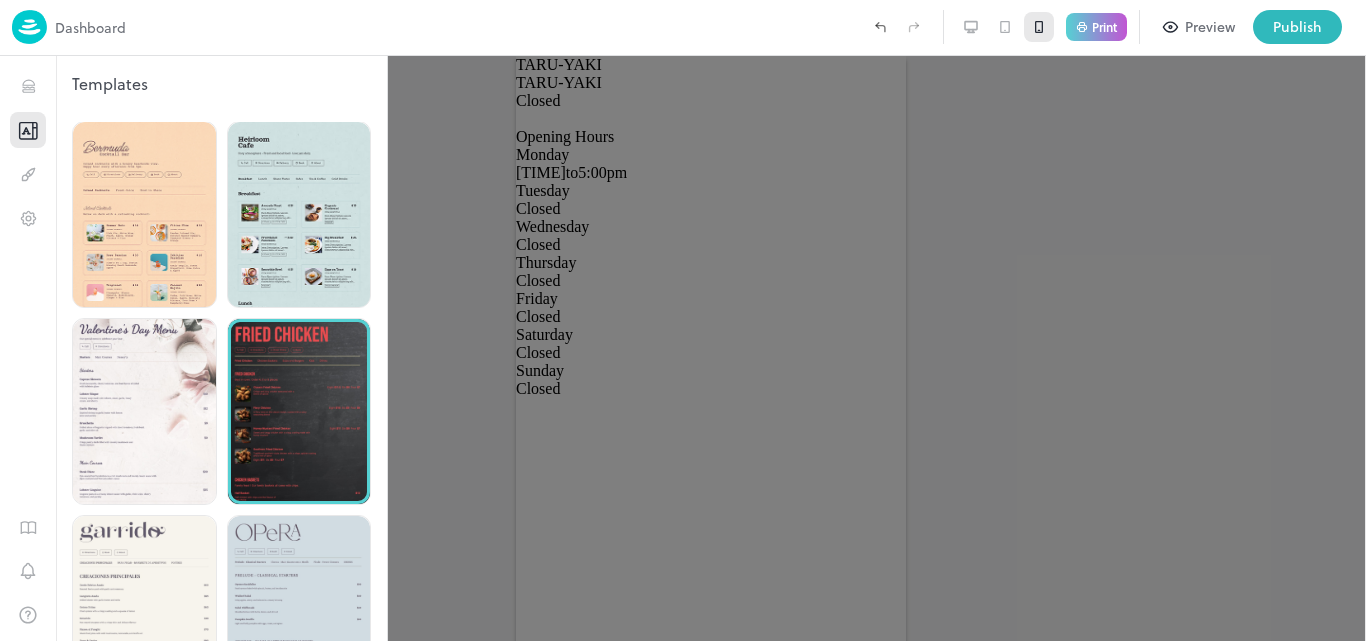 click at bounding box center [683, 320] 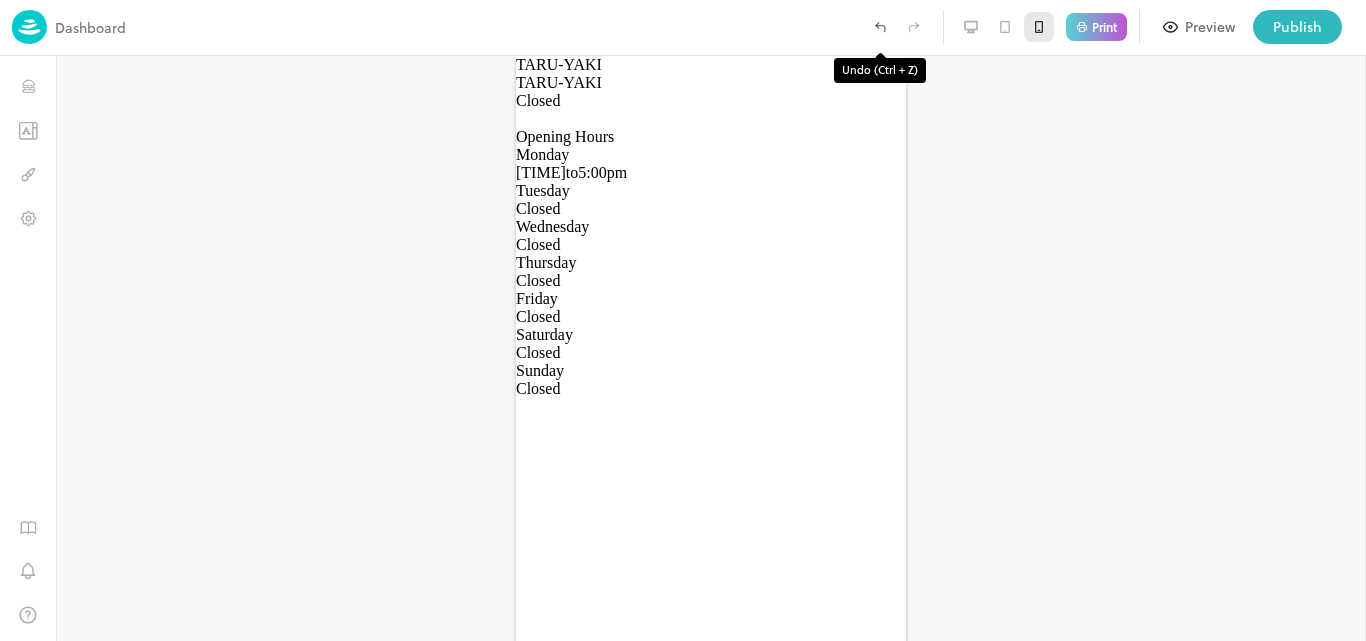 click at bounding box center [880, 27] 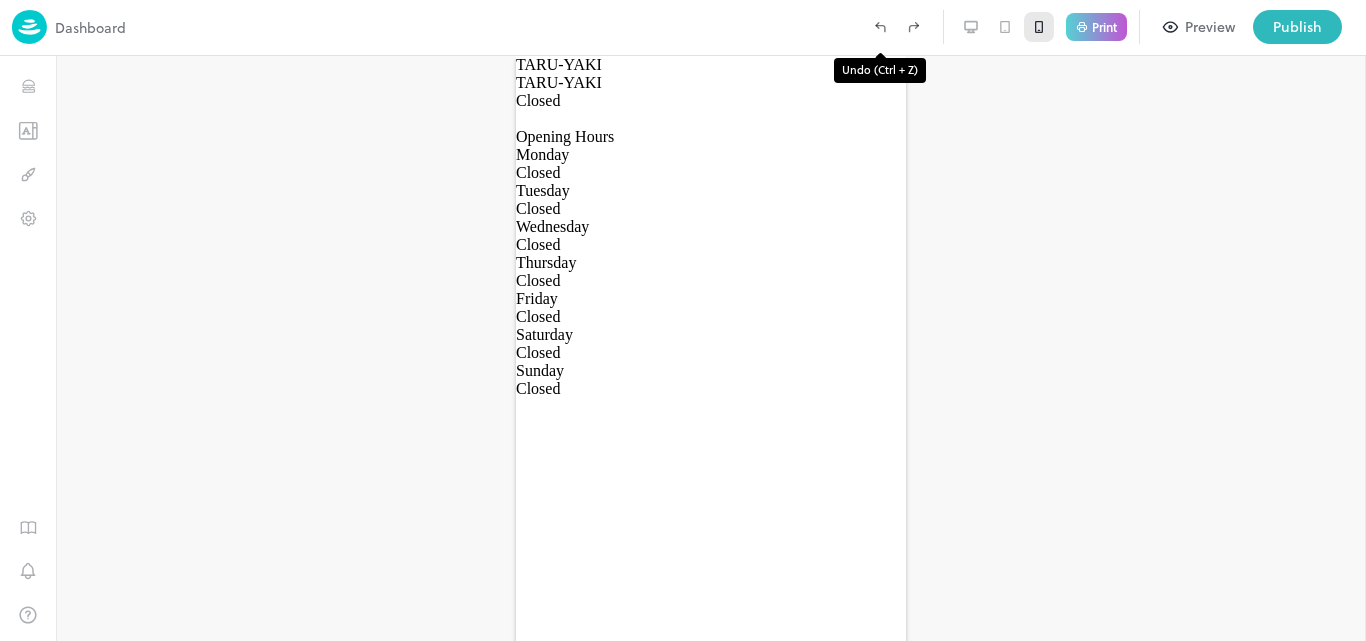 click at bounding box center [880, 27] 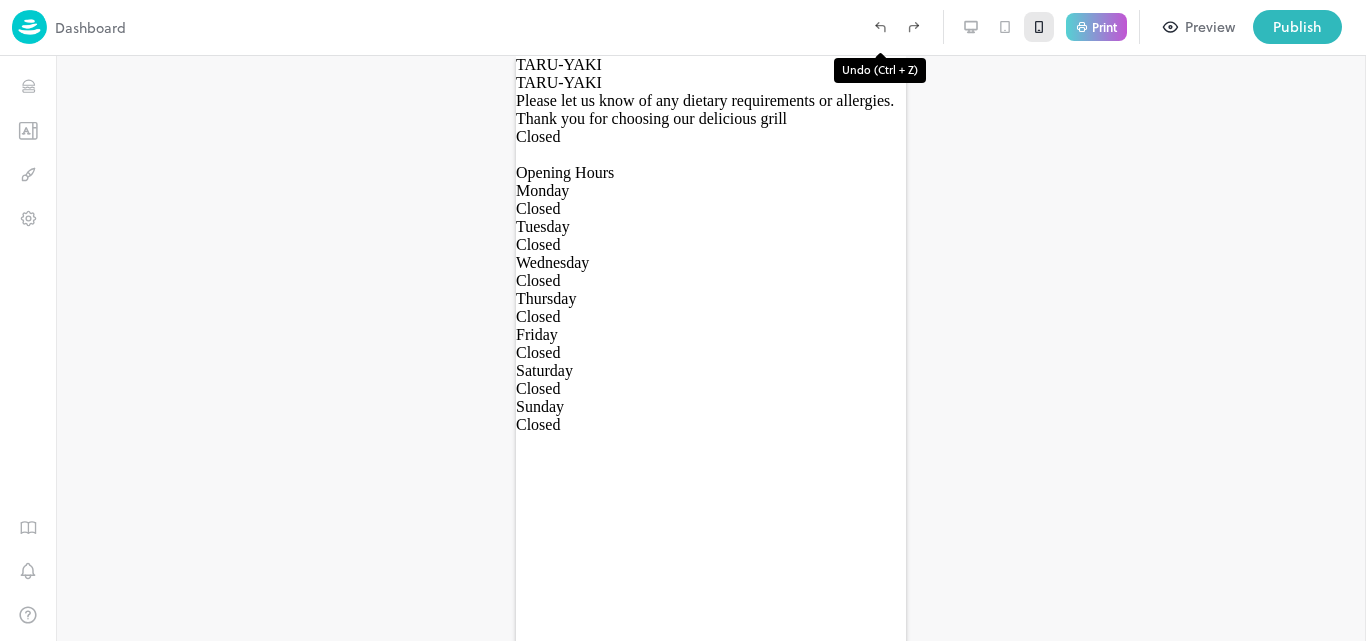 click at bounding box center [880, 27] 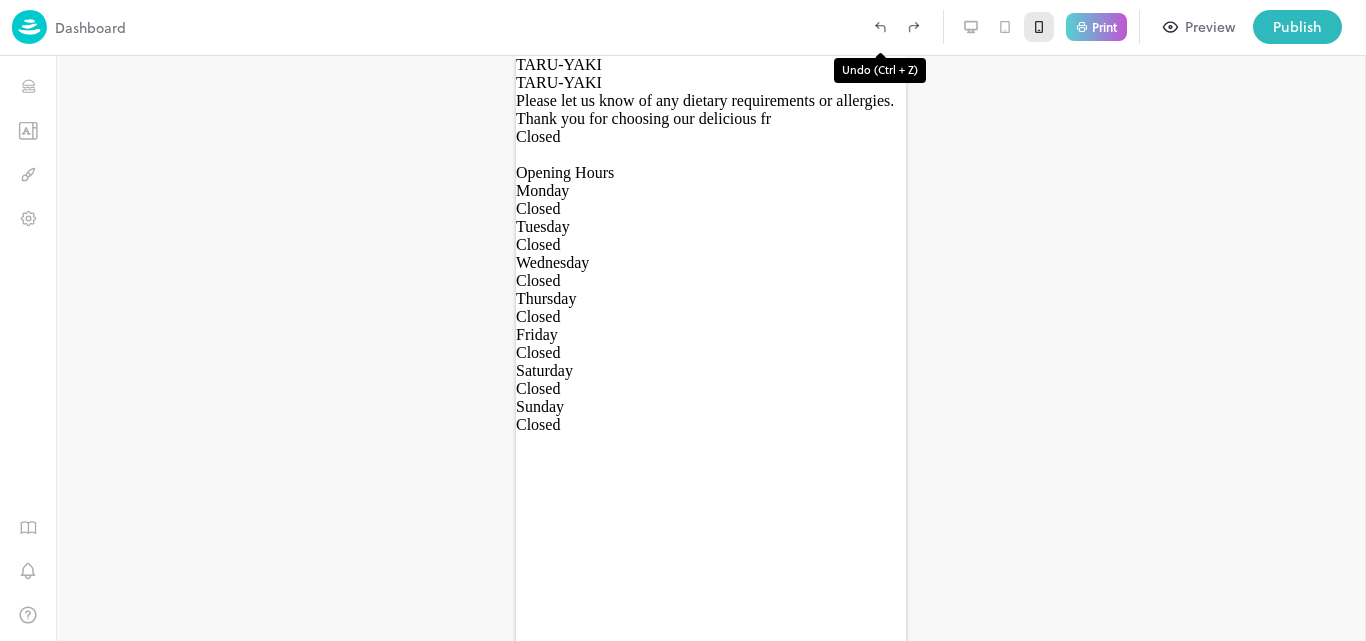 click at bounding box center (880, 27) 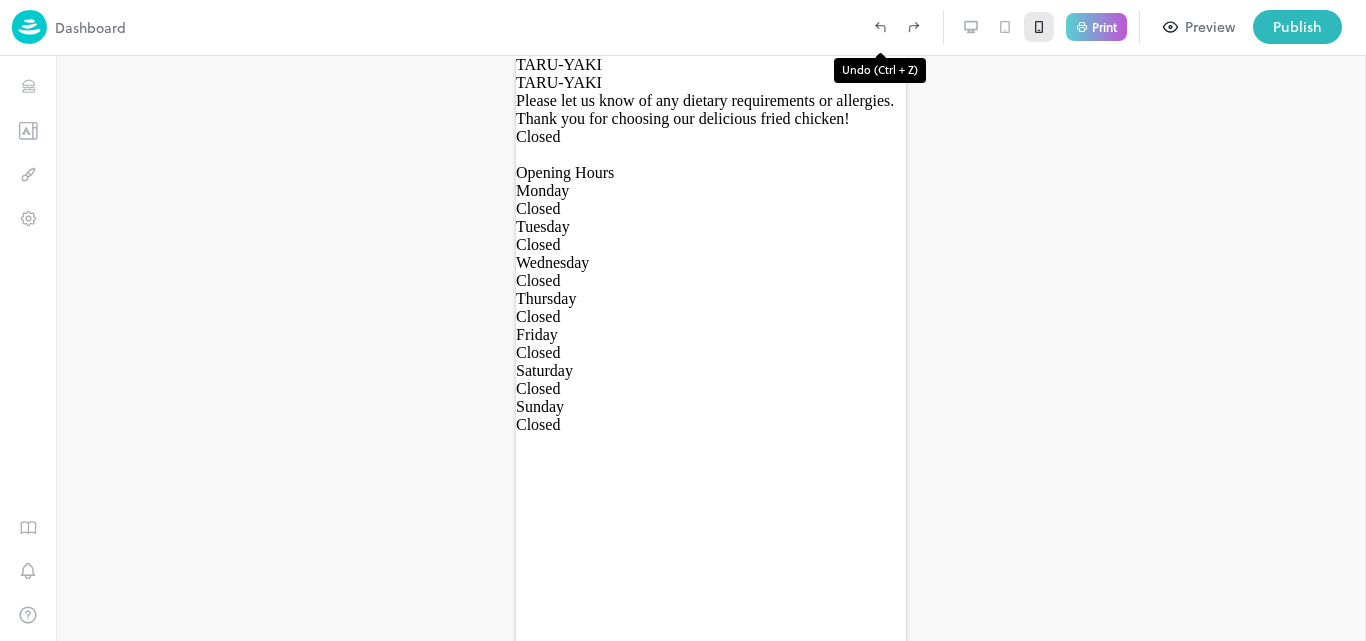 click at bounding box center [880, 27] 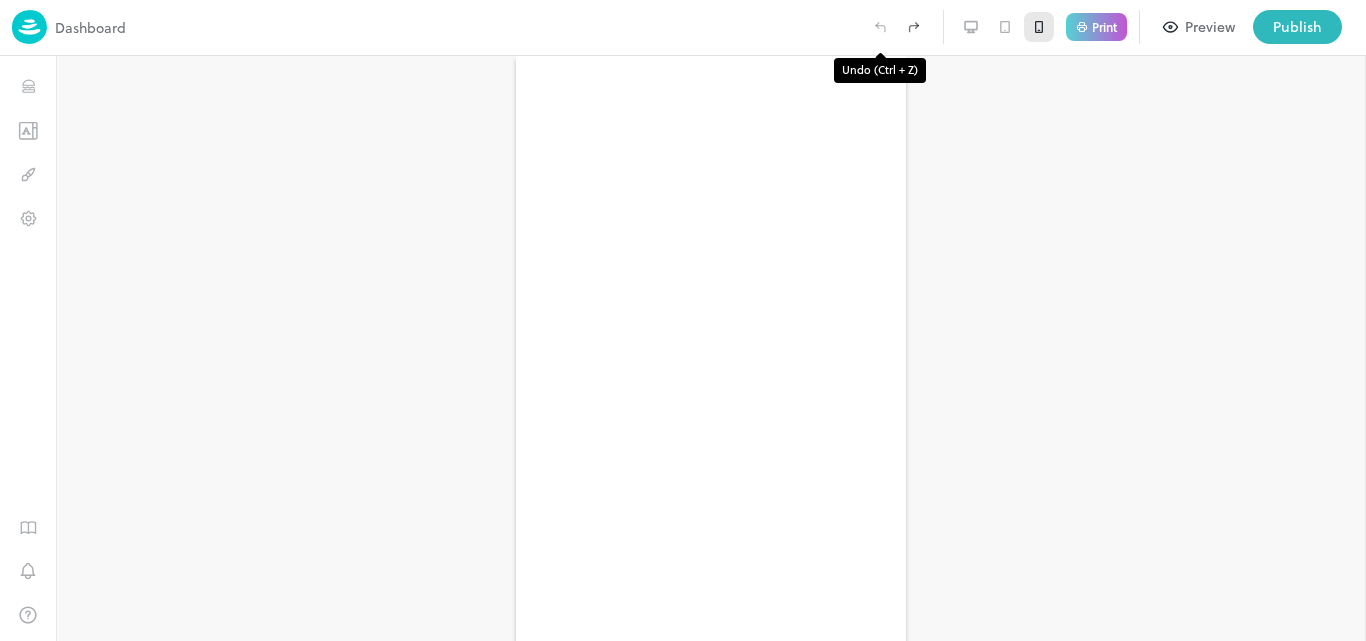 click at bounding box center [880, 27] 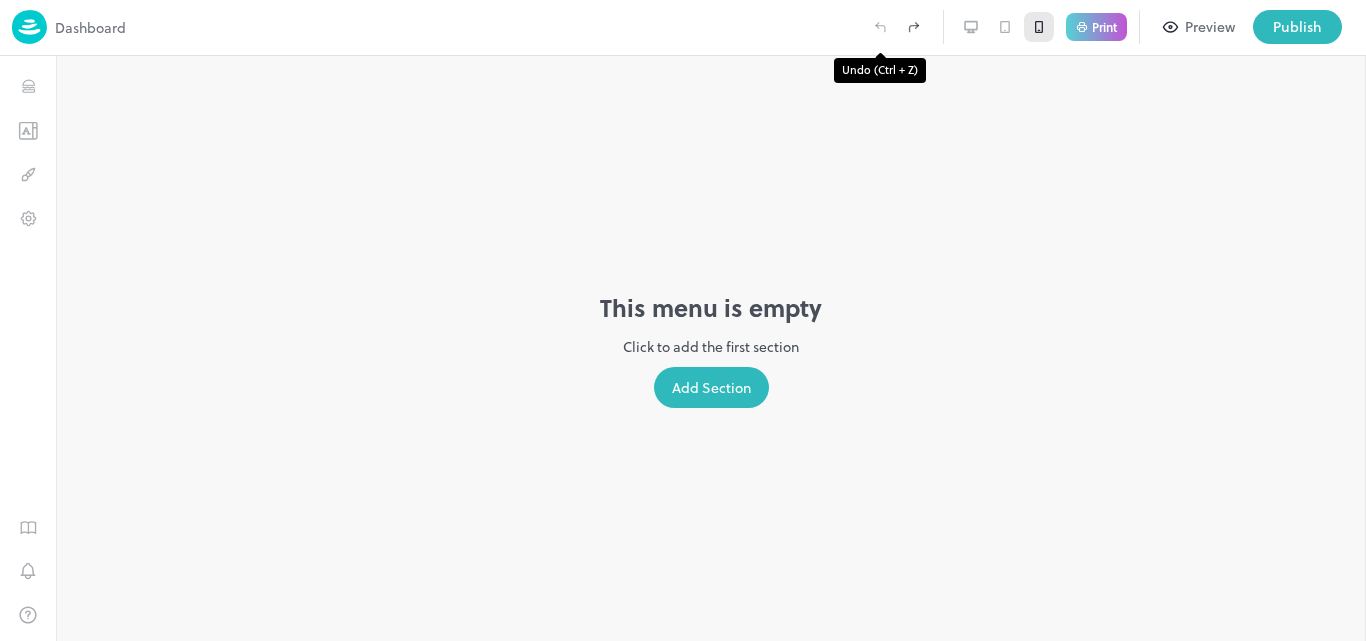 drag, startPoint x: 869, startPoint y: 18, endPoint x: 984, endPoint y: 32, distance: 115.84904 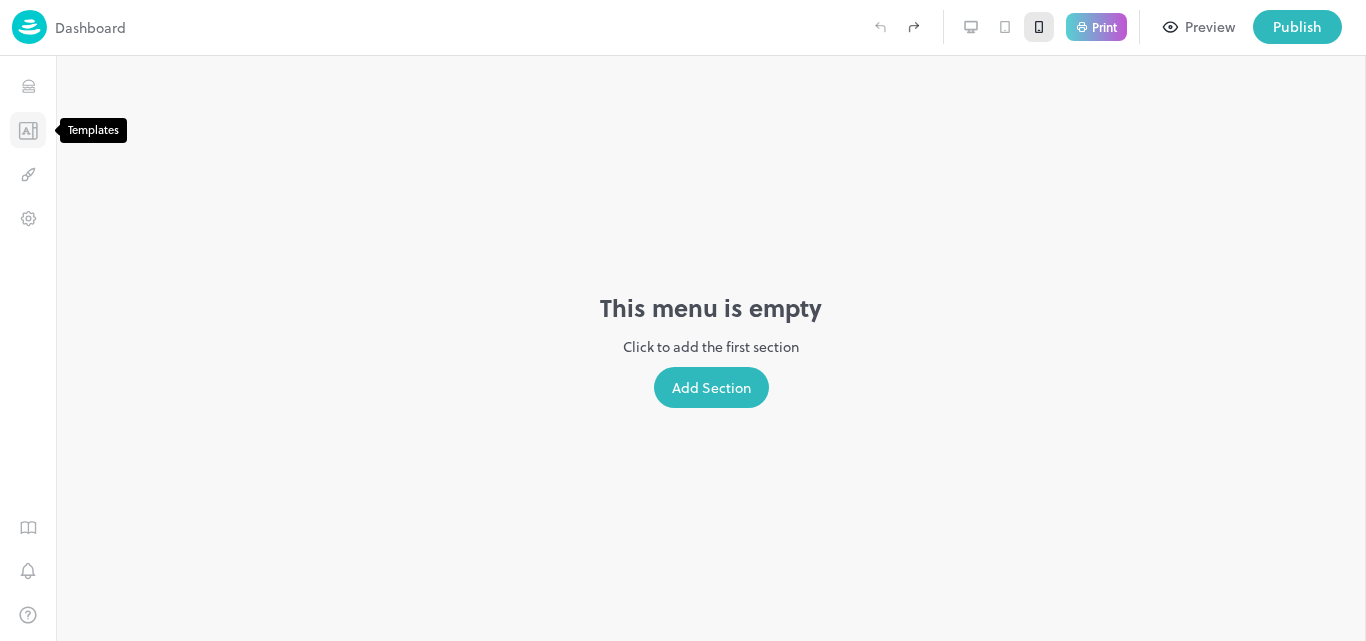 click at bounding box center (28, 130) 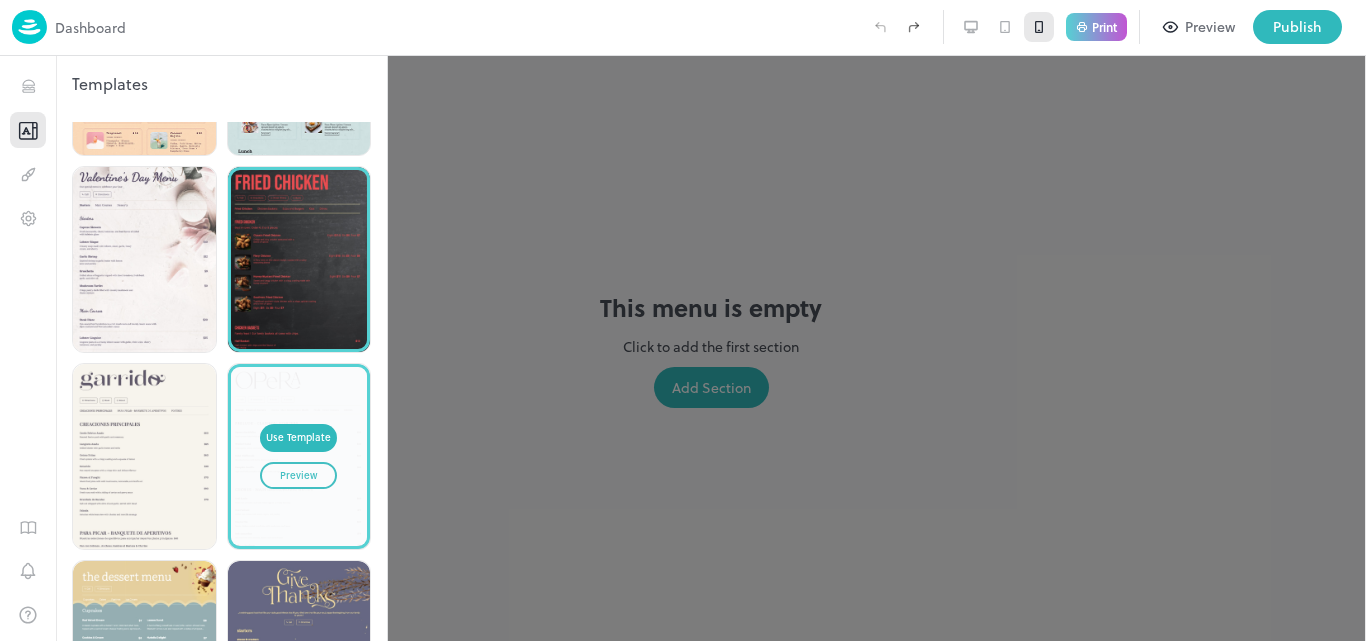 scroll, scrollTop: 3305, scrollLeft: 0, axis: vertical 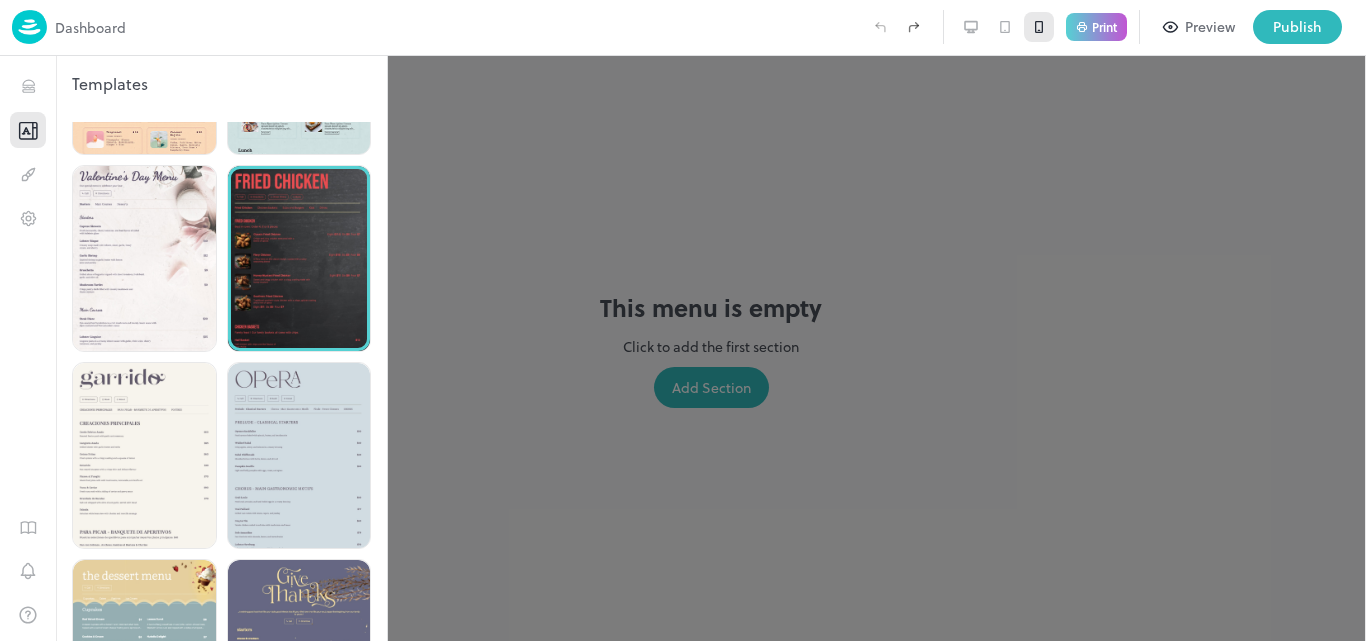 click at bounding box center [299, 258] 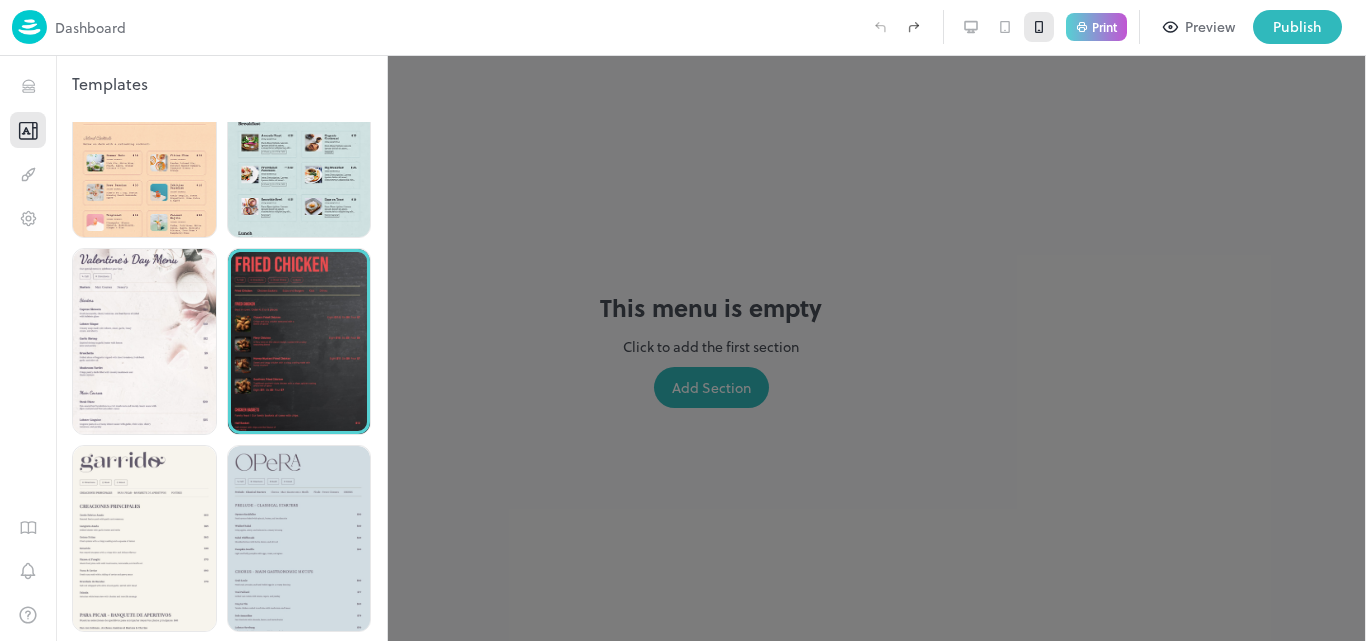 scroll, scrollTop: 3221, scrollLeft: 0, axis: vertical 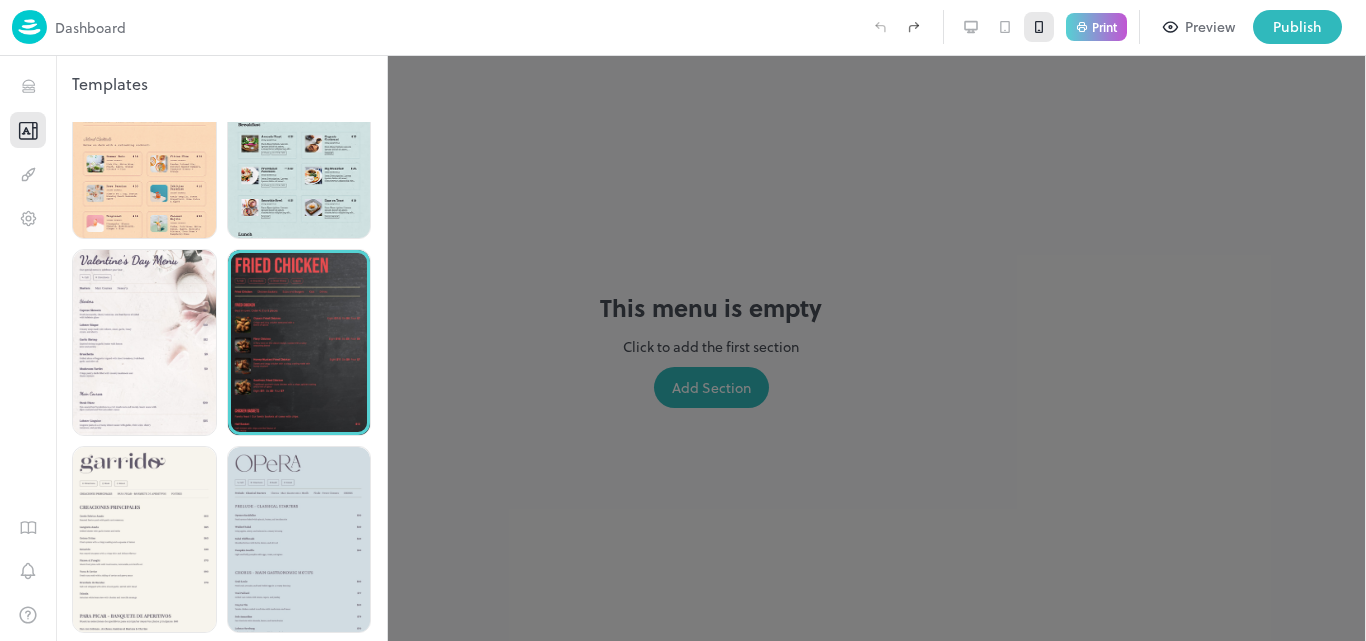 click at bounding box center [299, 342] 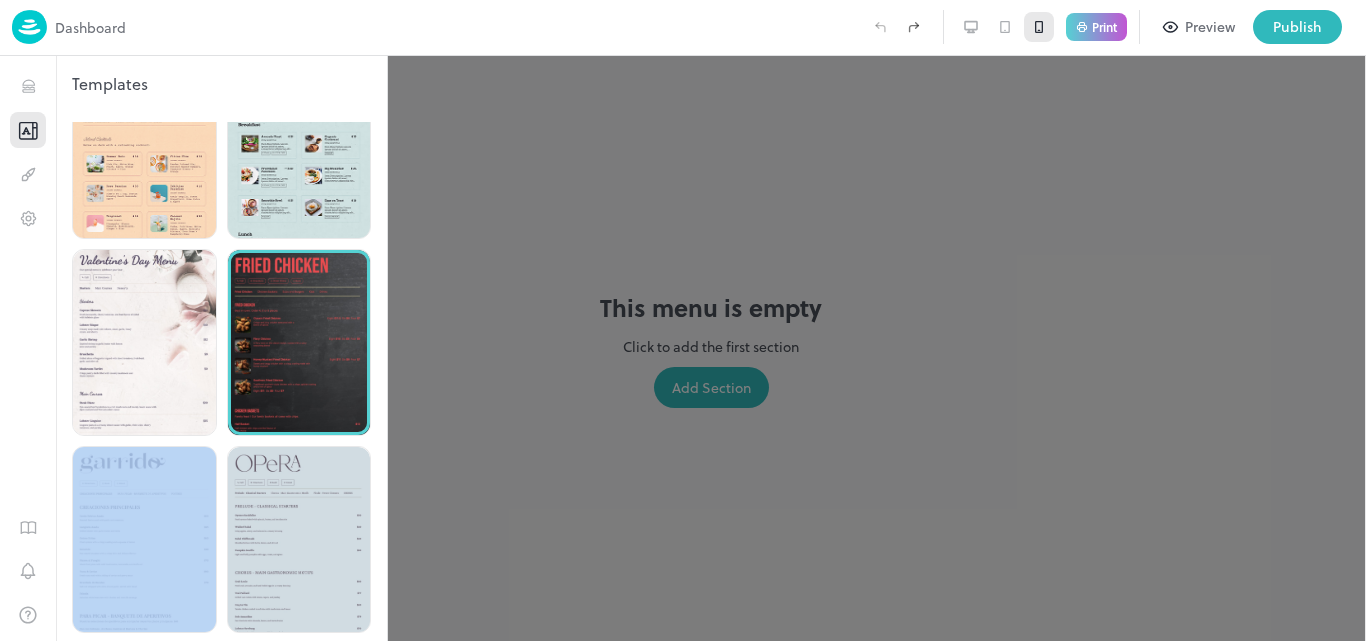 click at bounding box center [299, 342] 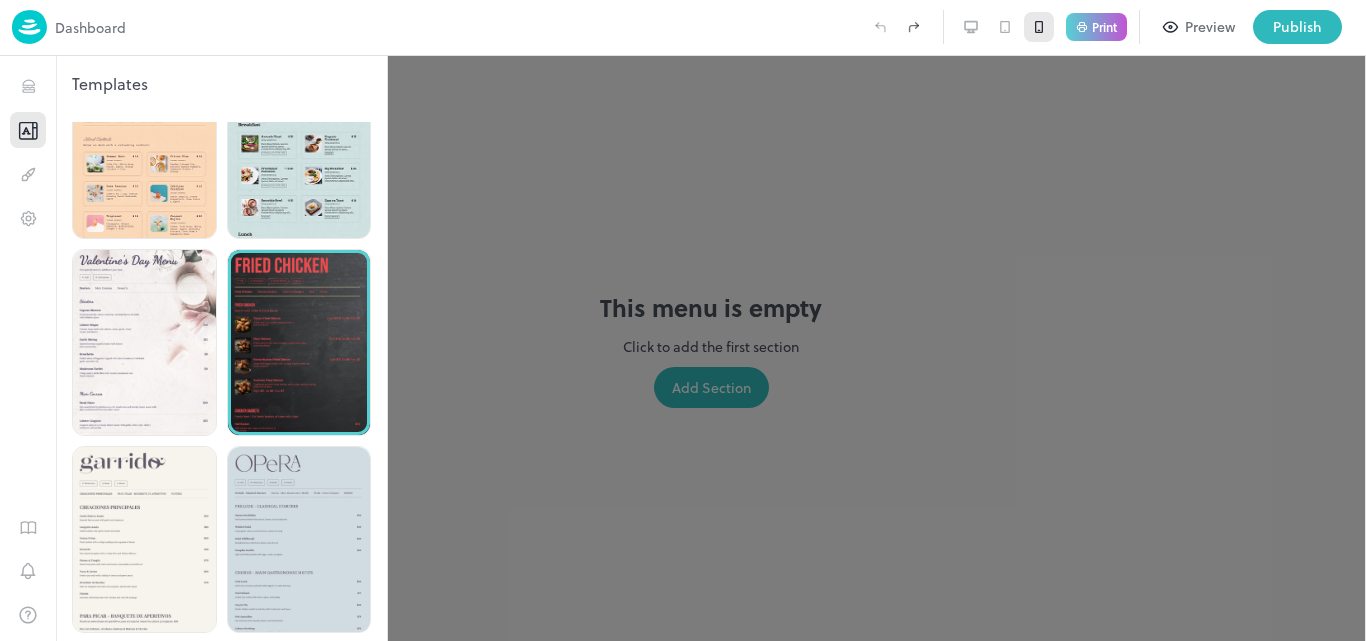 click at bounding box center (299, 342) 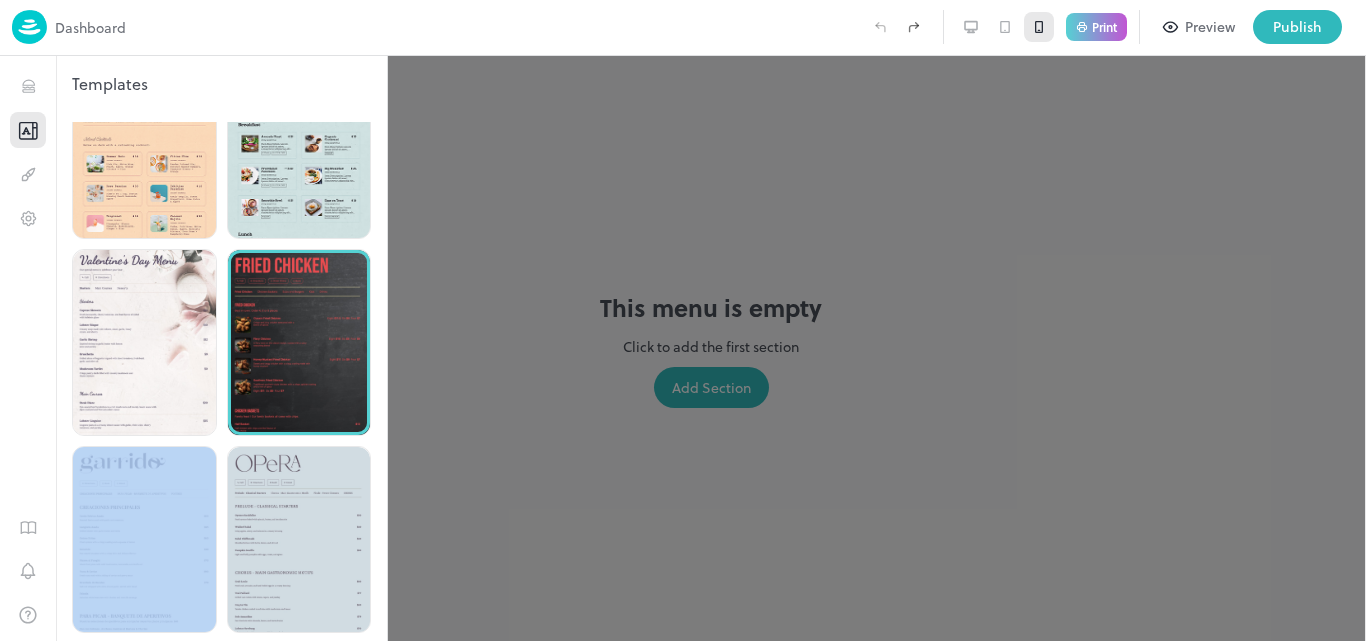 click at bounding box center [299, 342] 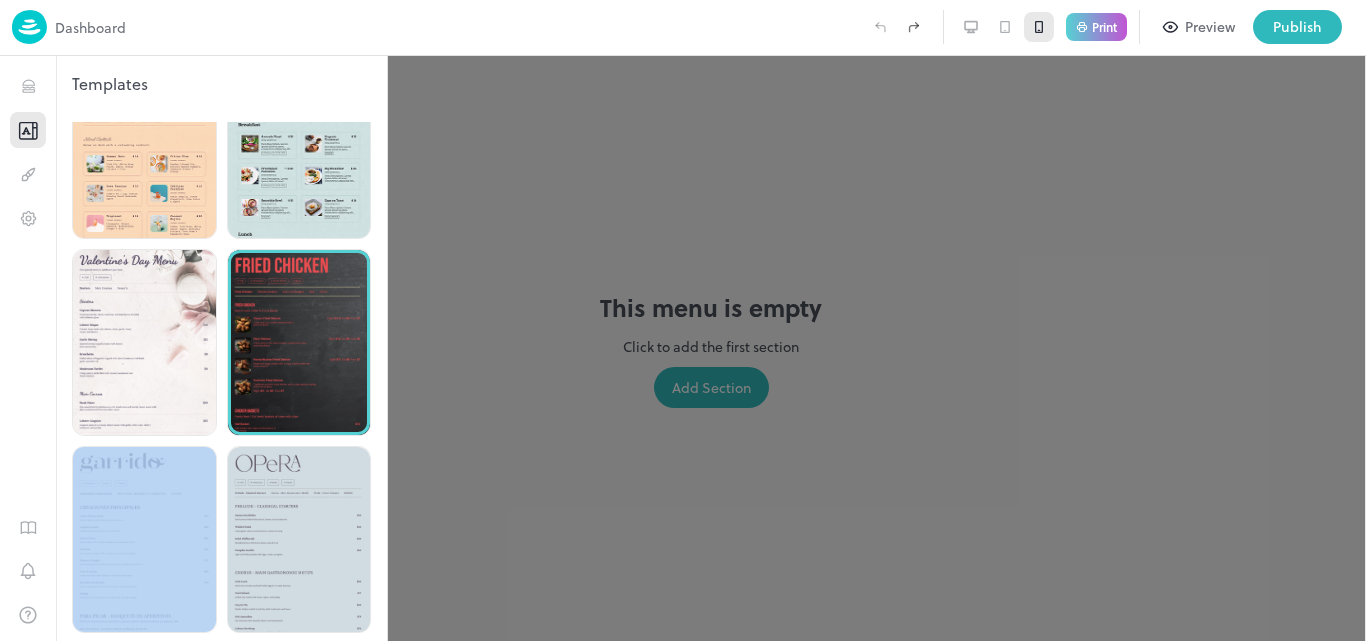 drag, startPoint x: 320, startPoint y: 284, endPoint x: 266, endPoint y: 236, distance: 72.249565 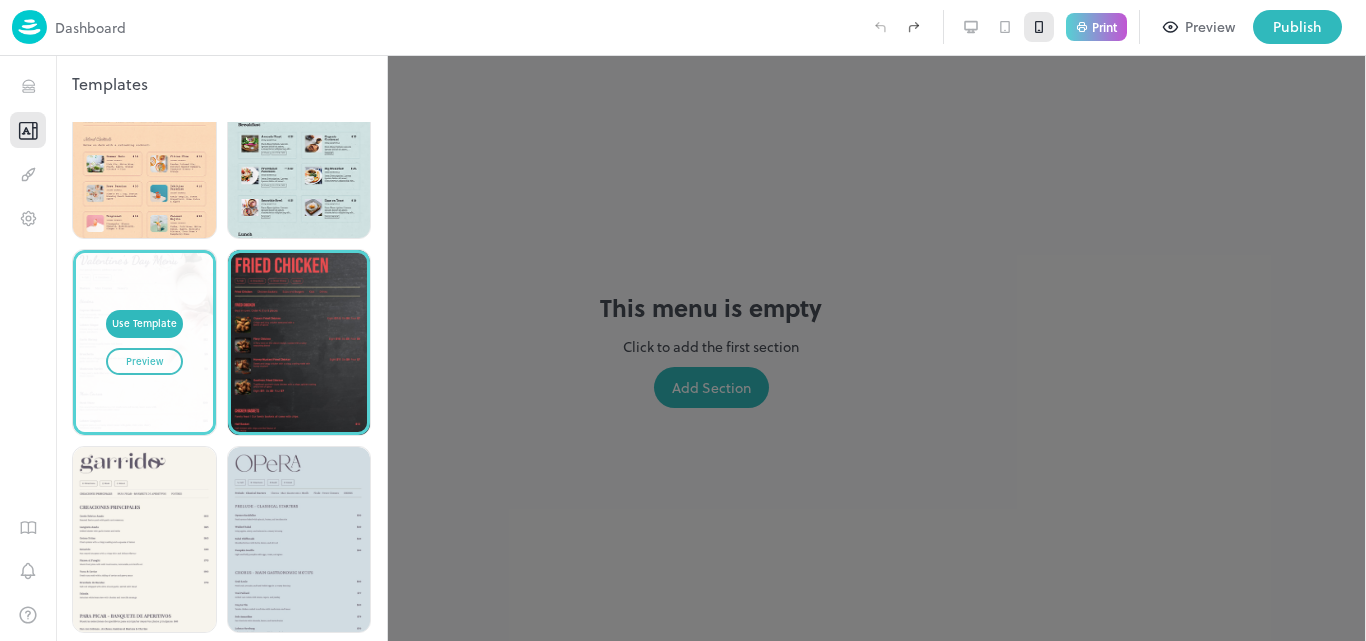 click on "Use Template Preview" at bounding box center [144, 342] 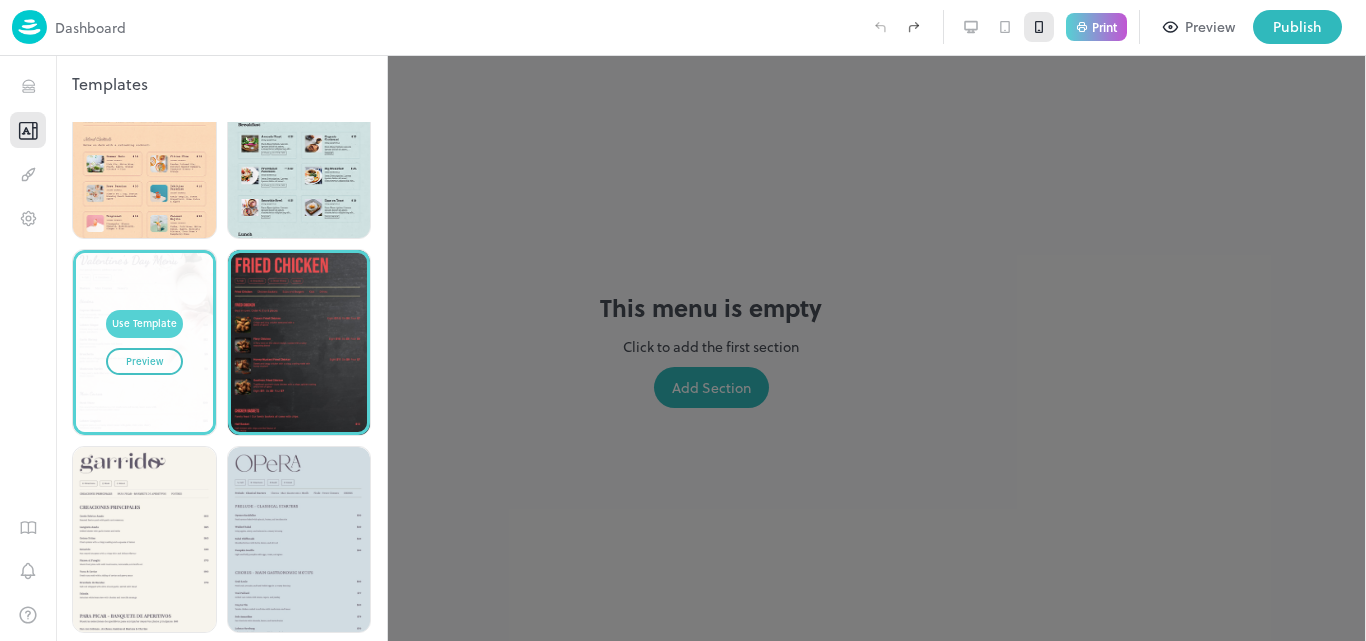 click on "Use Template" at bounding box center (144, 324) 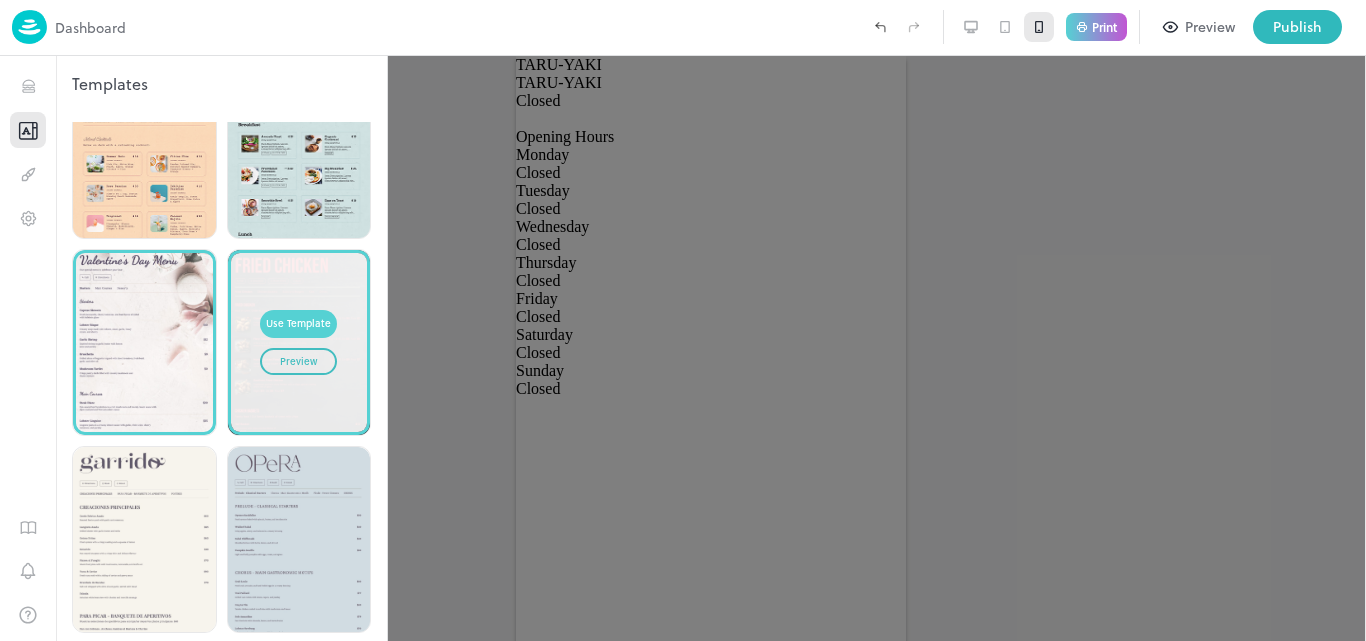 click on "Use Template" at bounding box center (298, 324) 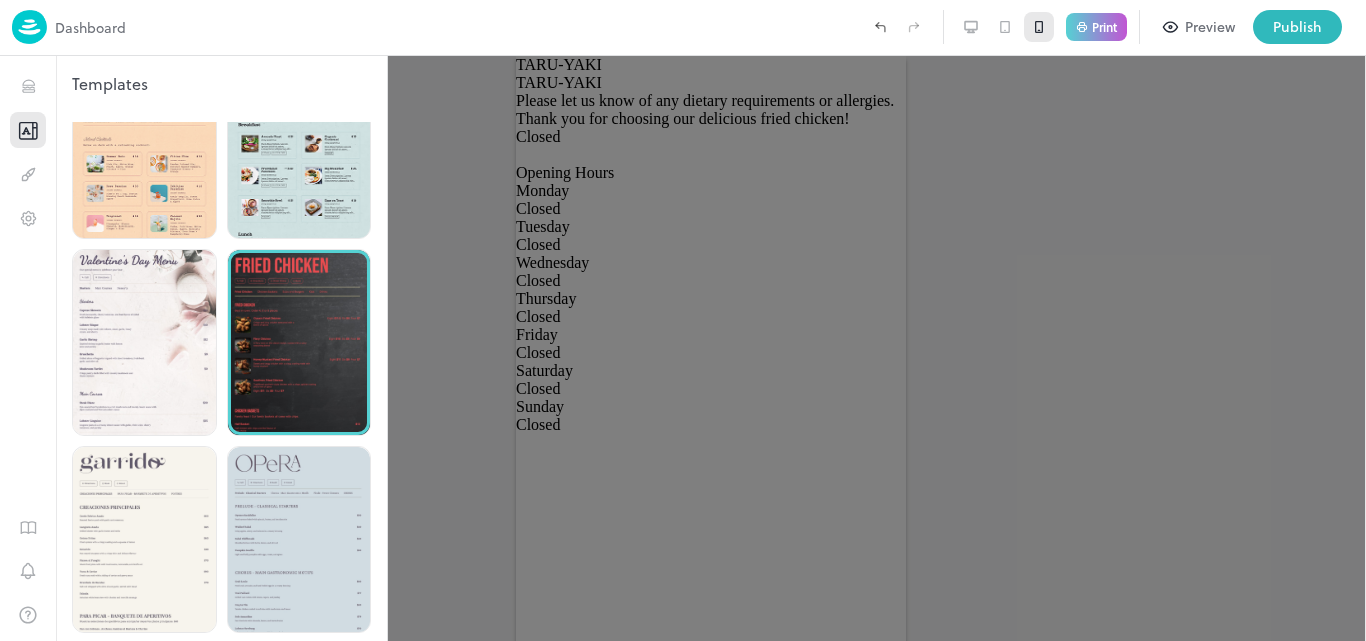 click at bounding box center [299, 342] 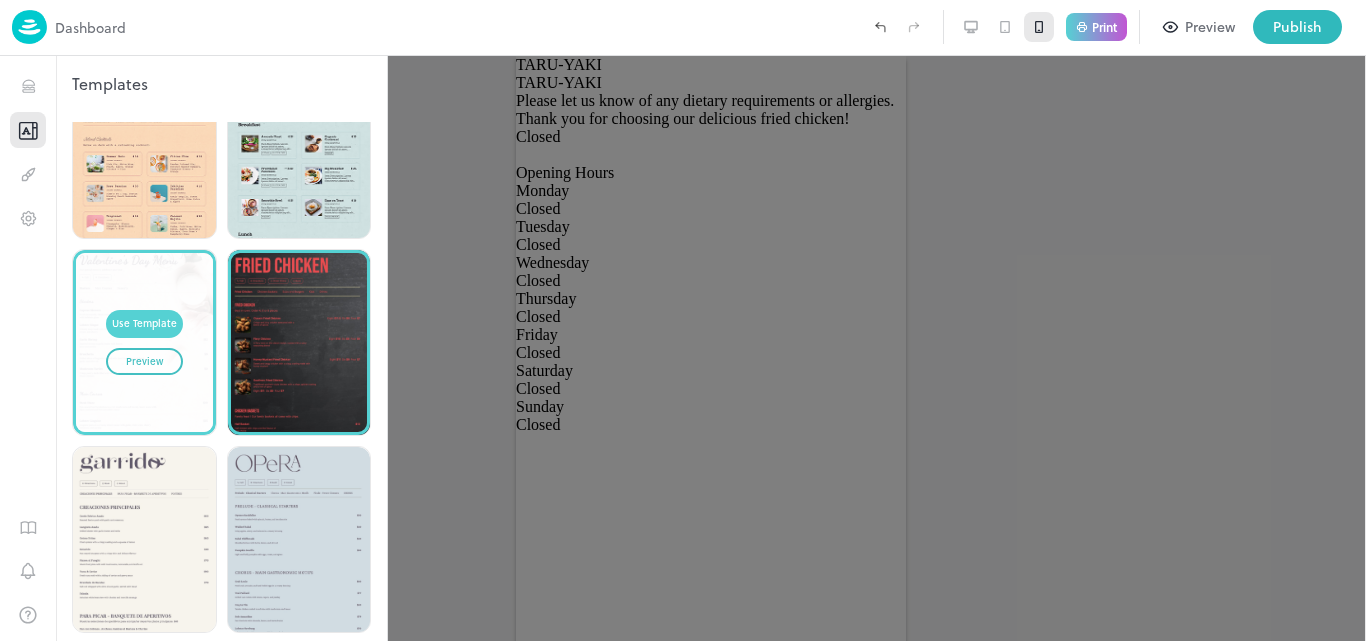 drag, startPoint x: 197, startPoint y: 262, endPoint x: 163, endPoint y: 260, distance: 34.058773 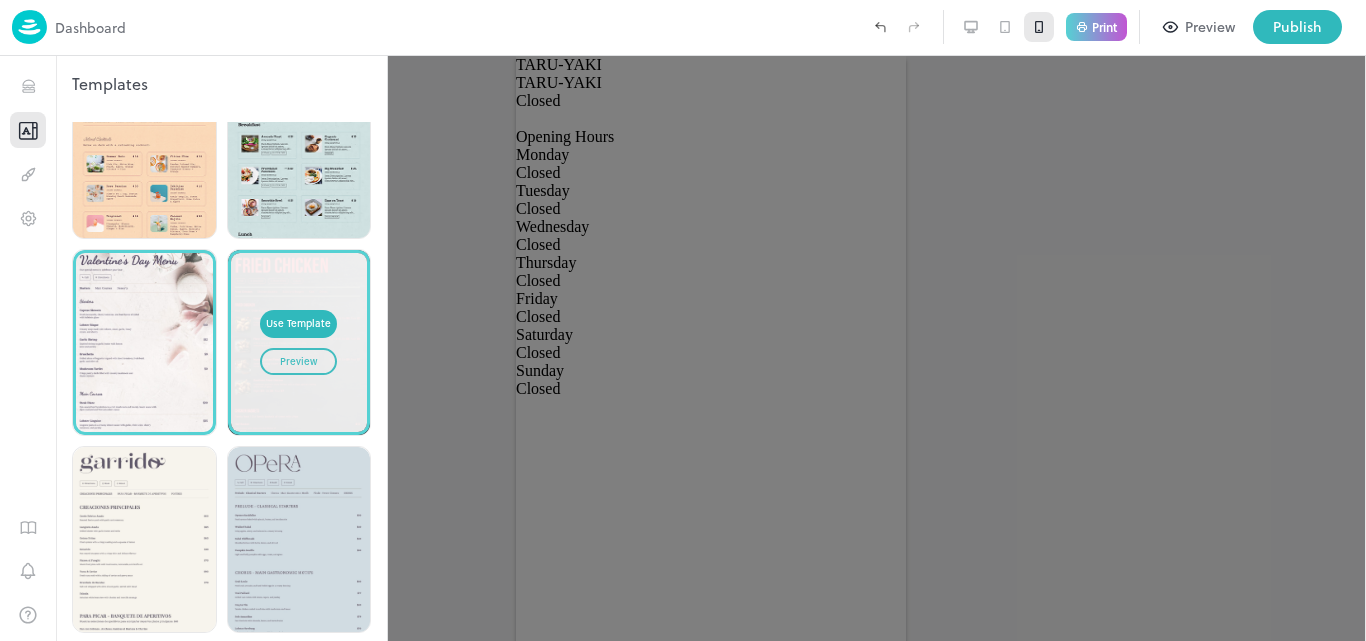 click on "Use Template Preview" at bounding box center [299, 342] 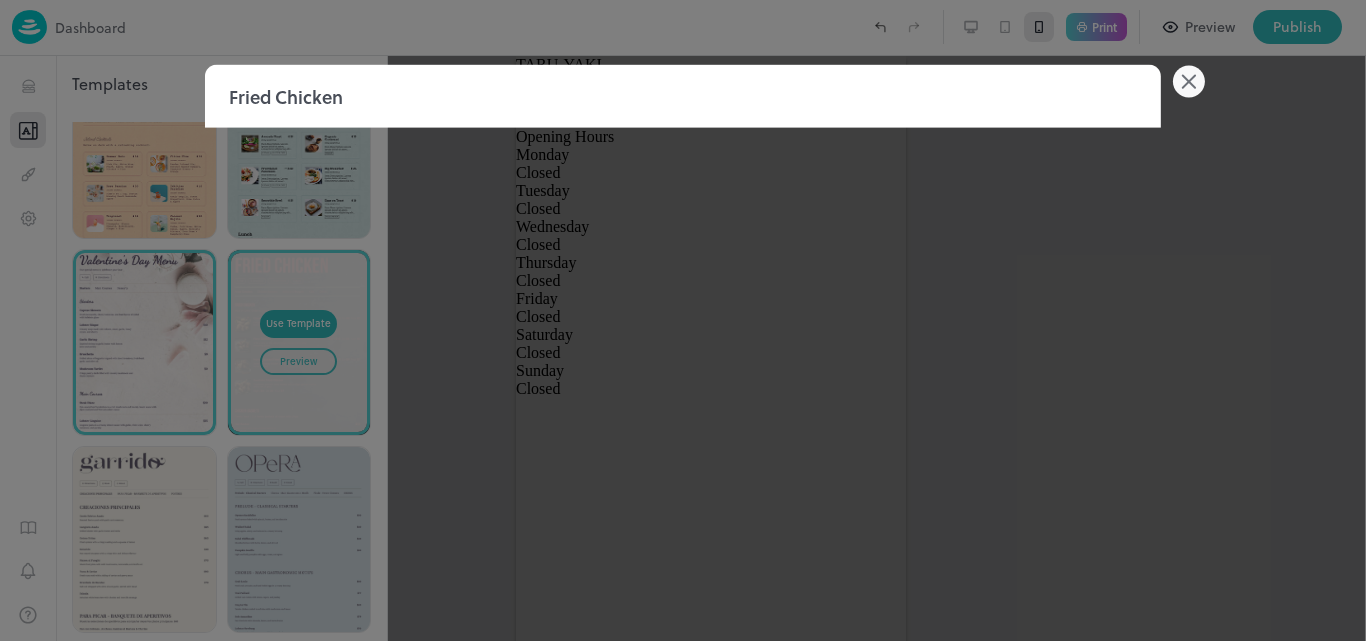 click 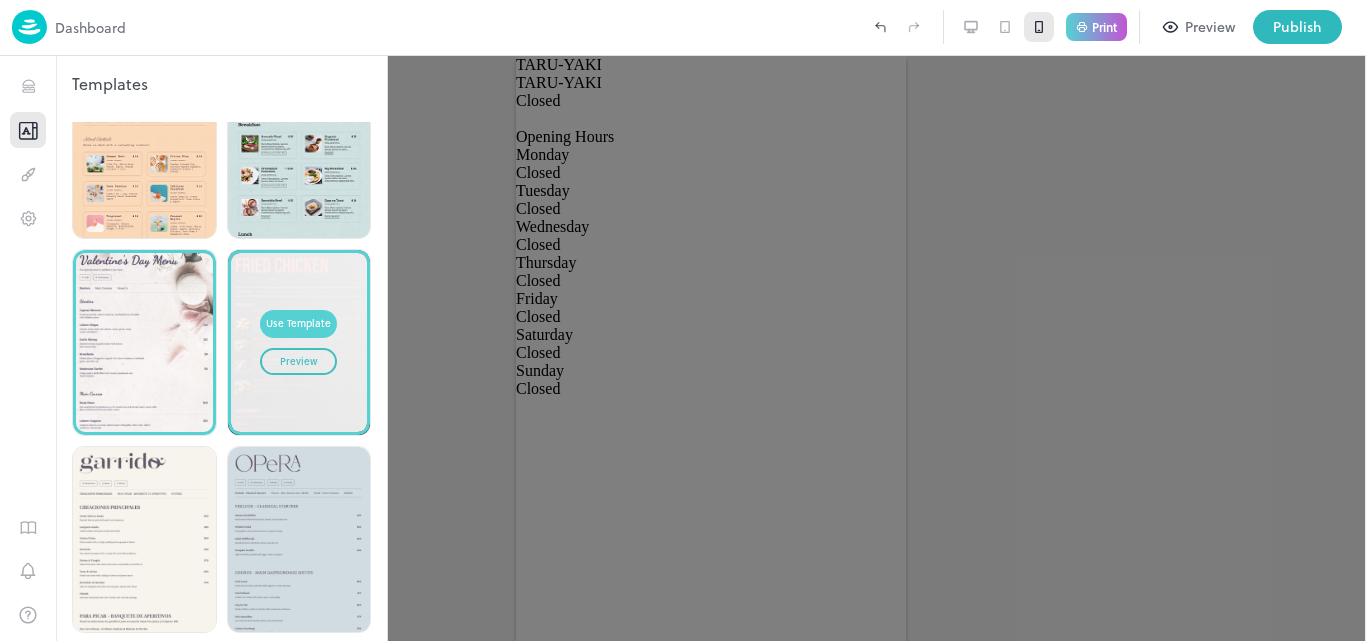 click on "Use Template" at bounding box center (298, 324) 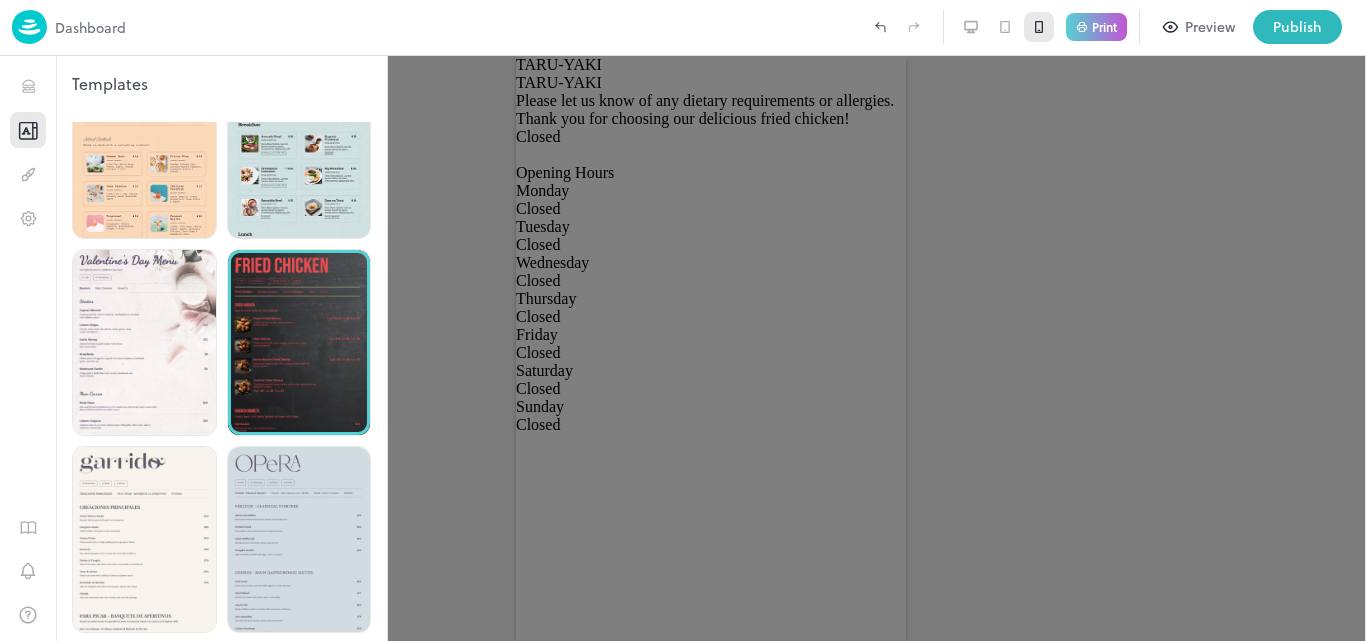 click at bounding box center [683, 320] 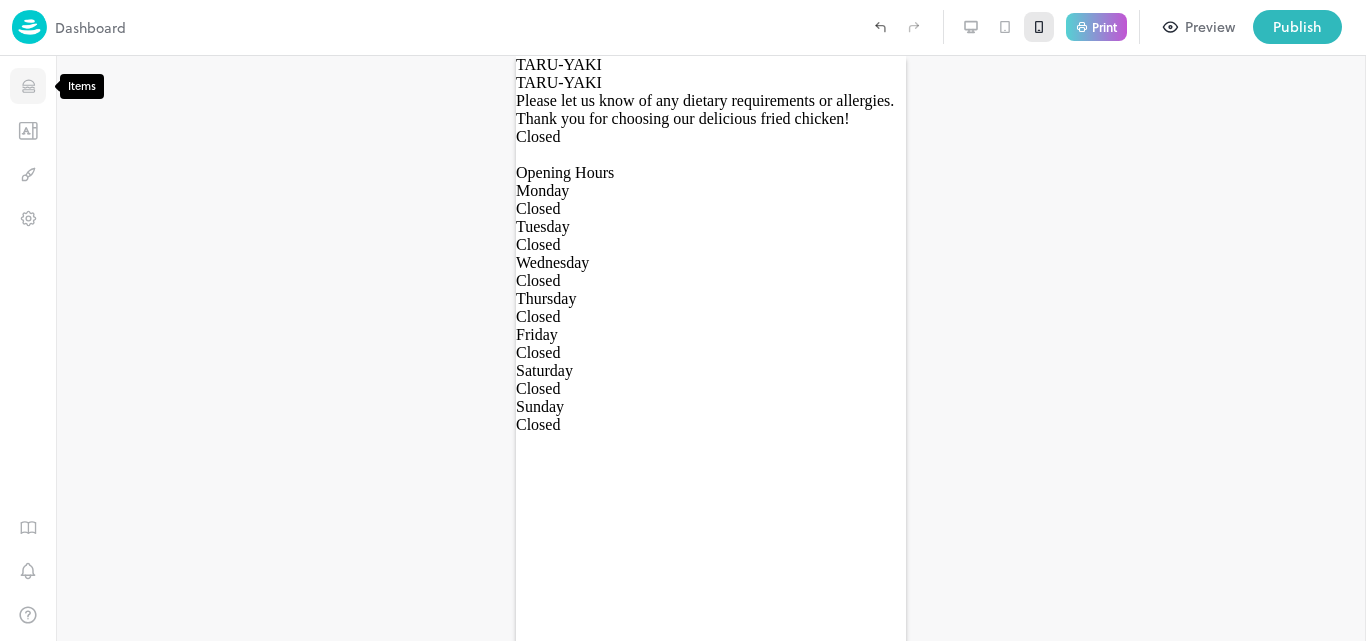 click 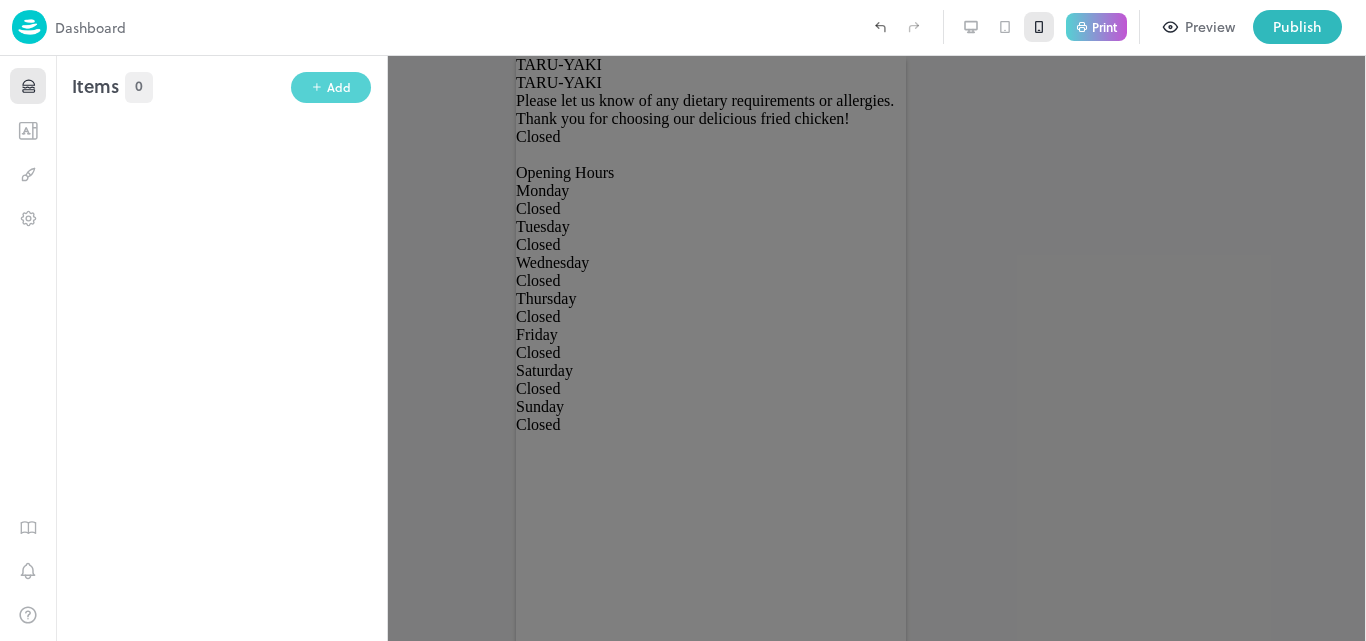 click on "Add" at bounding box center (331, 87) 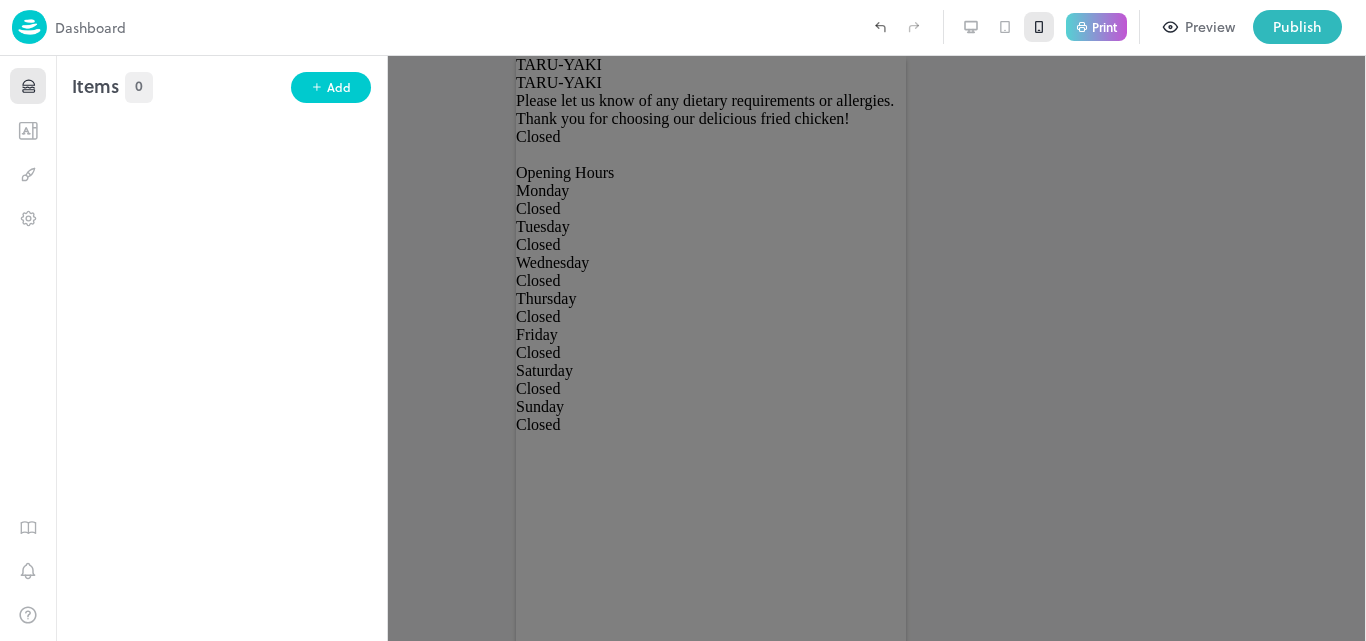 click on "Item Add items to your menu" at bounding box center (688, 662) 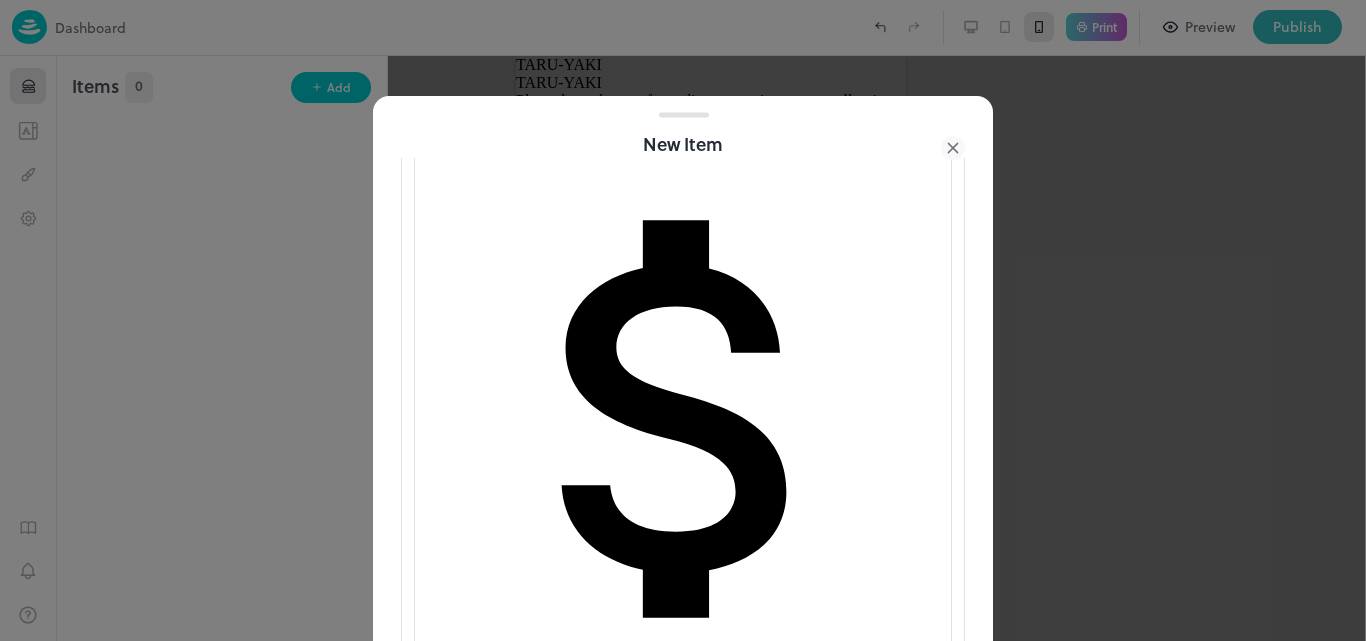 scroll, scrollTop: 519, scrollLeft: 0, axis: vertical 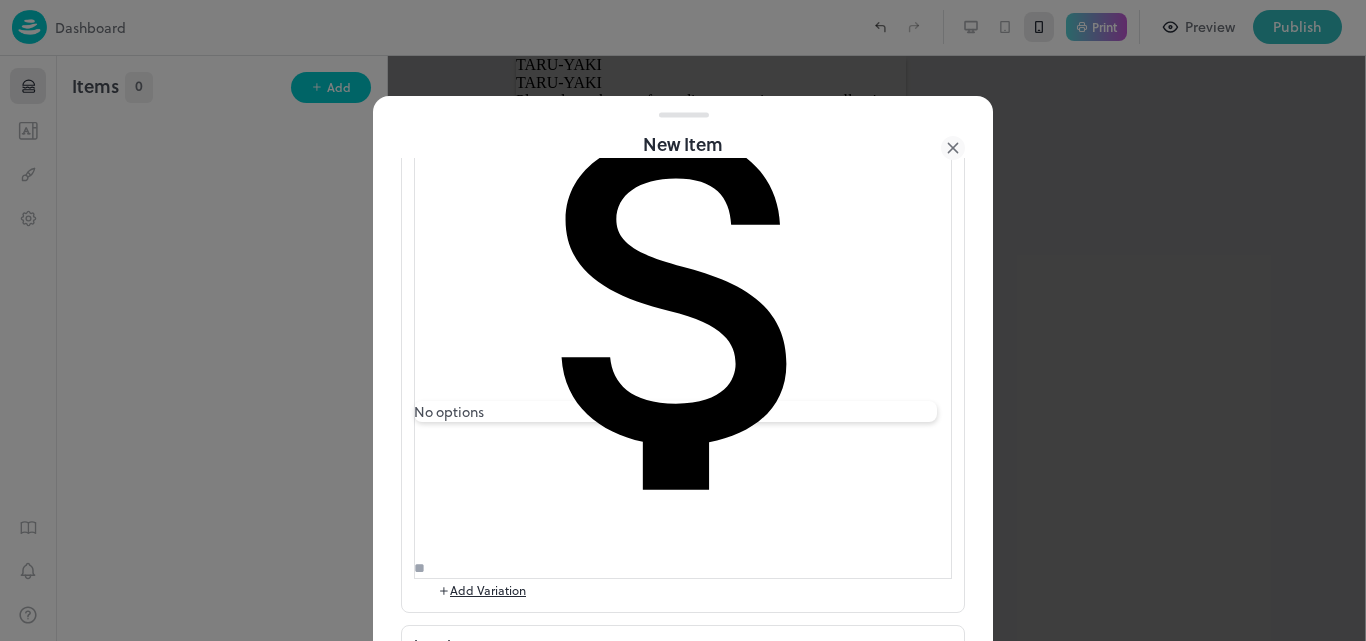 click at bounding box center [441, 844] 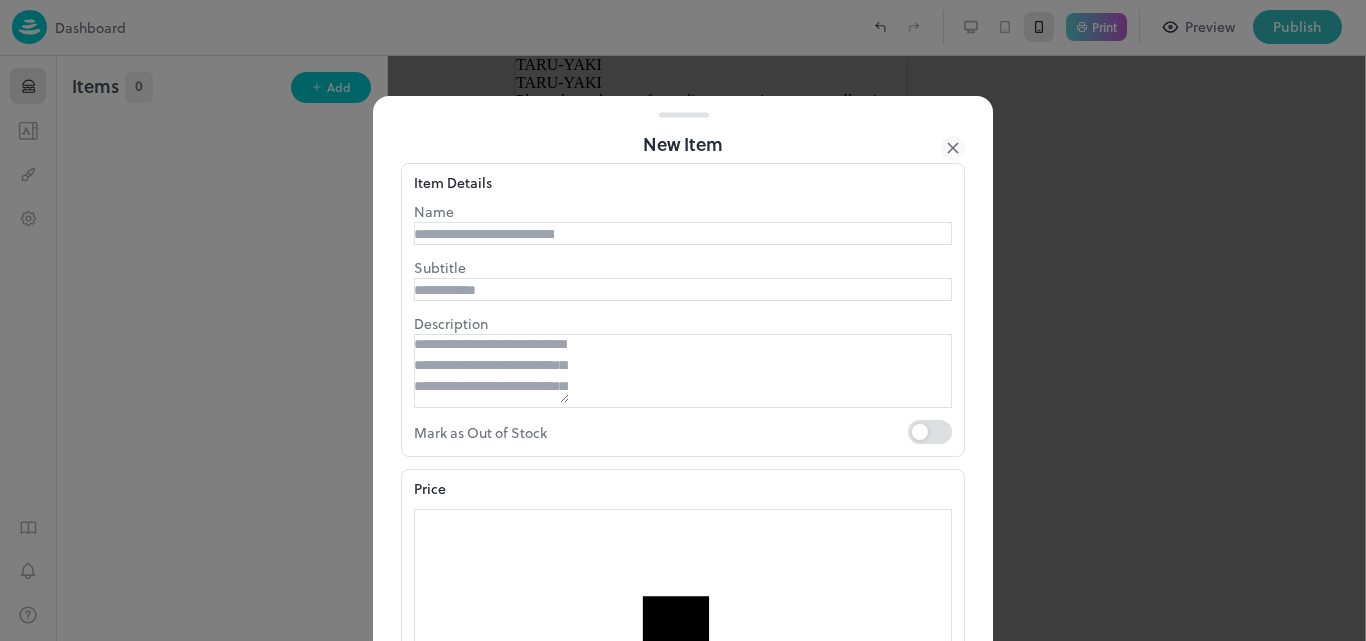 scroll, scrollTop: 0, scrollLeft: 0, axis: both 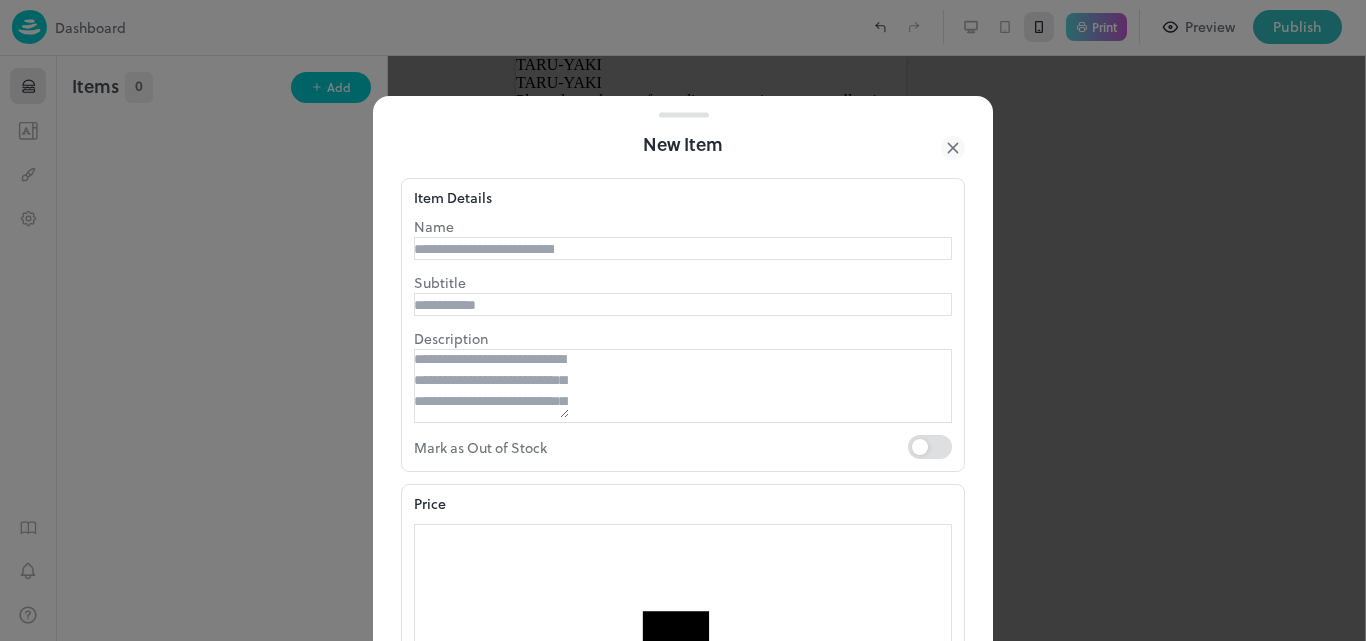 click at bounding box center (484, 249) 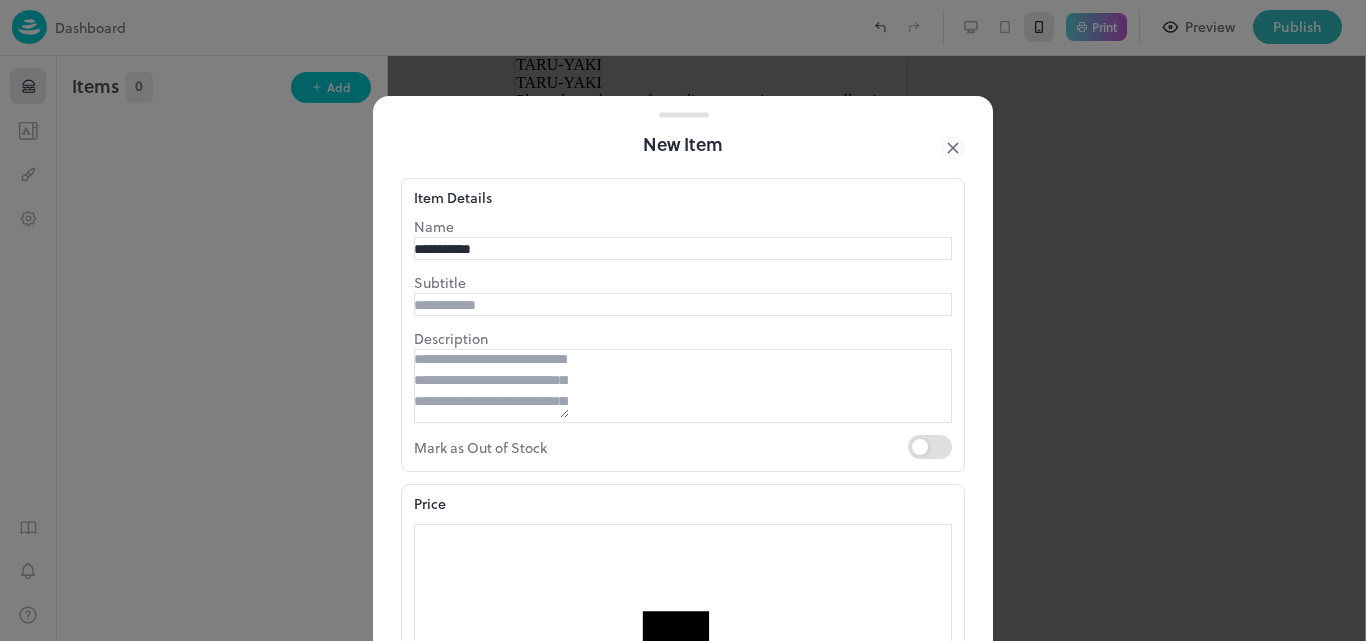 type on "**********" 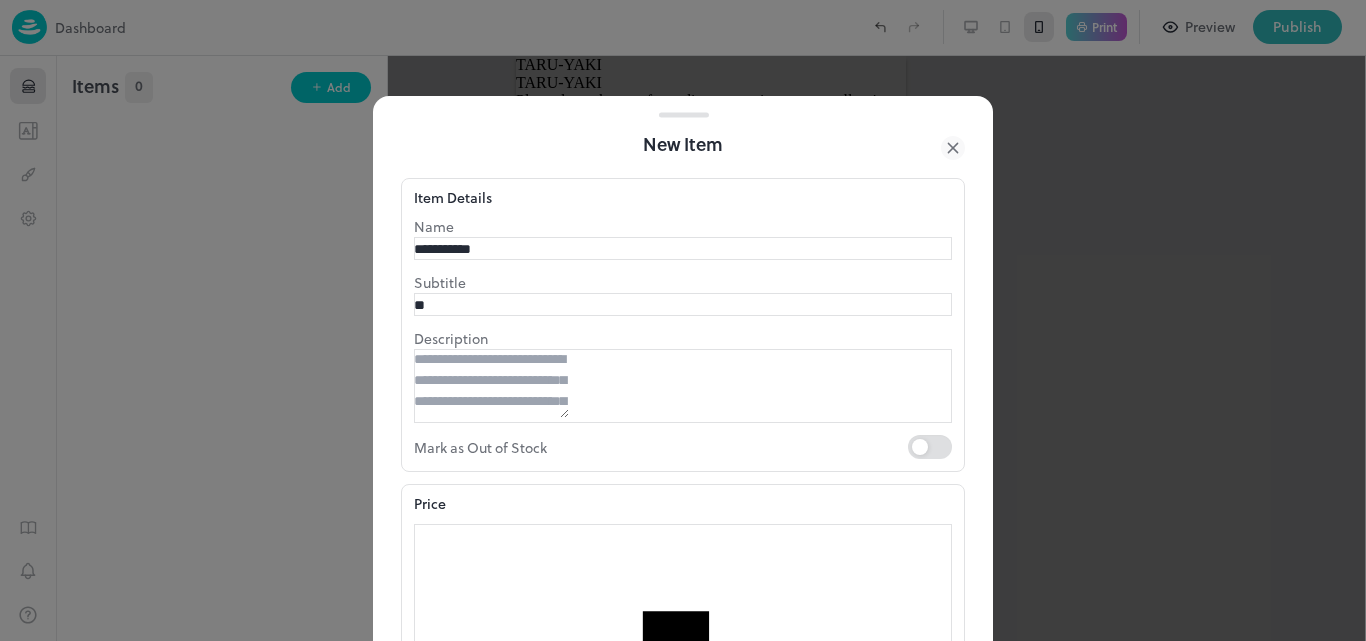 type on "*" 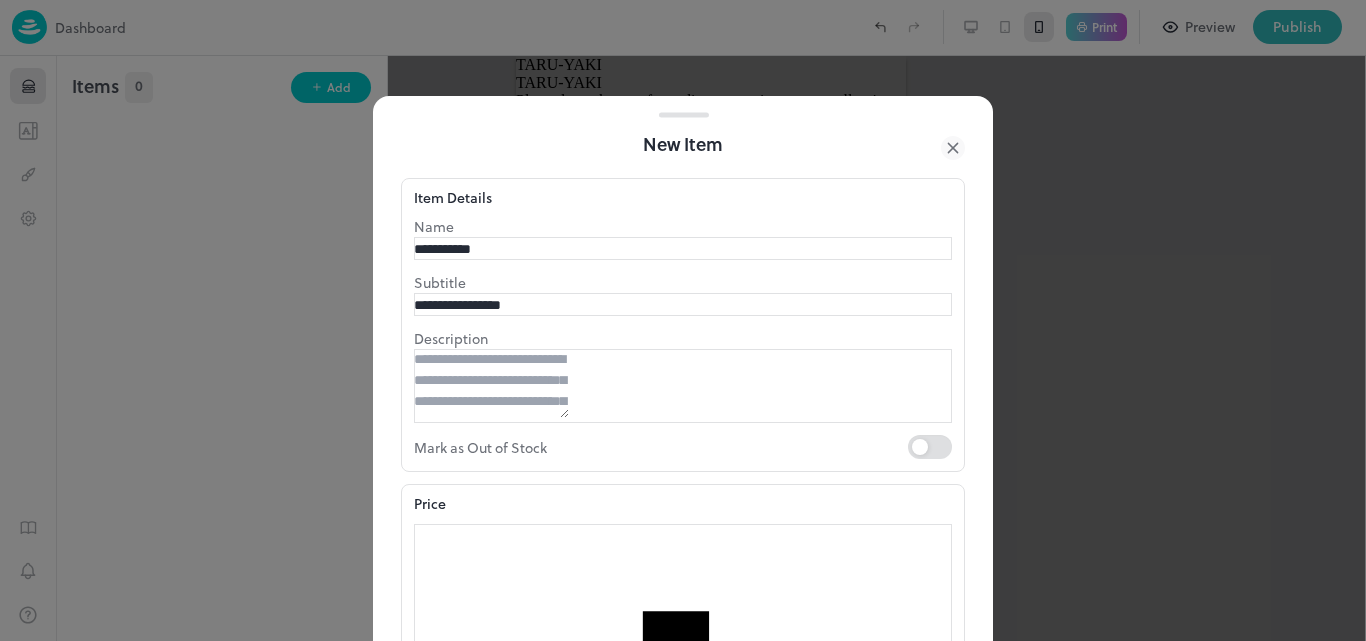 type on "**********" 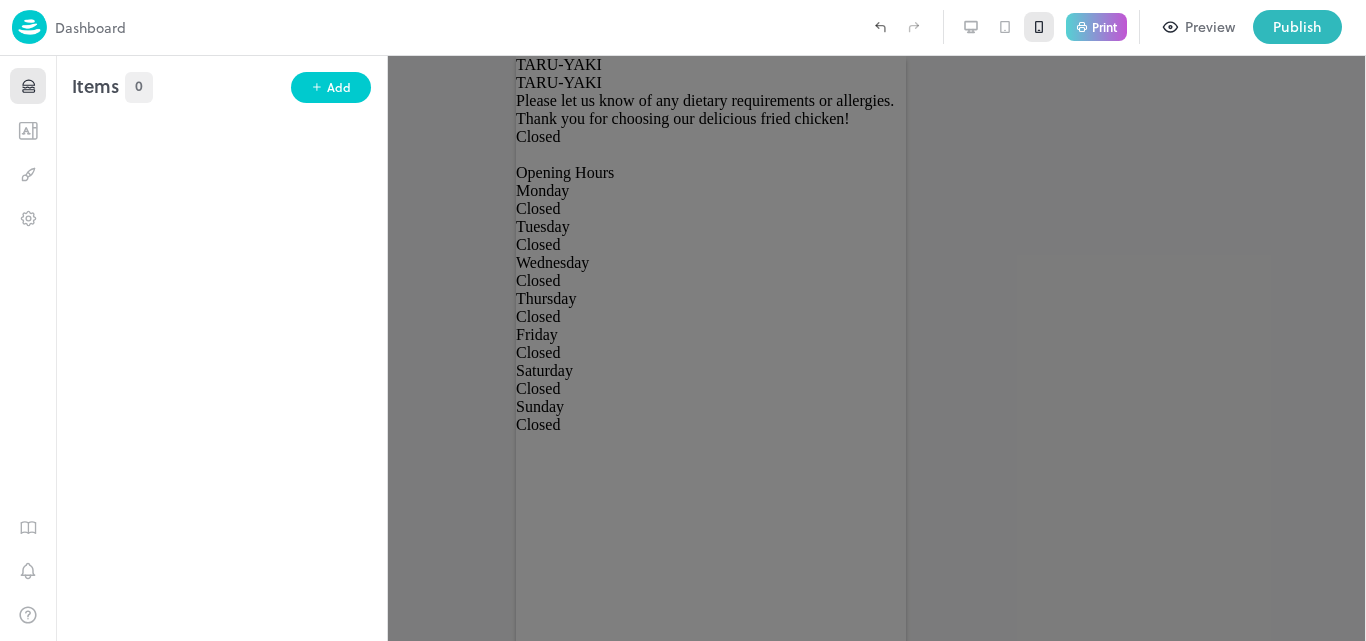 click at bounding box center (29, 27) 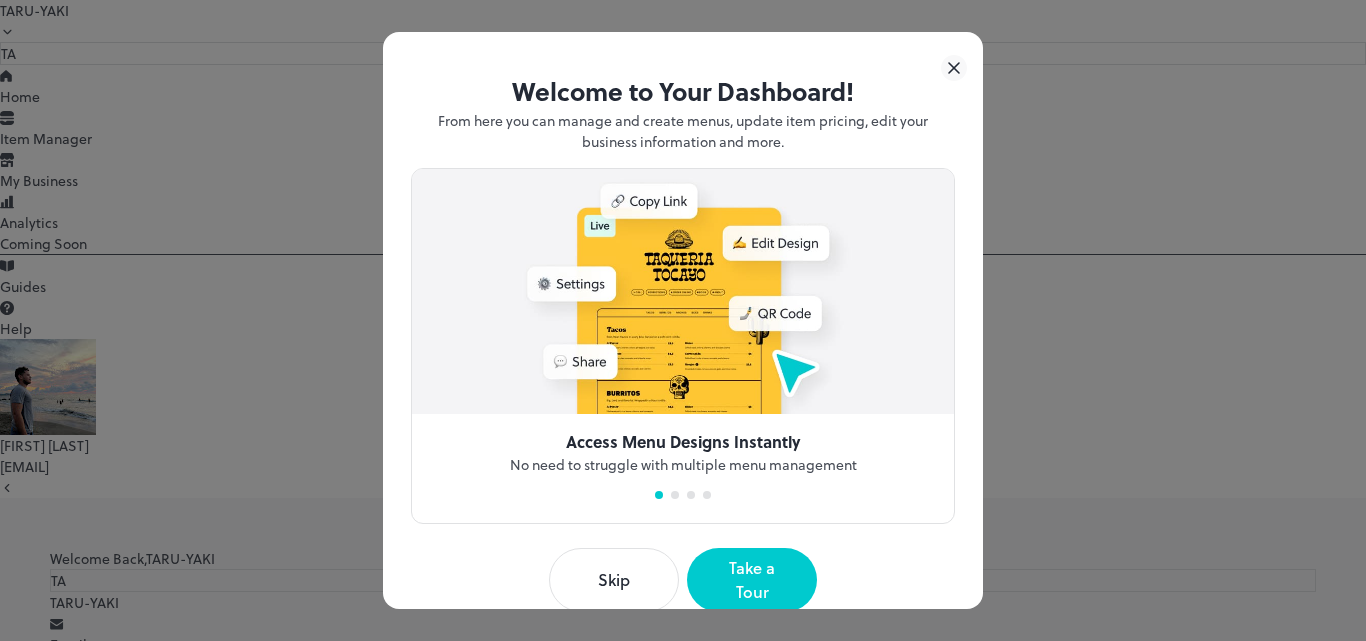 click 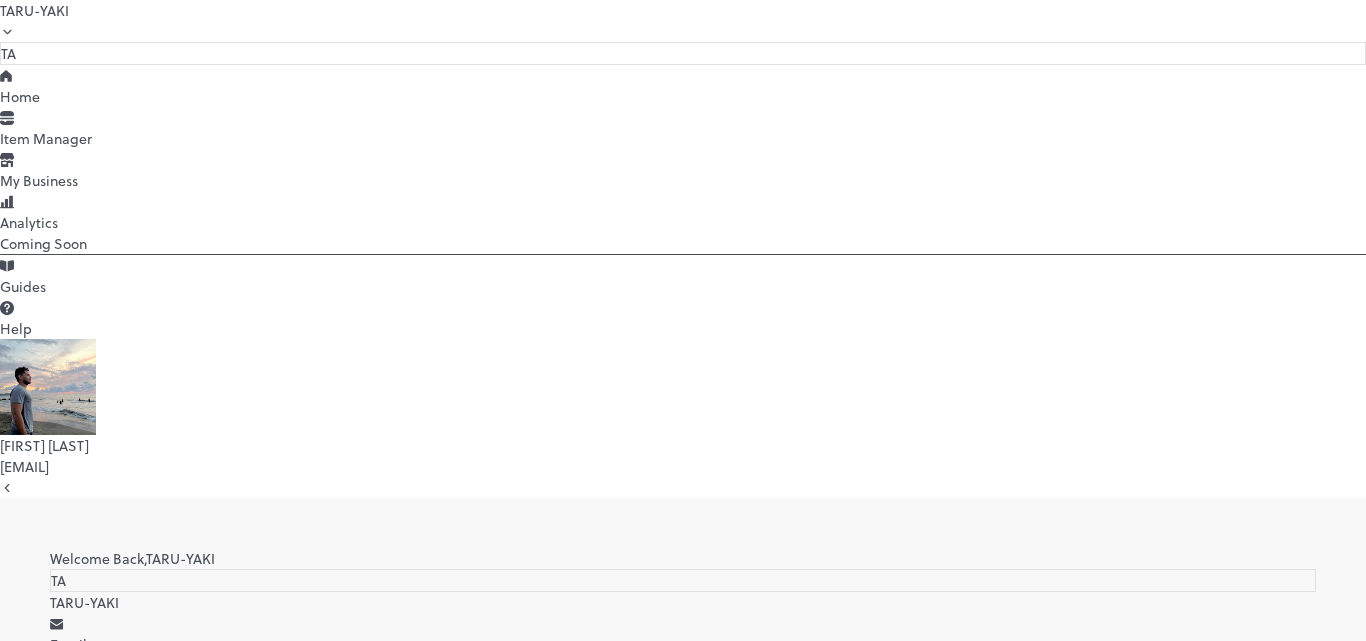 scroll, scrollTop: 51, scrollLeft: 0, axis: vertical 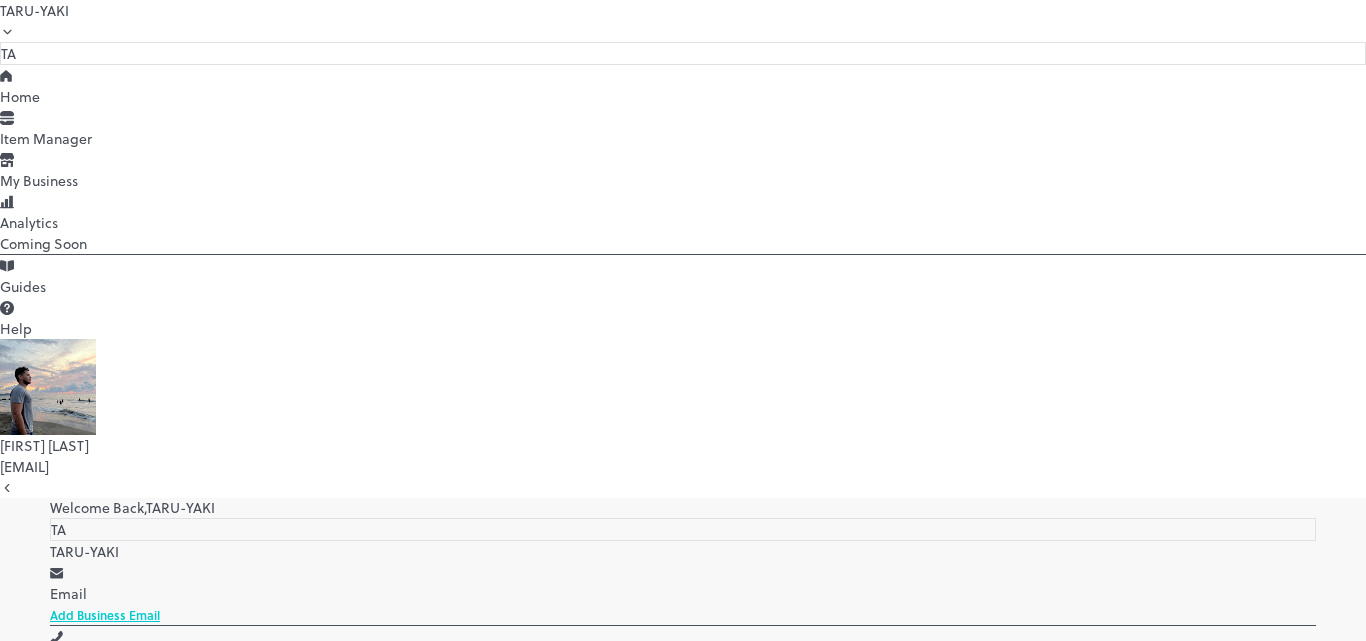 click on "[FIRST] [LAST]" at bounding box center [683, 445] 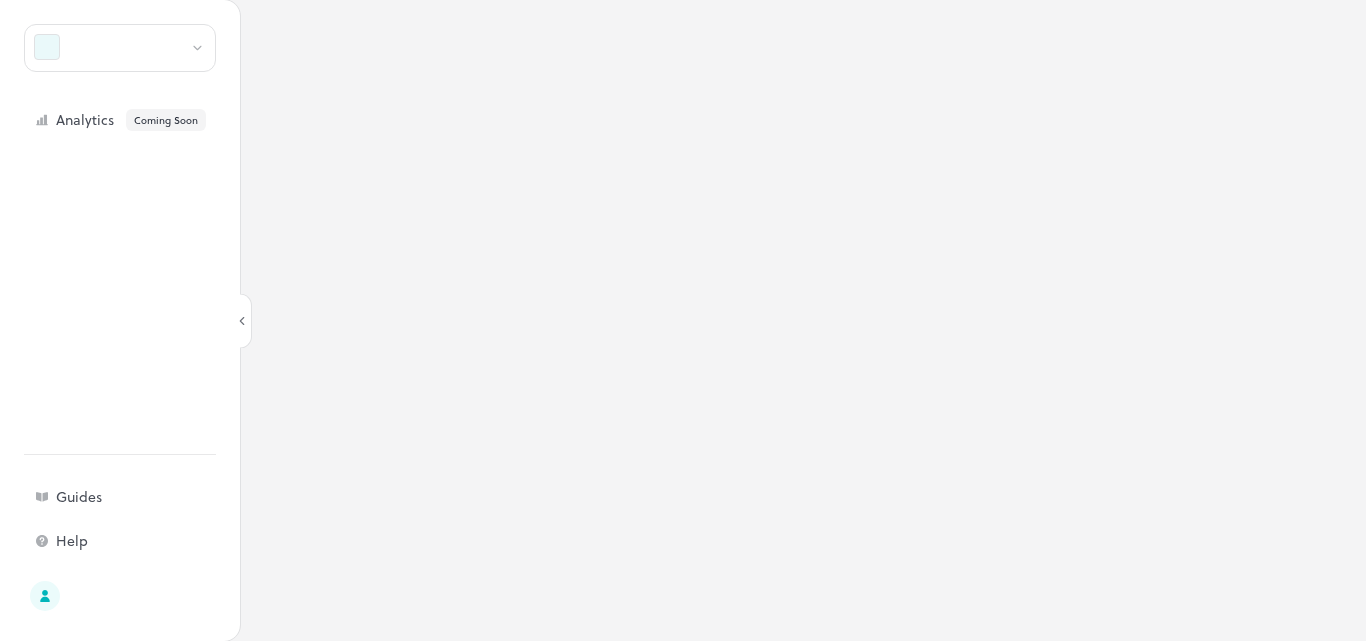 scroll, scrollTop: 0, scrollLeft: 0, axis: both 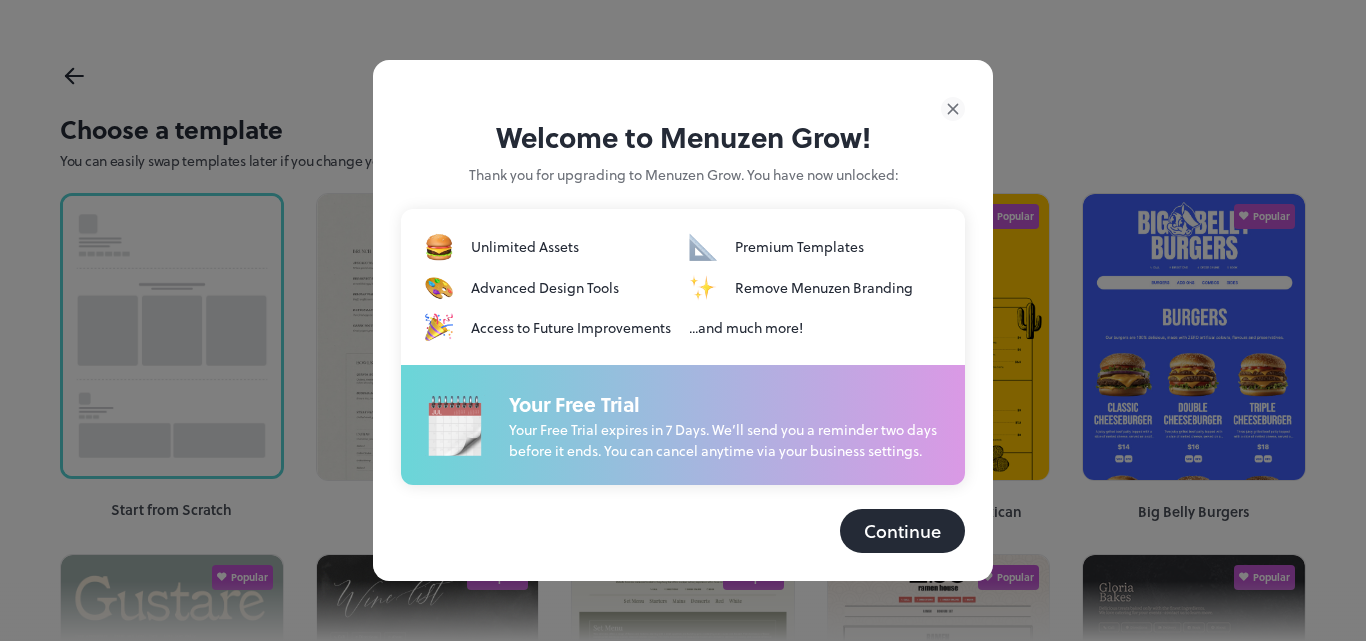 click 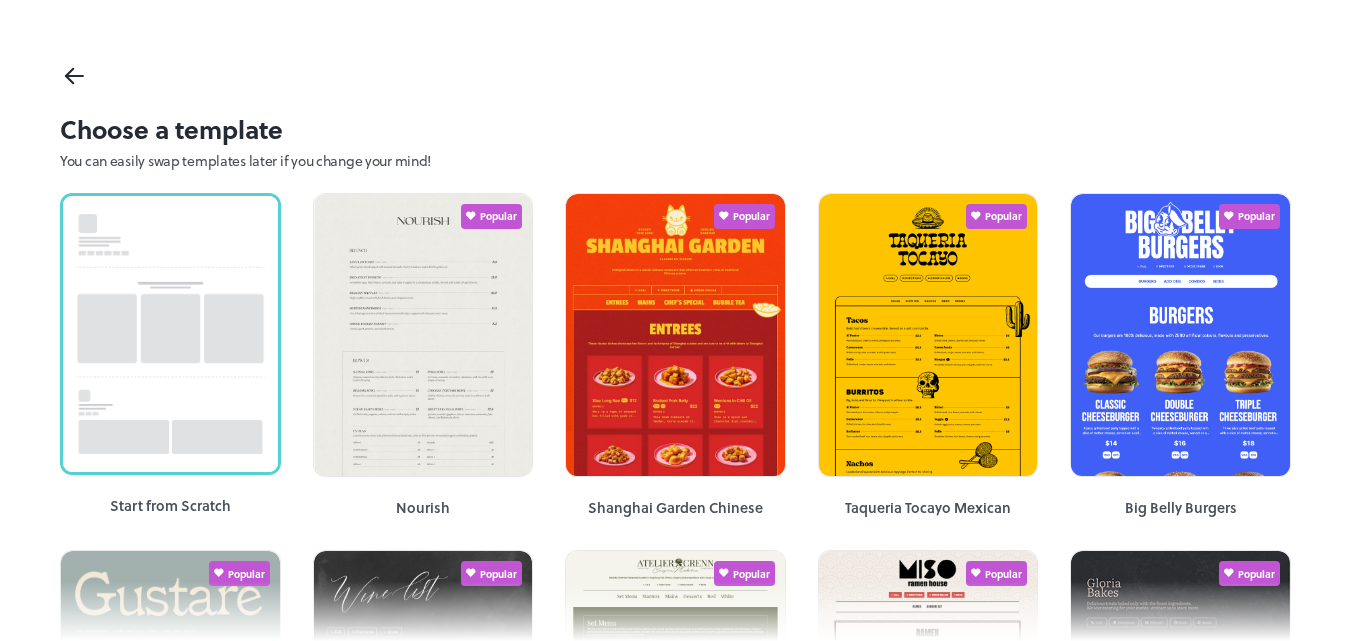 click 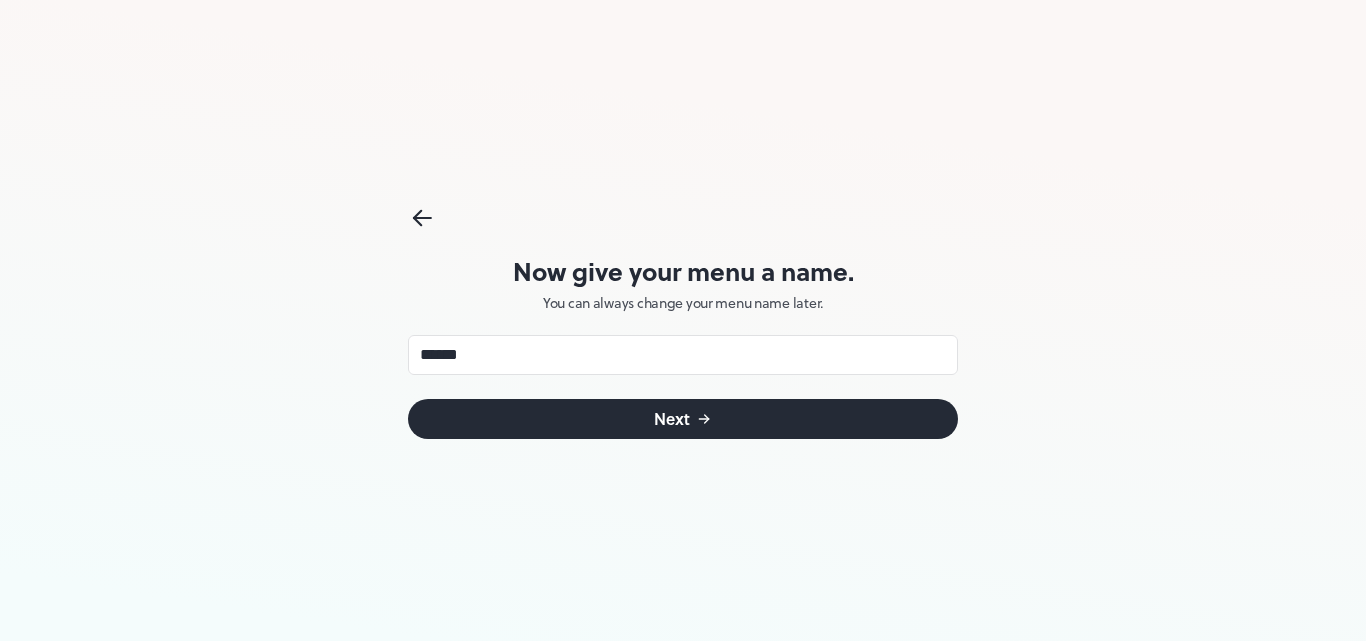 click 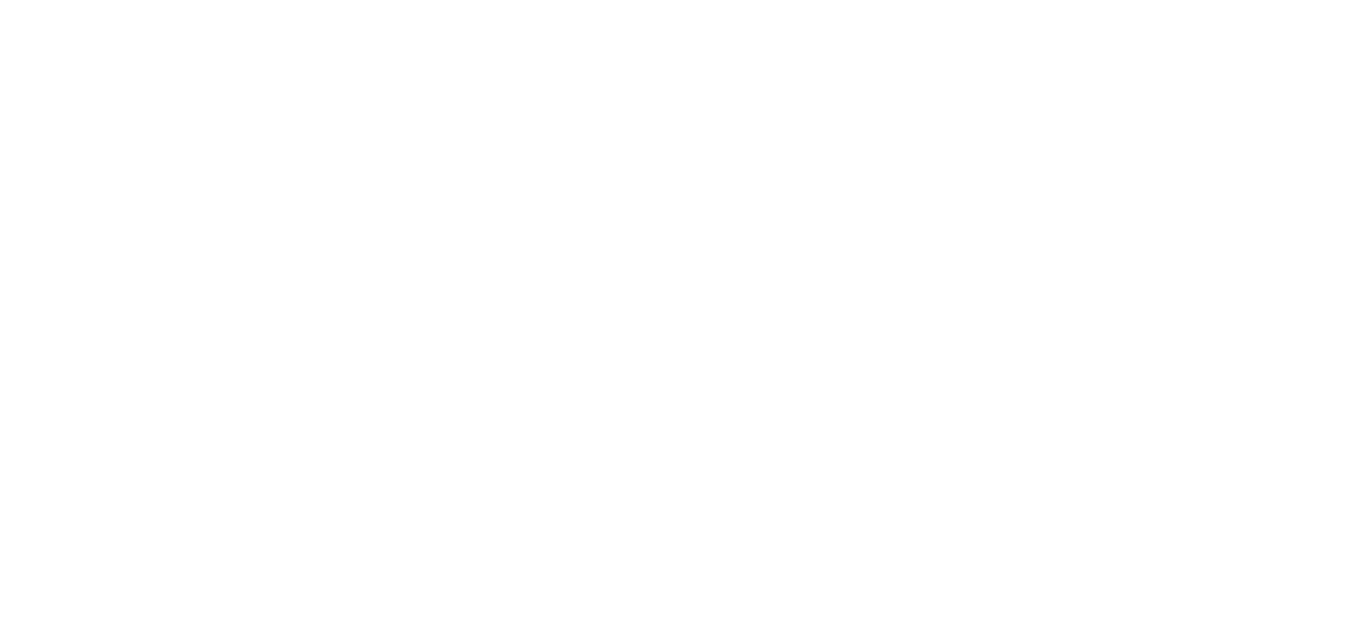 scroll, scrollTop: 0, scrollLeft: 0, axis: both 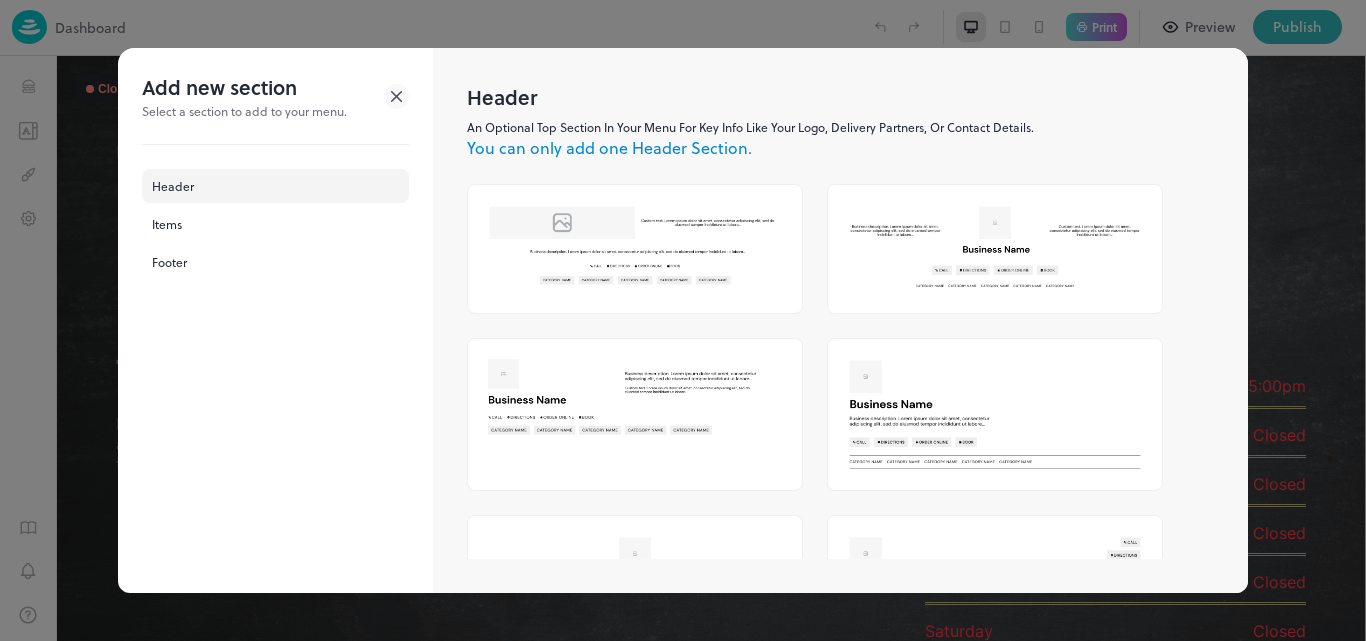 click at bounding box center (683, 320) 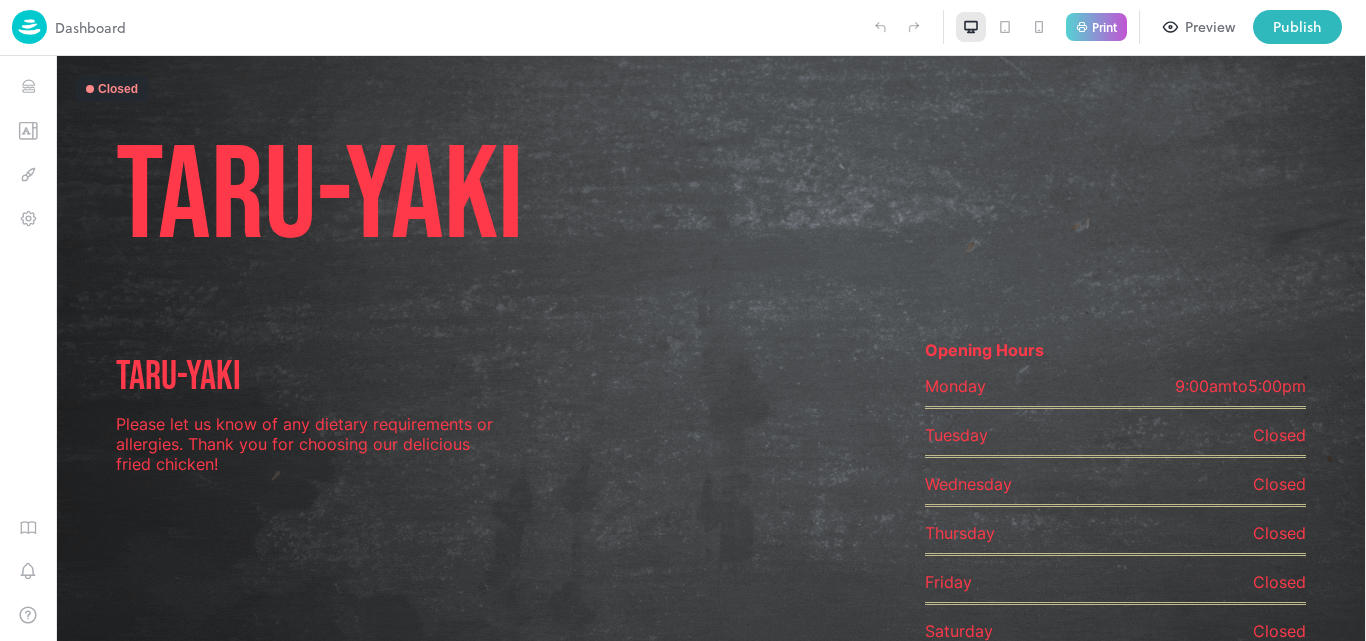 click on "TARU-YAKI" at bounding box center [711, 174] 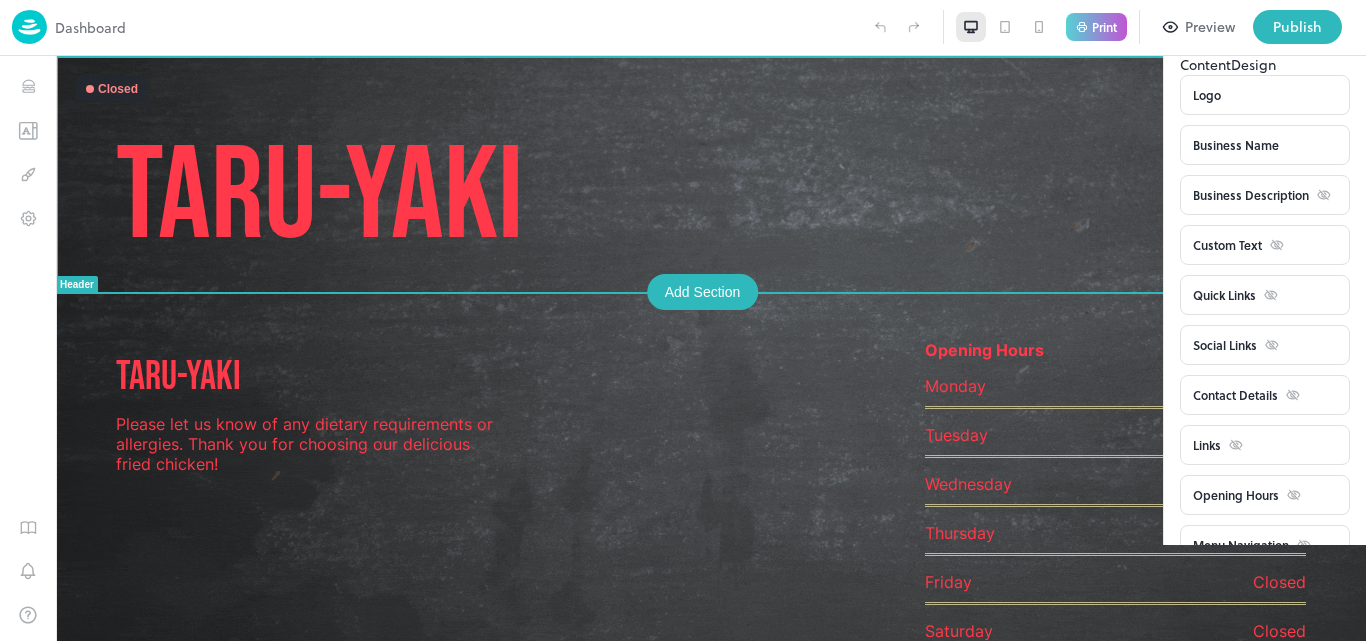 scroll, scrollTop: 0, scrollLeft: 0, axis: both 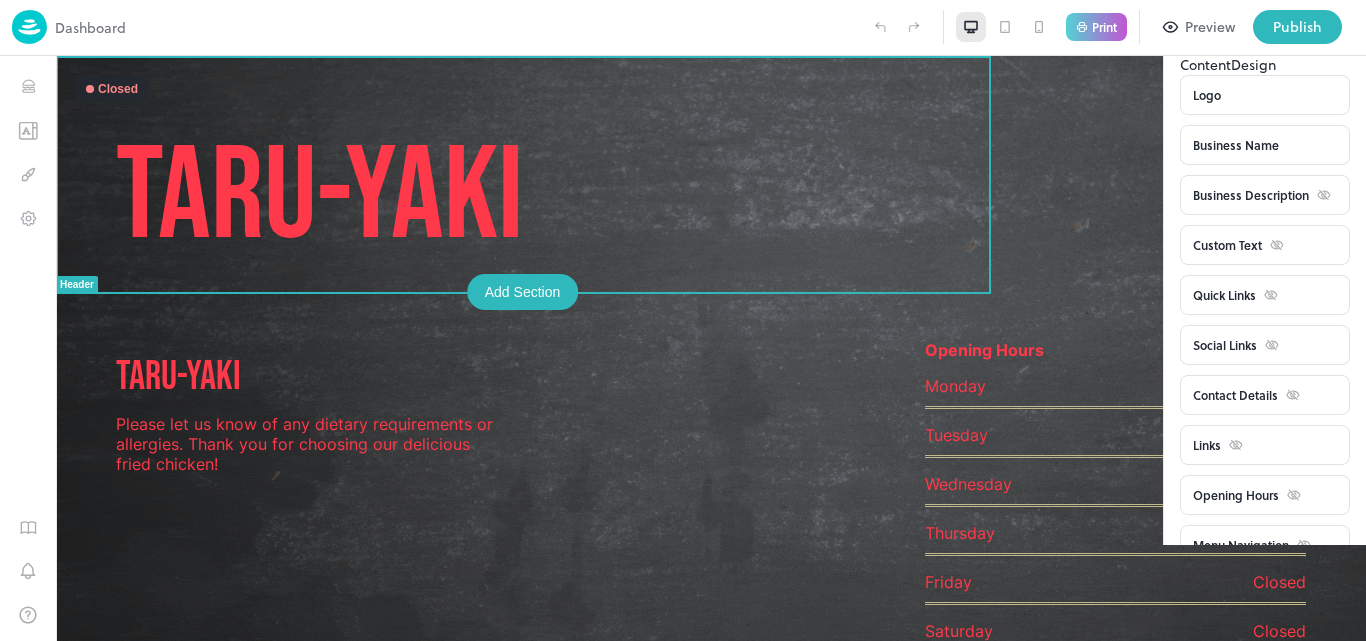 click at bounding box center (494, 27) 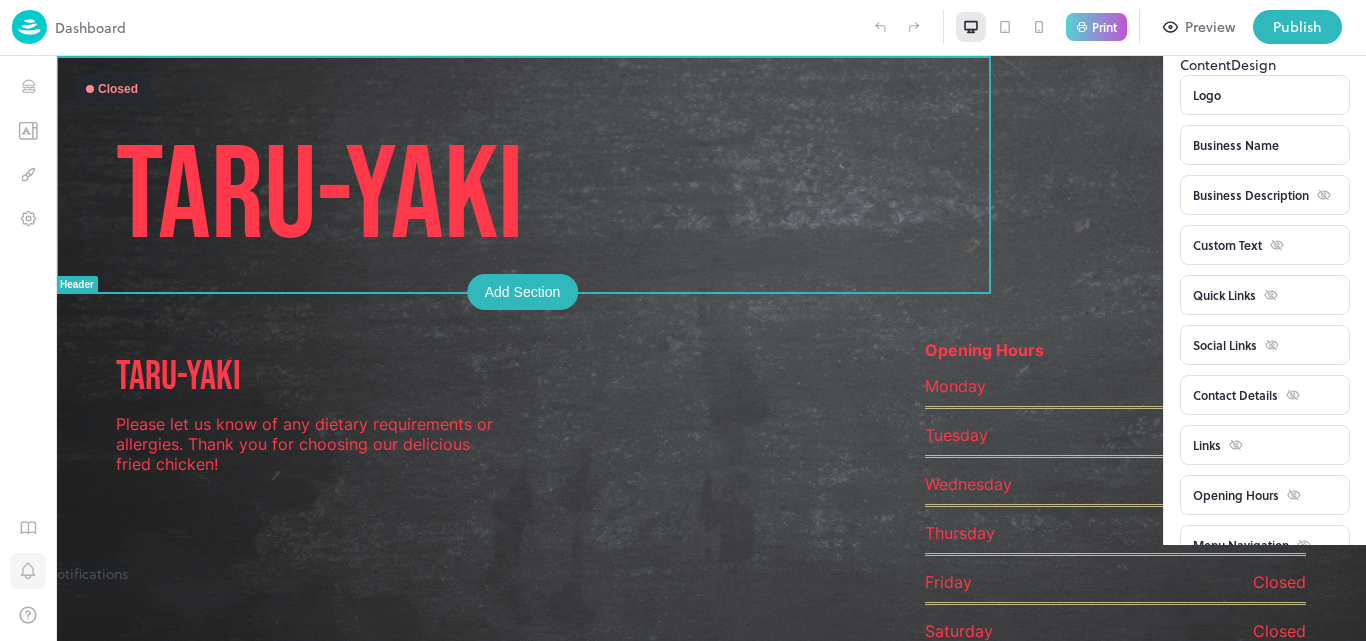 click at bounding box center [28, 571] 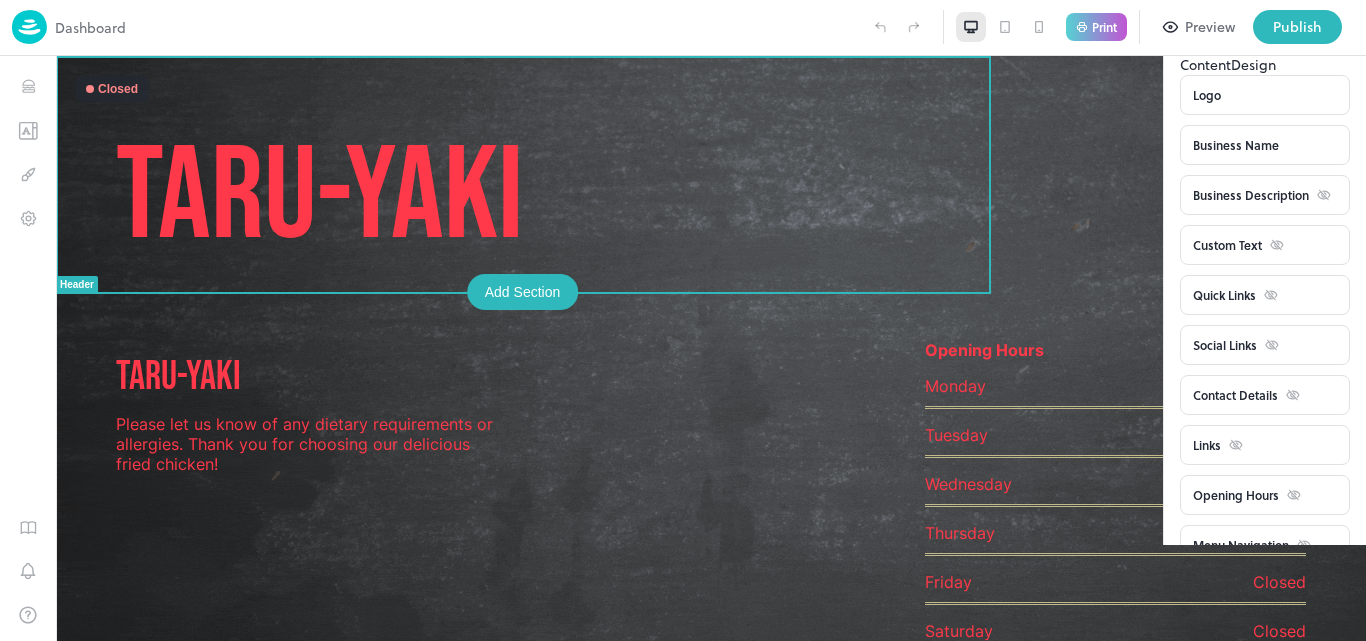click at bounding box center (29, 27) 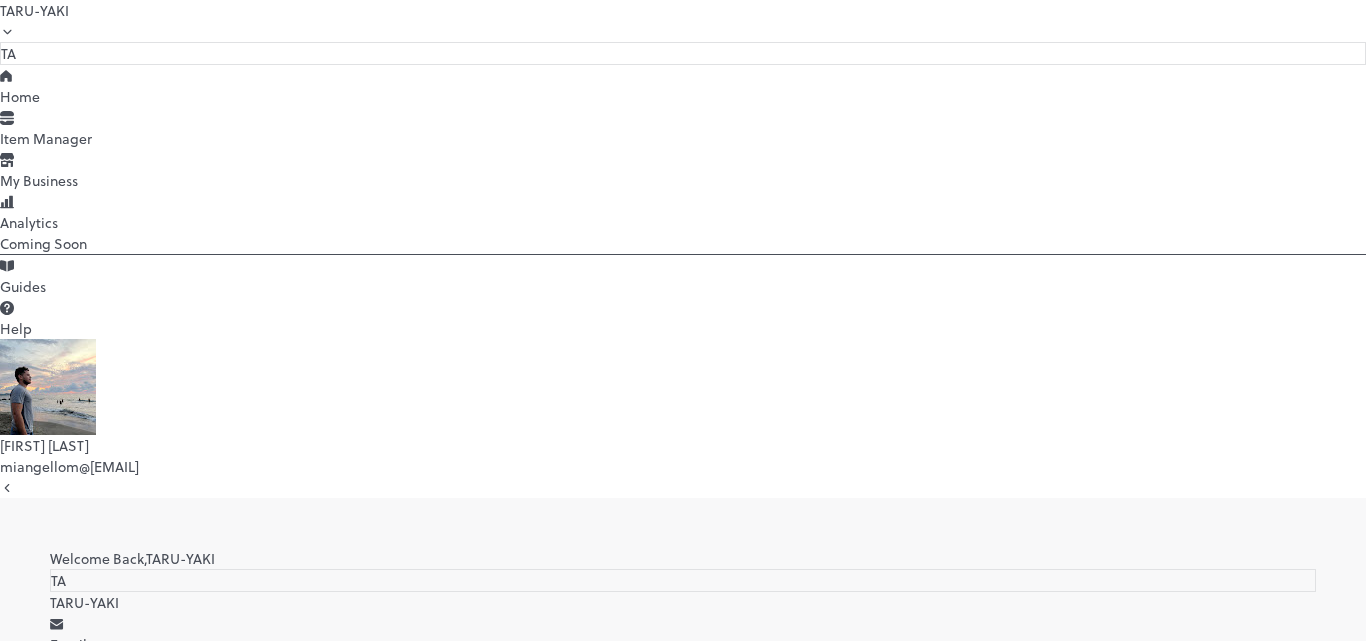 click on "Item Manager" at bounding box center [683, 128] 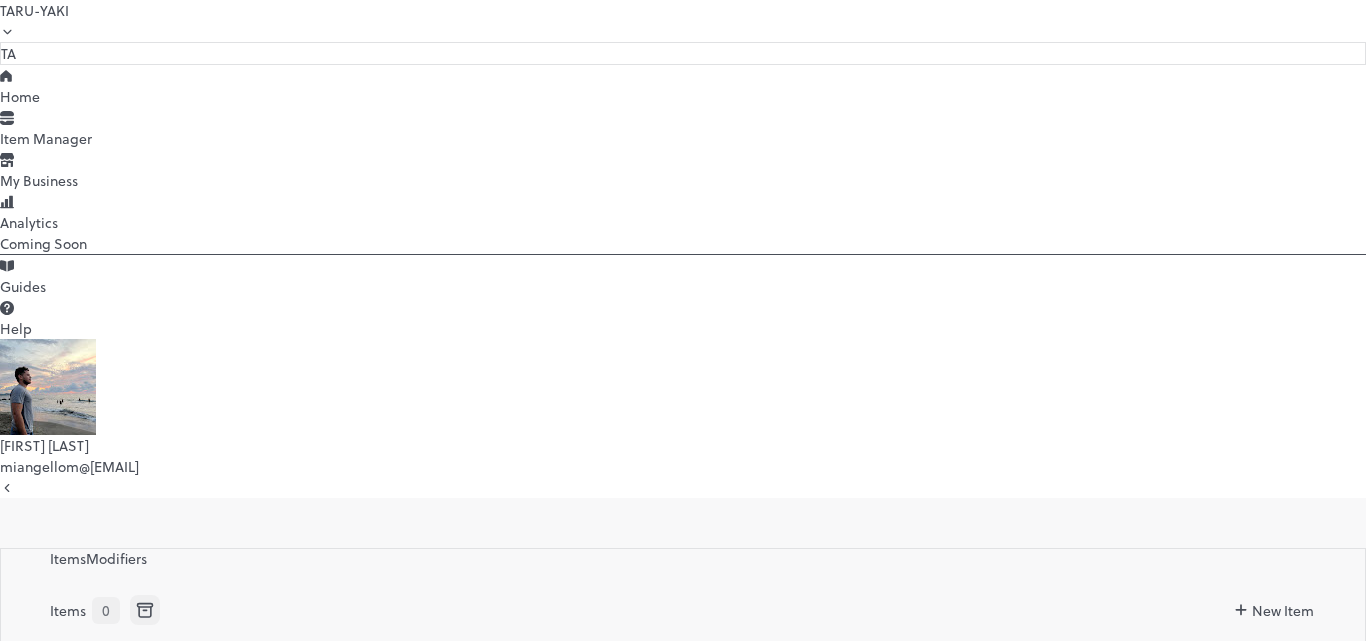 click on "My Business" at bounding box center [683, 180] 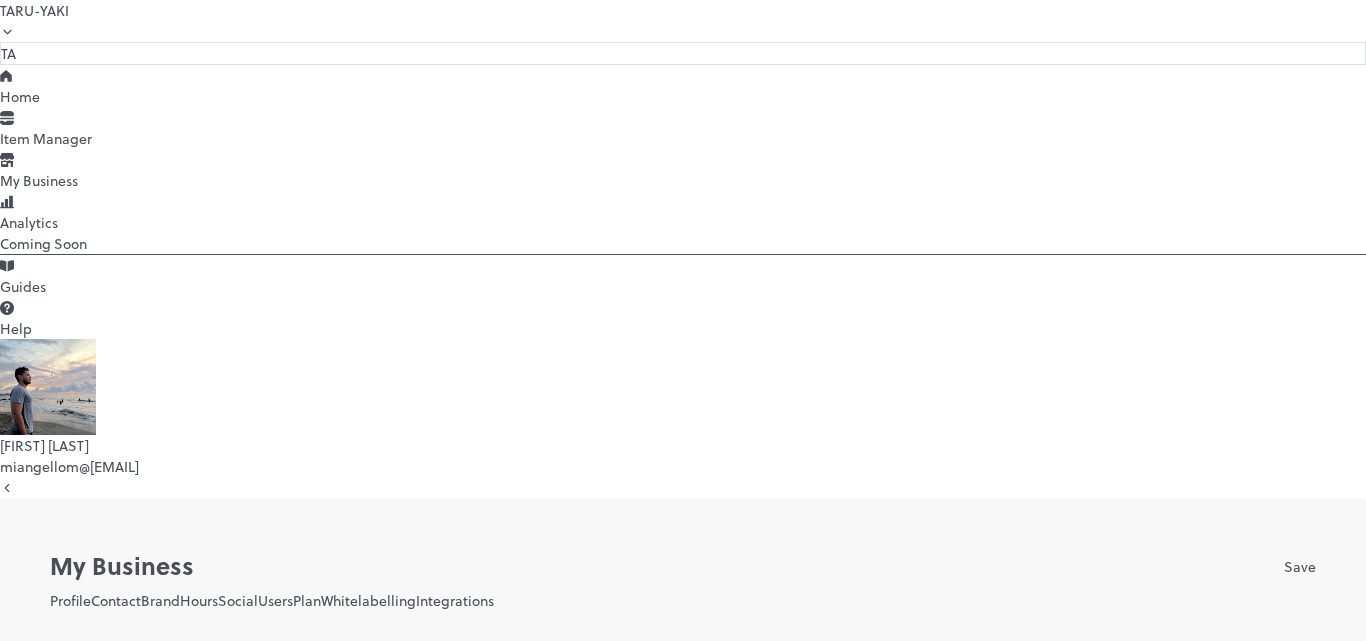 click 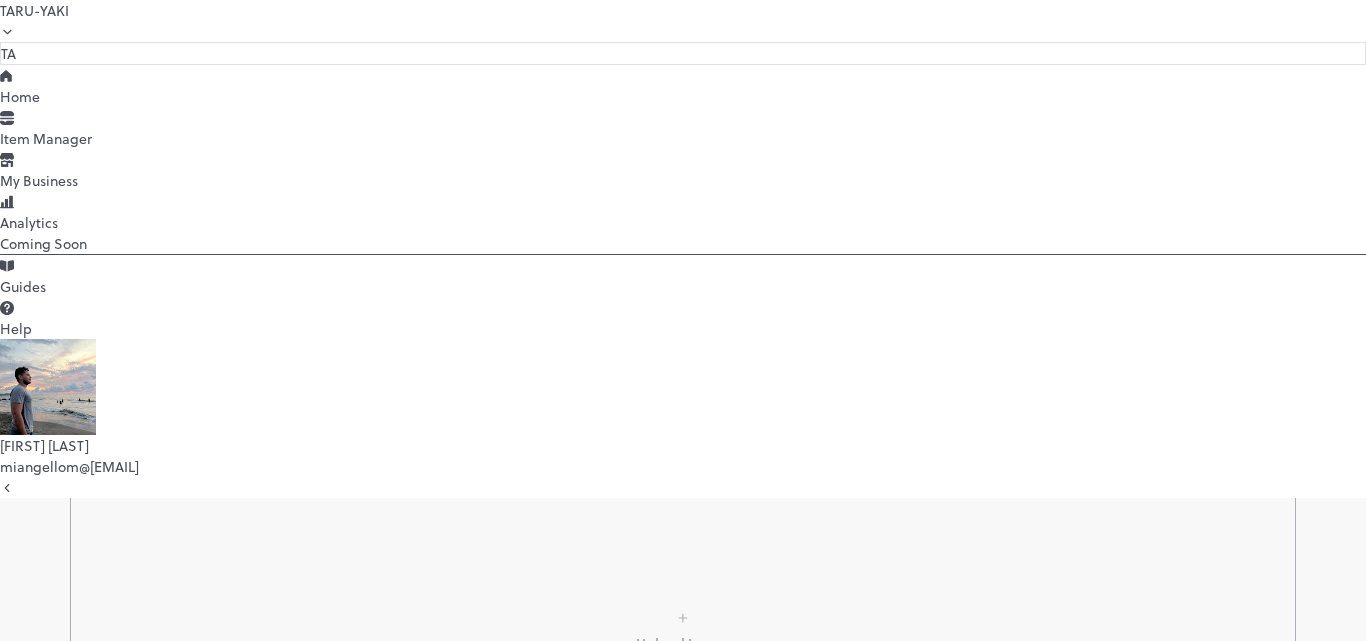 scroll, scrollTop: 501, scrollLeft: 0, axis: vertical 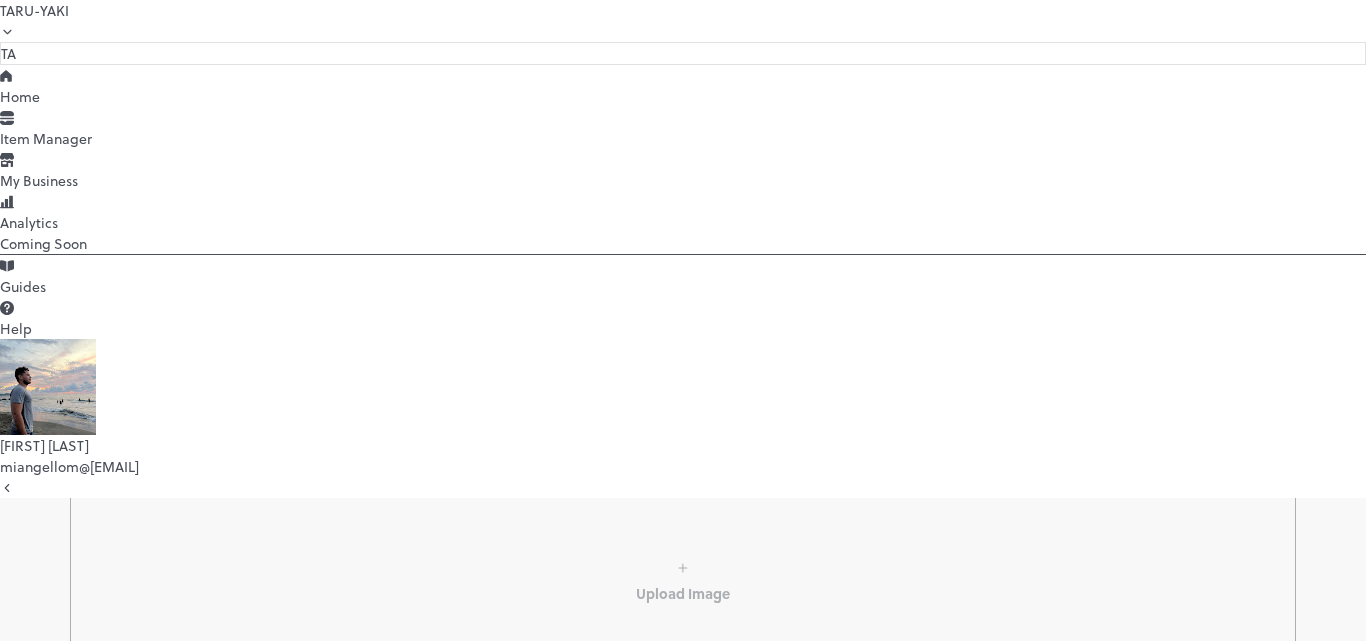 click on "[EMAIL]" at bounding box center [683, 466] 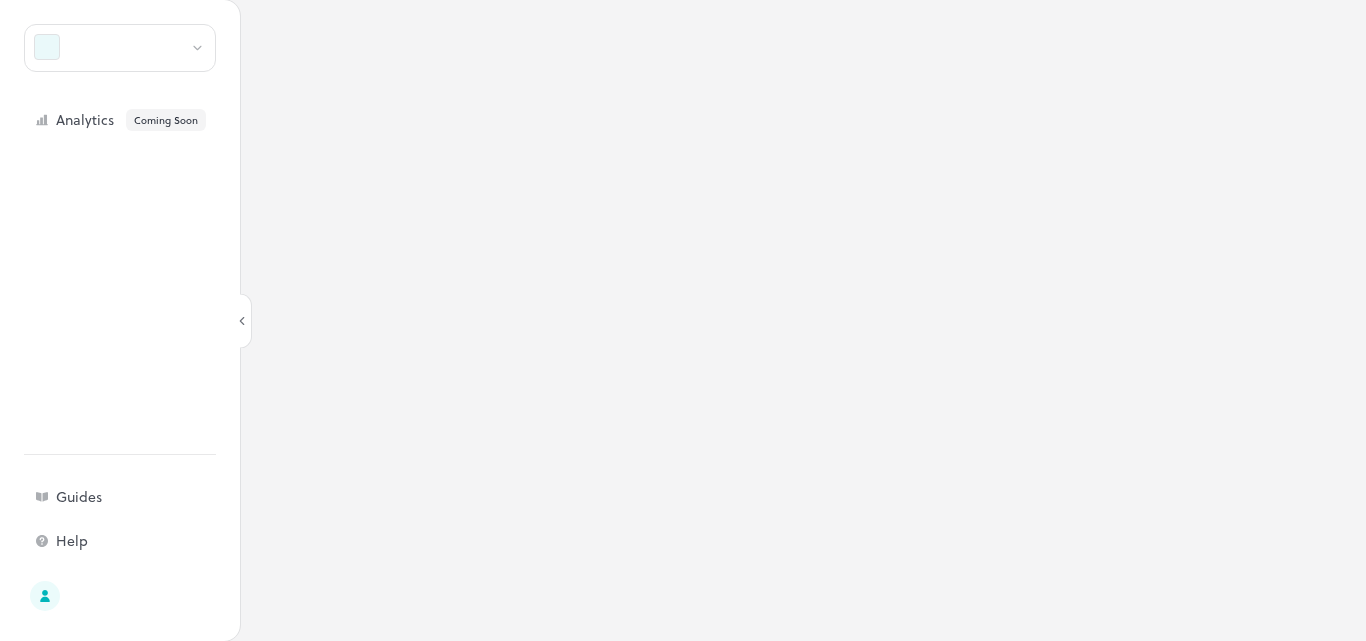 scroll, scrollTop: 0, scrollLeft: 0, axis: both 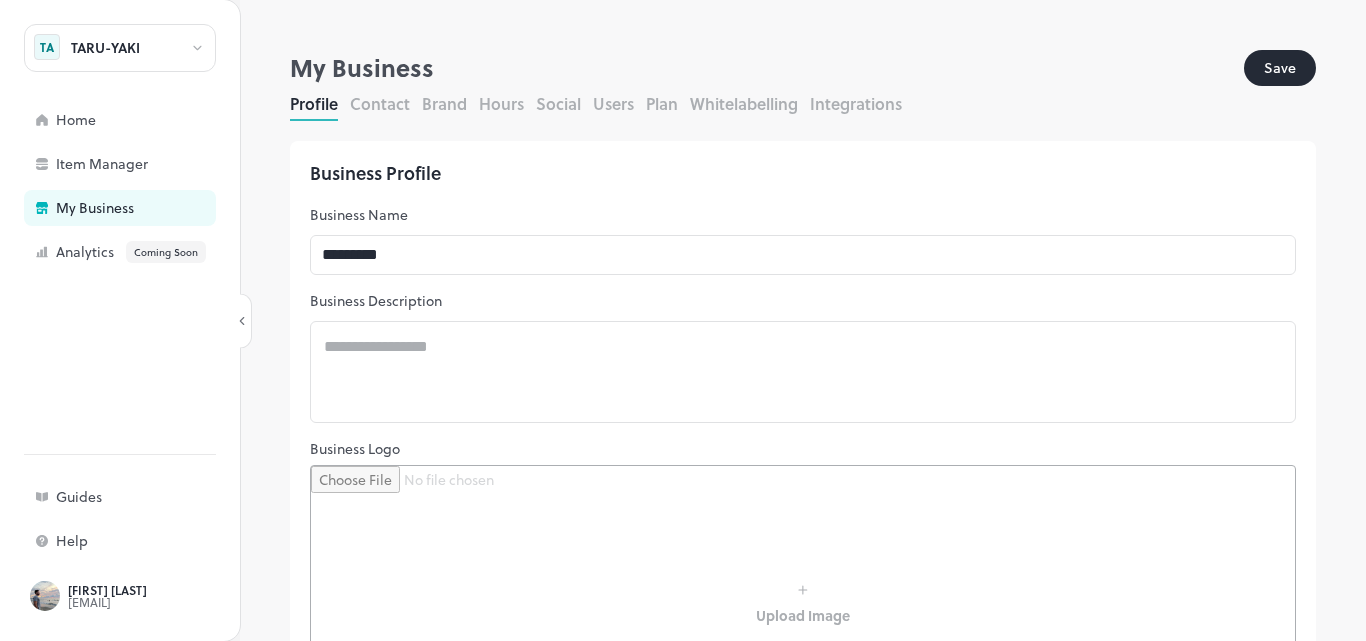 click on "TARU-YAKI TA Home Item Manager My Business Analytics Coming Soon Guides Help [FIRST] [LAST] [EMAIL]" at bounding box center [120, 320] 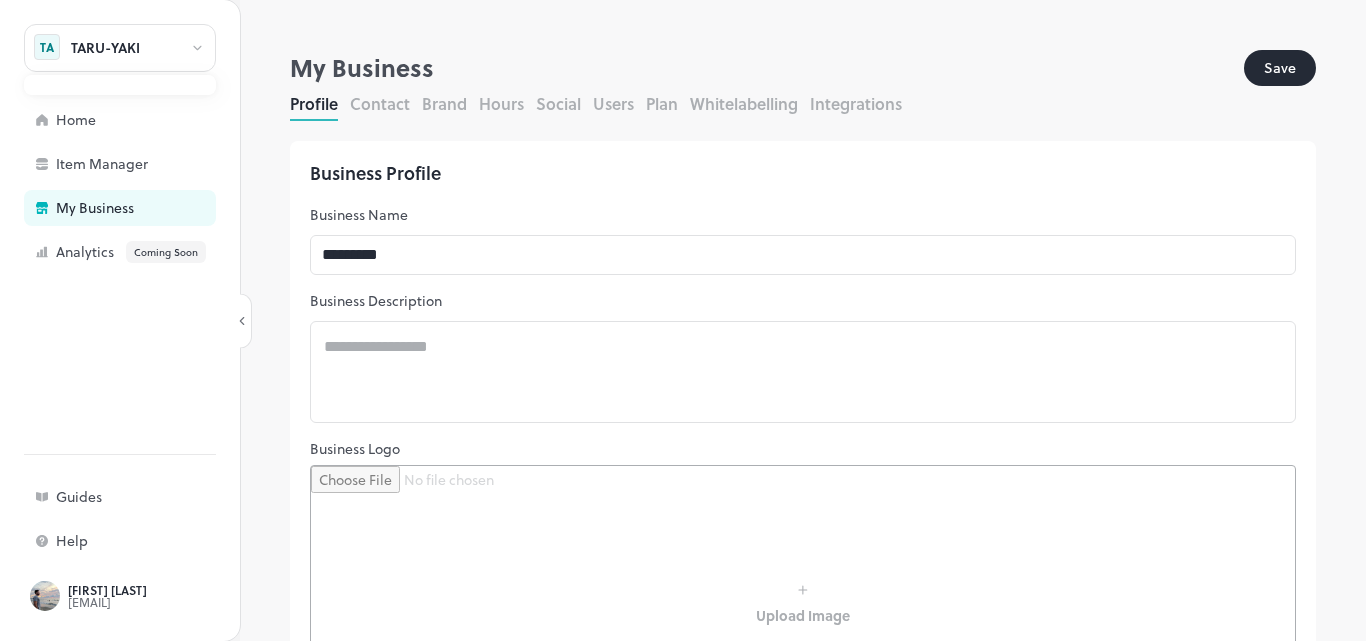 click at bounding box center (120, 85) 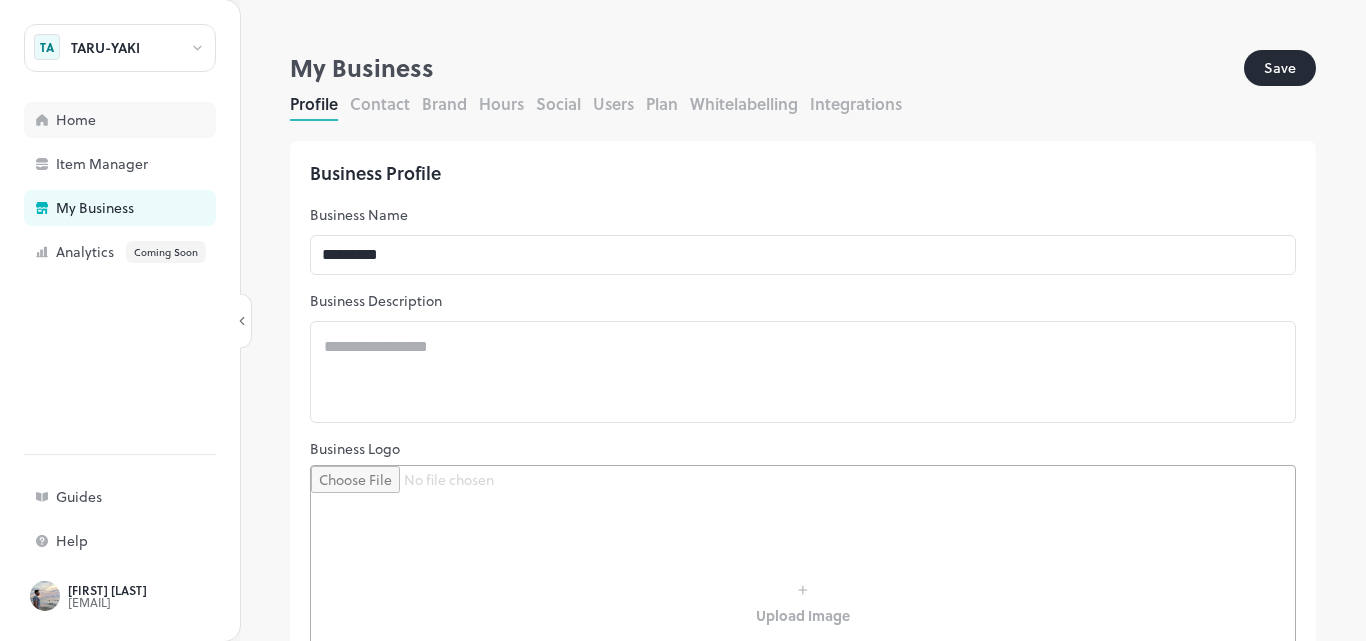 click on "Home" at bounding box center [156, 120] 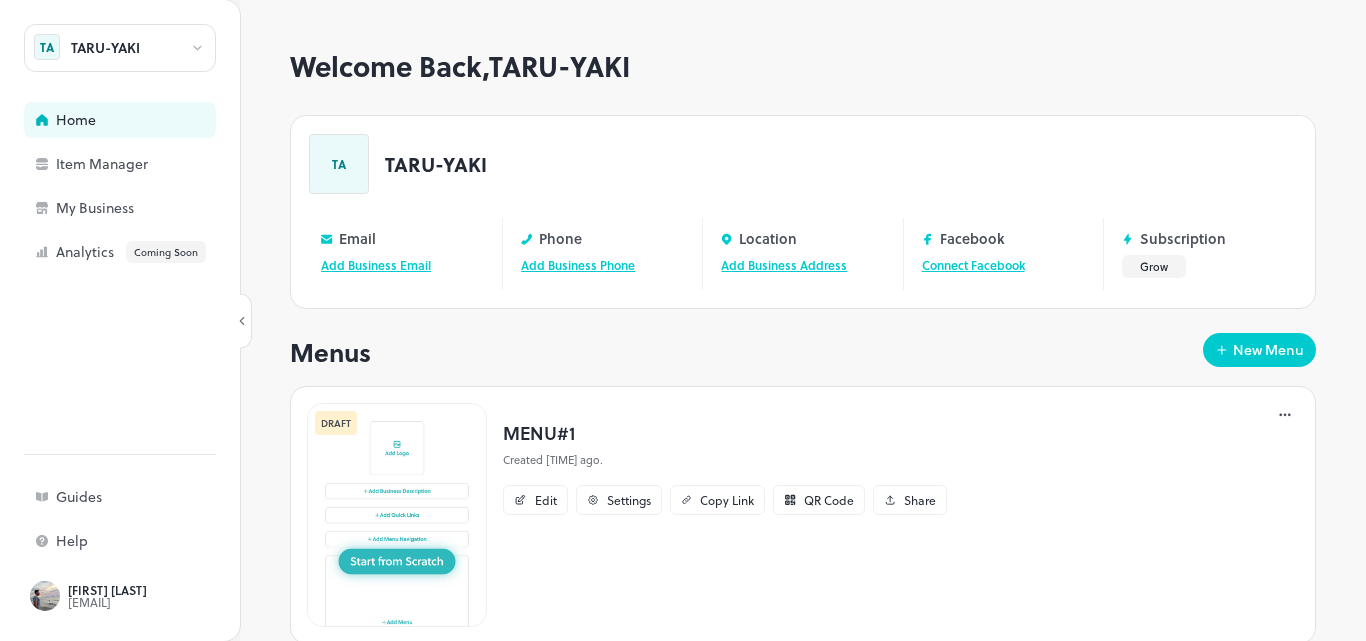 scroll, scrollTop: 51, scrollLeft: 0, axis: vertical 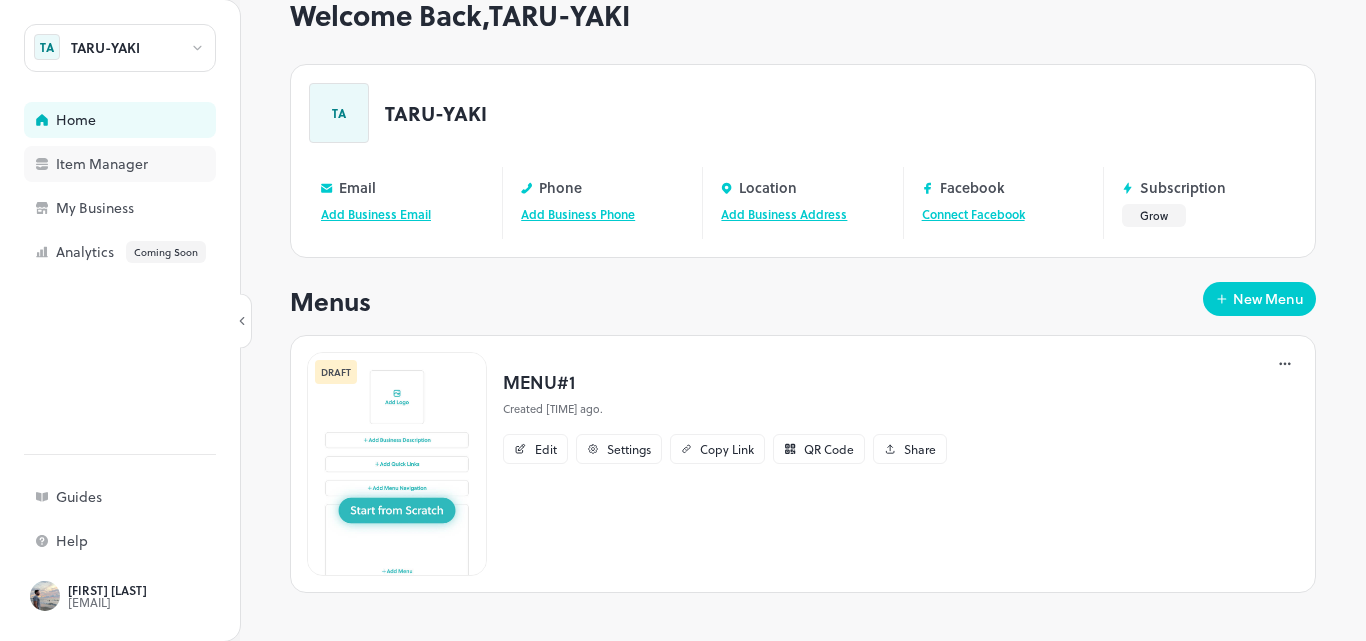 click on "Item Manager" at bounding box center [120, 164] 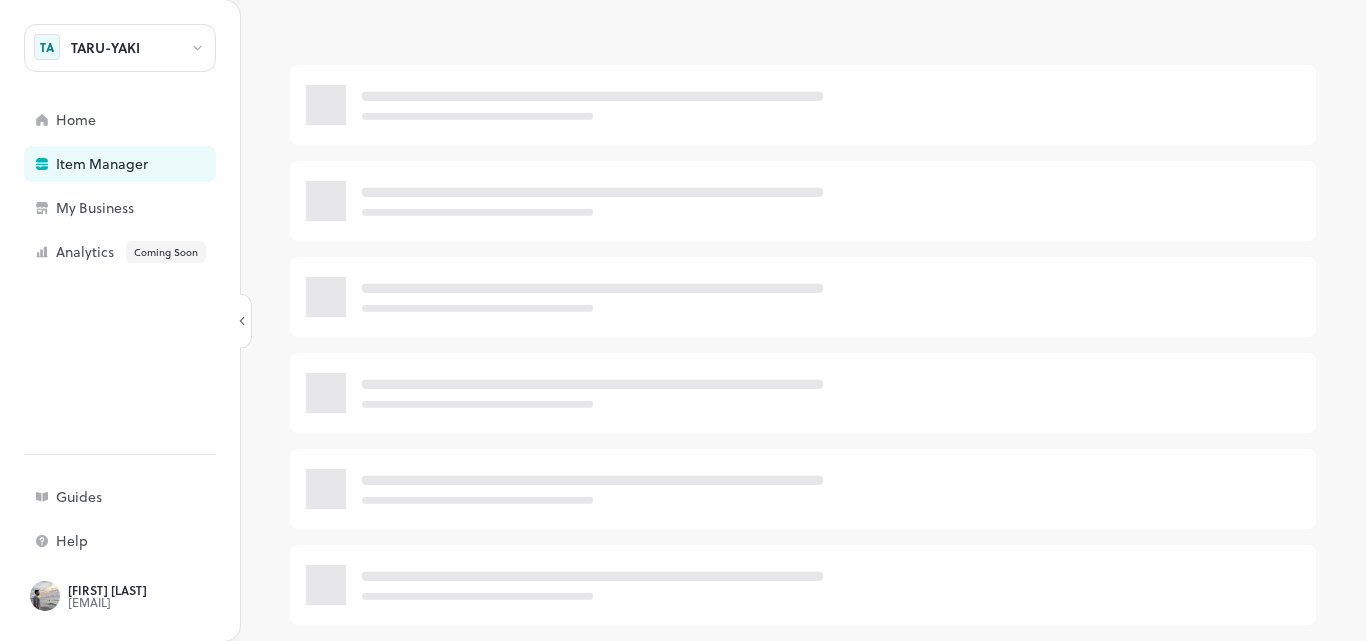 scroll, scrollTop: 0, scrollLeft: 0, axis: both 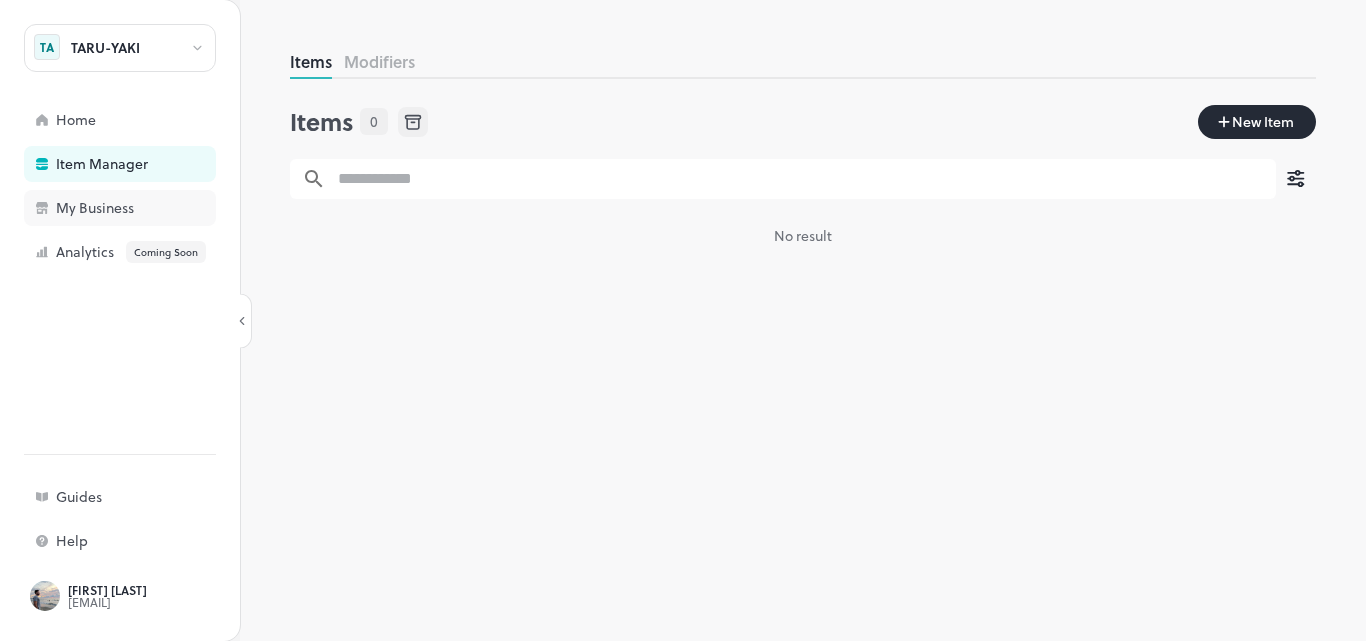 click on "My Business" at bounding box center [120, 208] 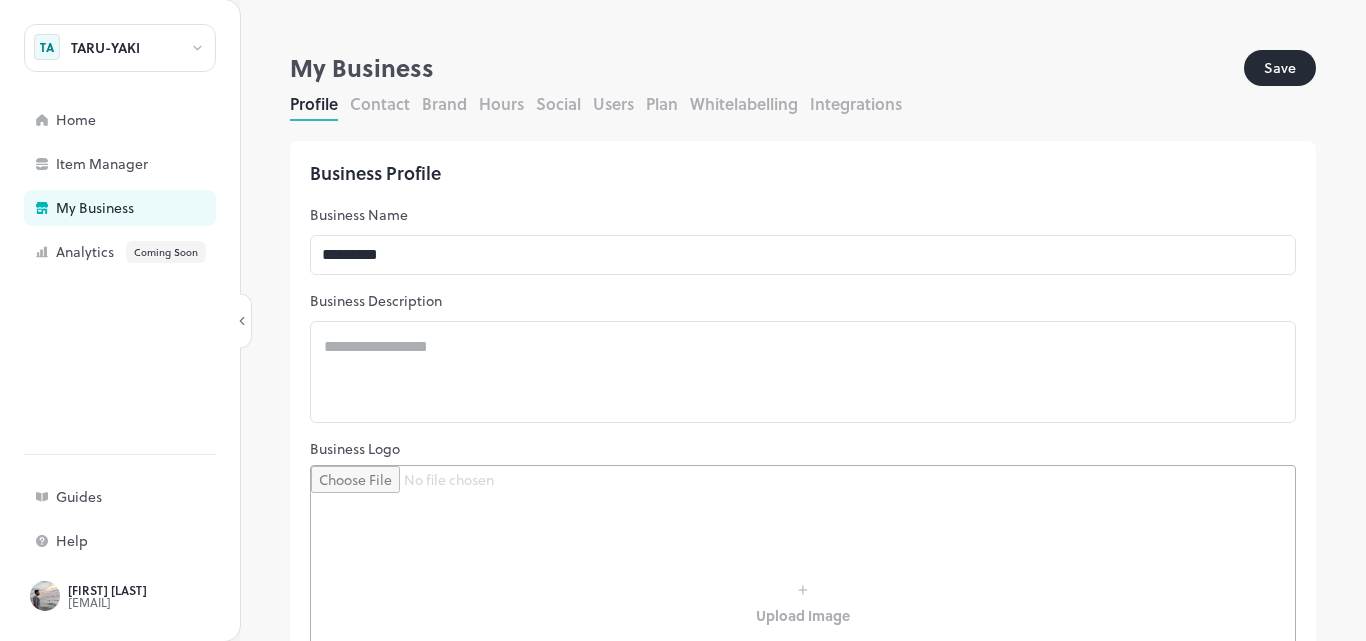 click on "Contact" at bounding box center [380, 103] 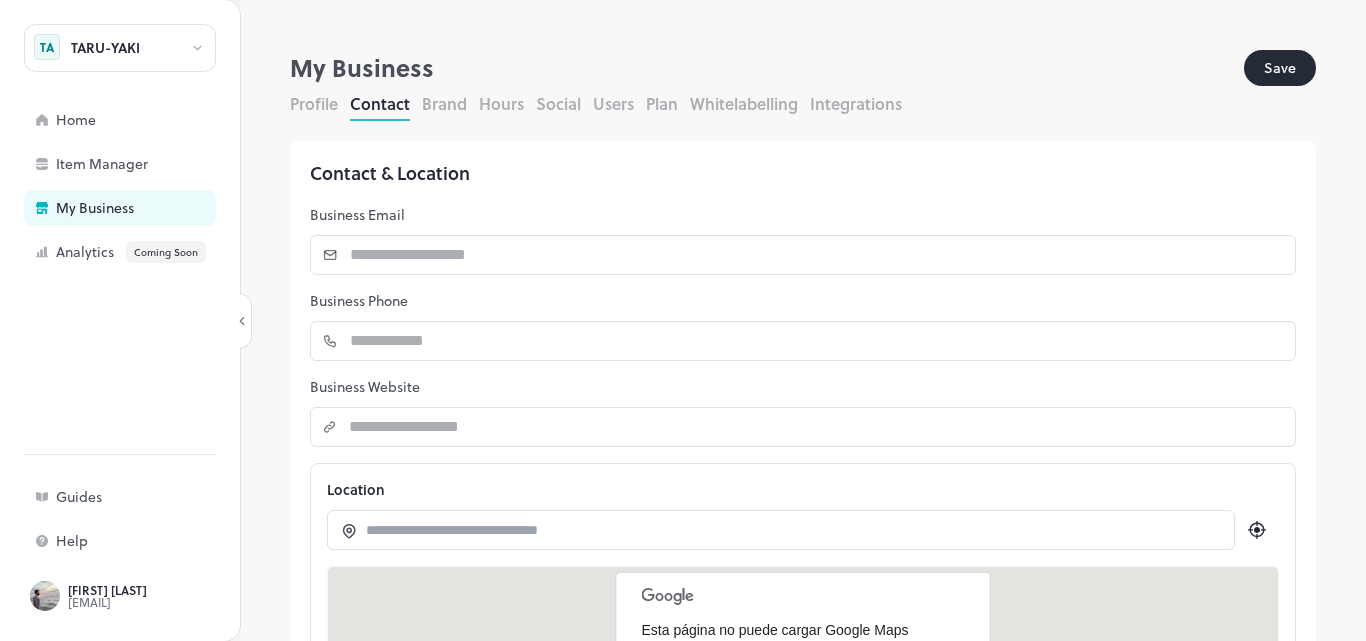 click on "Brand" at bounding box center [444, 103] 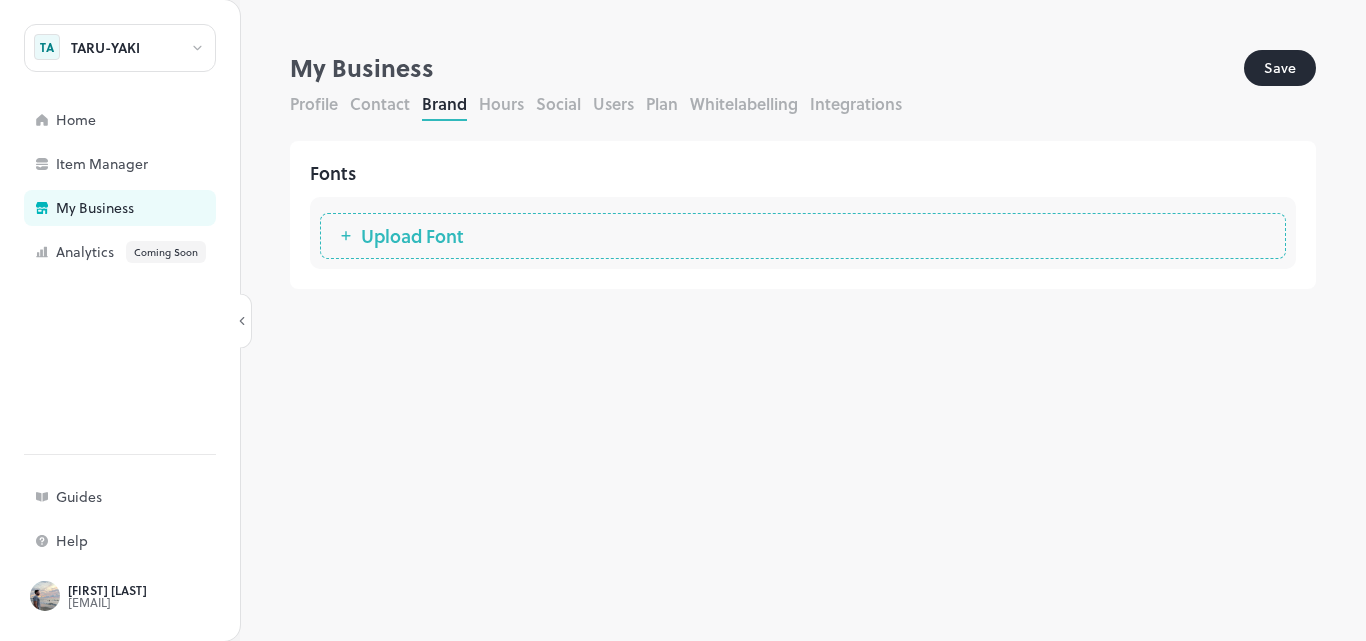 click on "Hours" at bounding box center (501, 103) 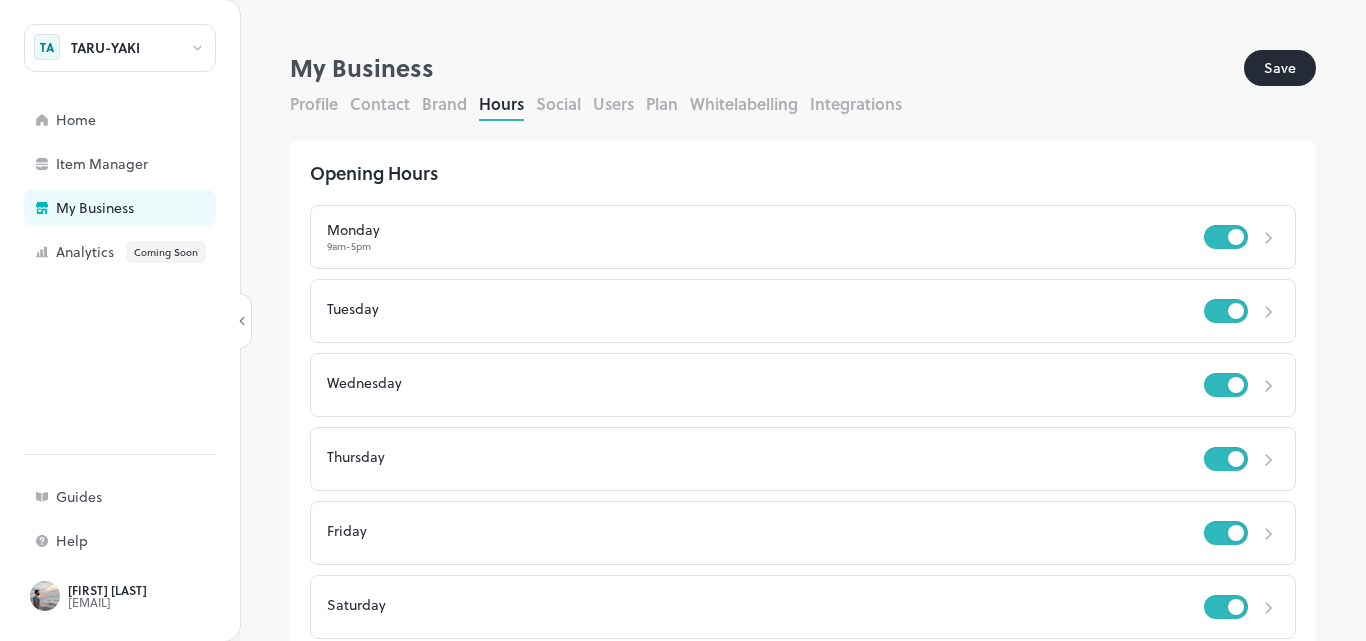 click on "Whitelabelling" at bounding box center [744, 103] 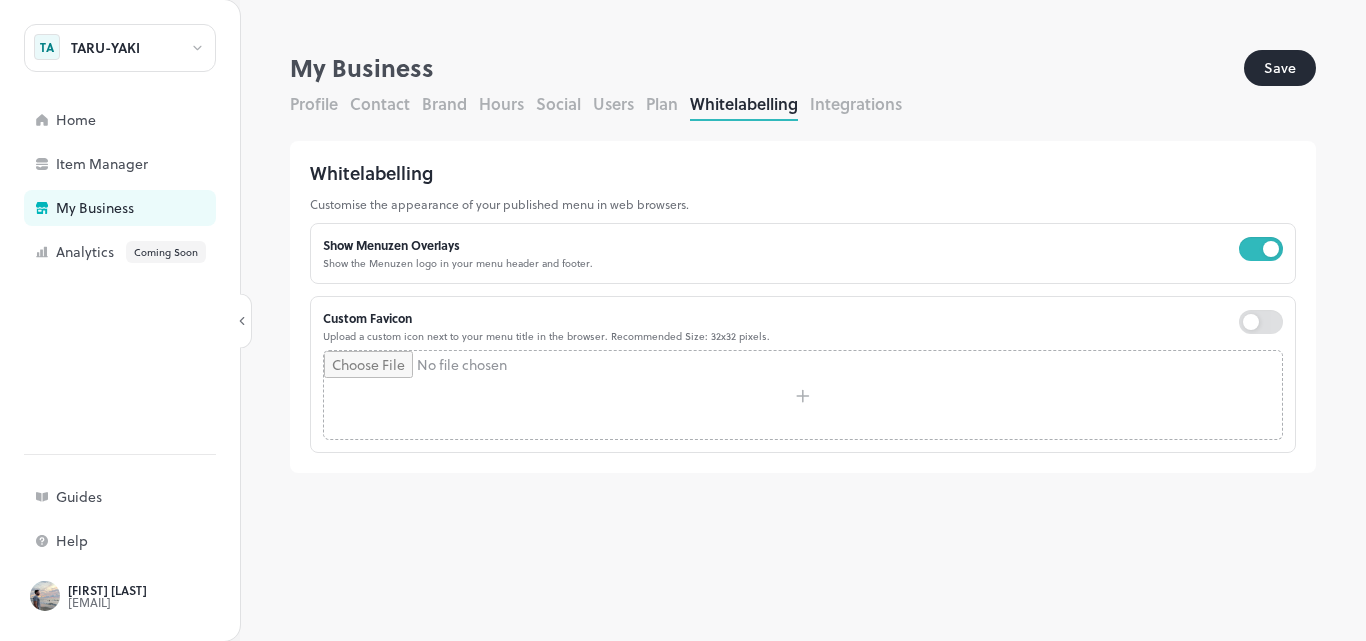 click on "Integrations" at bounding box center [856, 103] 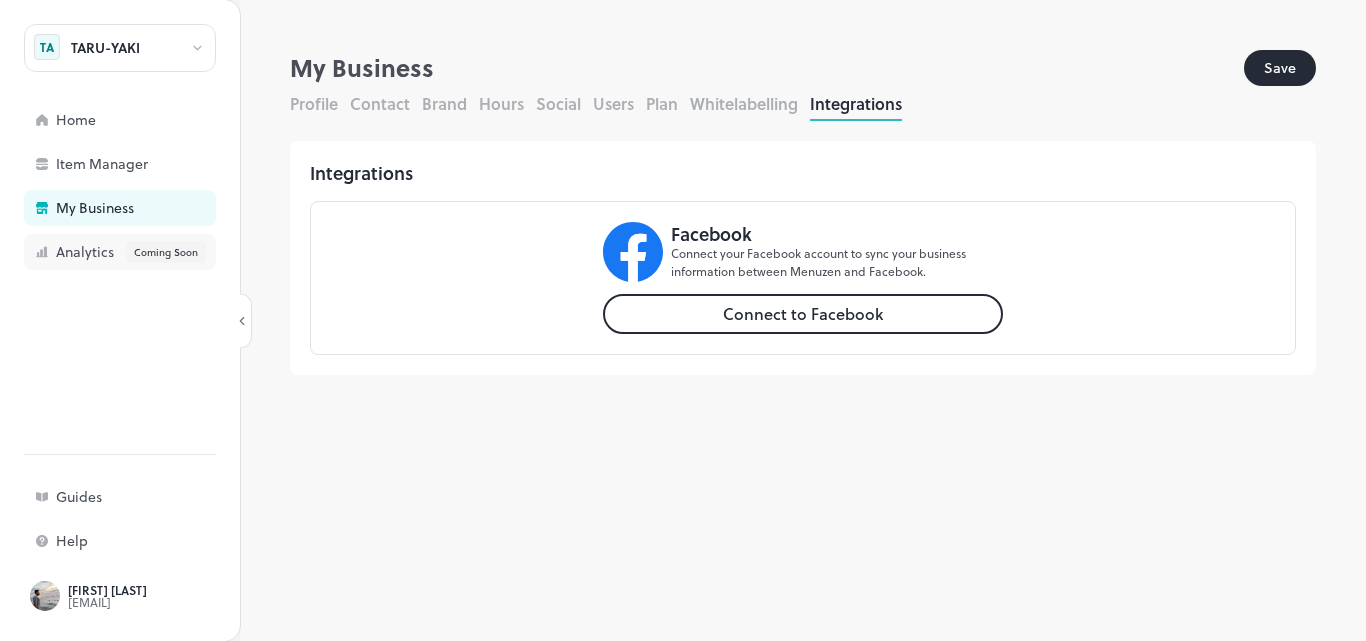 click on "Analytics Coming Soon" at bounding box center [156, 252] 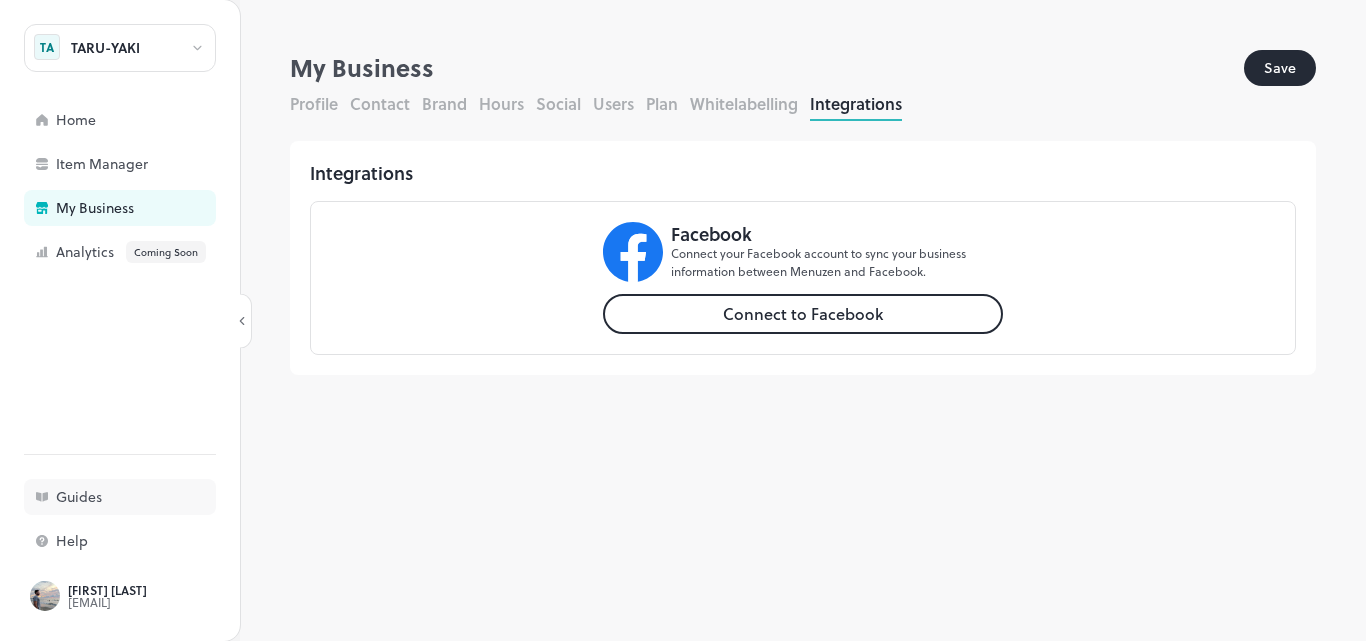 click on "Guides" at bounding box center [156, 497] 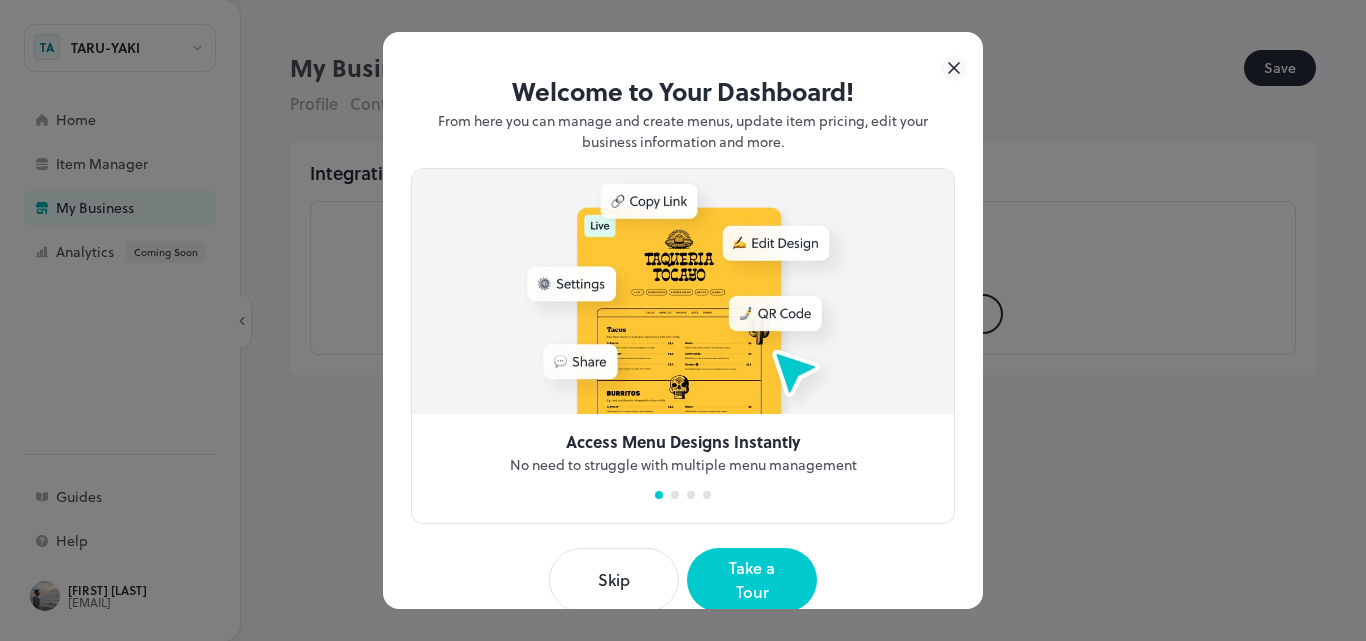 scroll, scrollTop: 43, scrollLeft: 0, axis: vertical 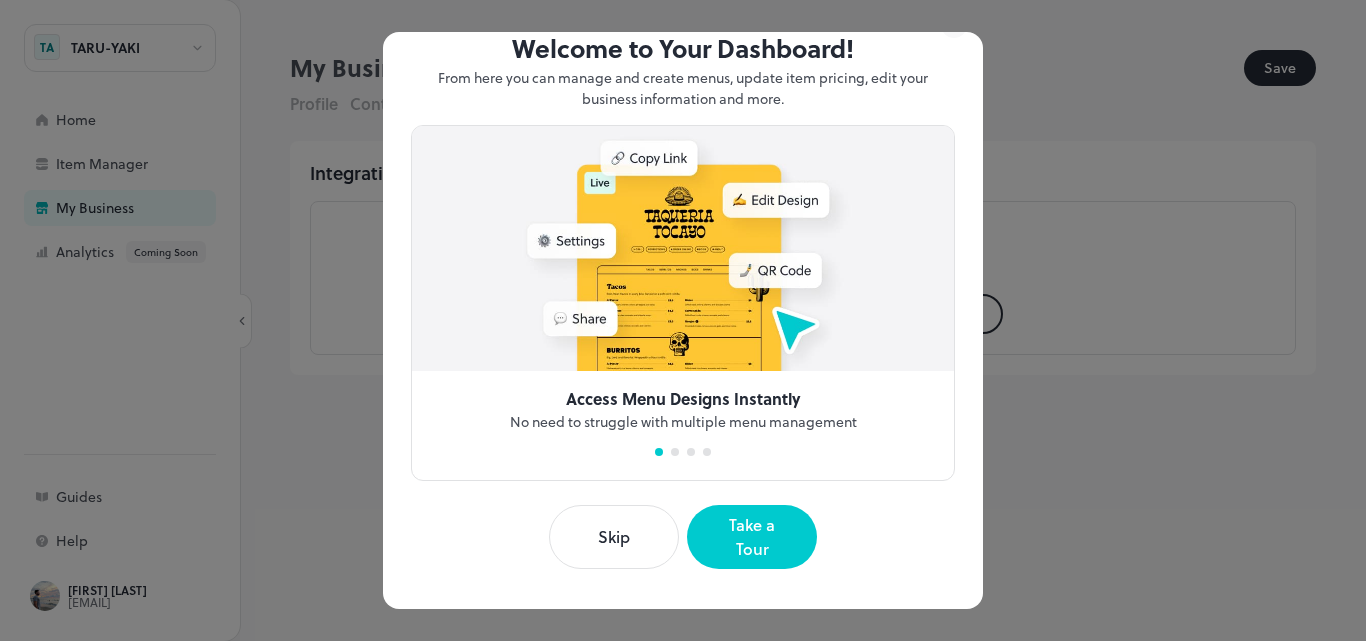 click on "Skip" at bounding box center [614, 537] 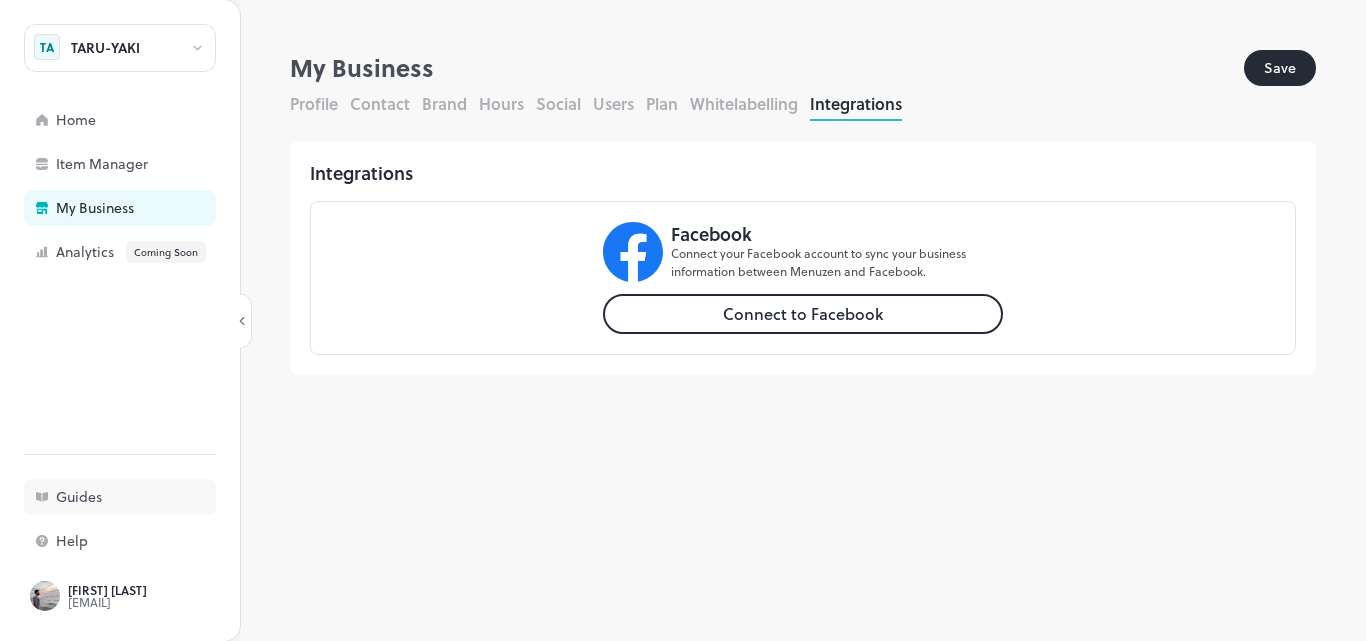 click on "Guides" at bounding box center (120, 497) 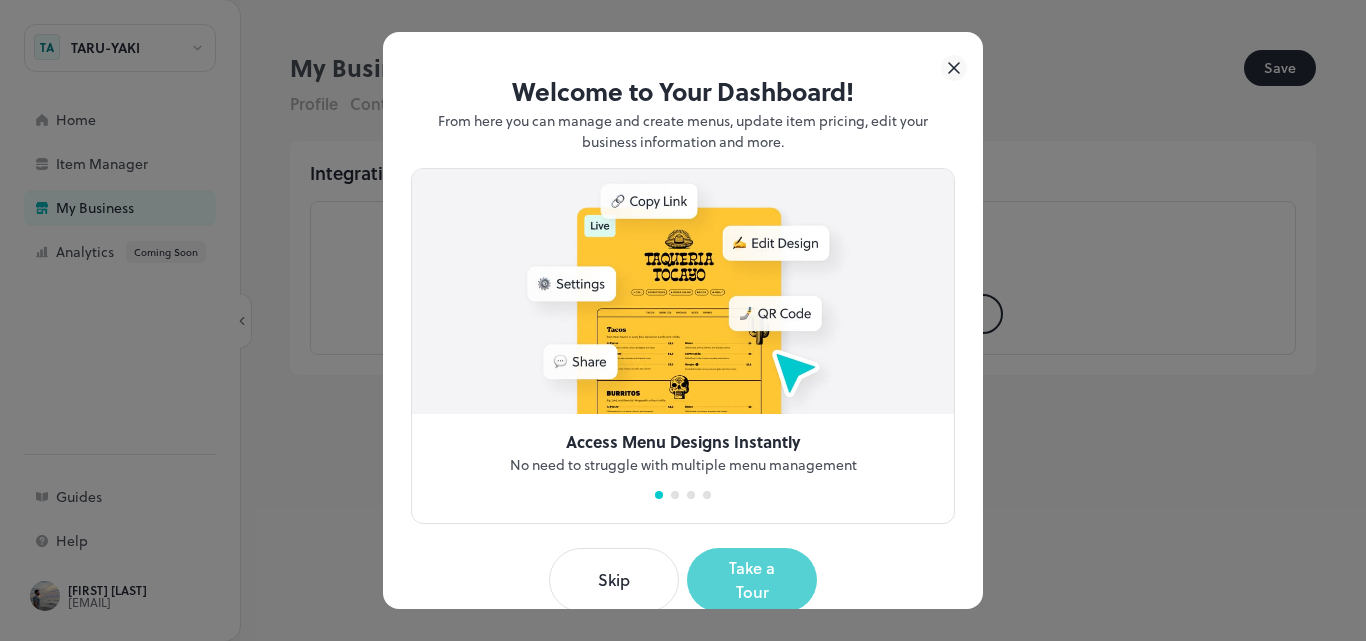 click on "Take a Tour" at bounding box center (752, 580) 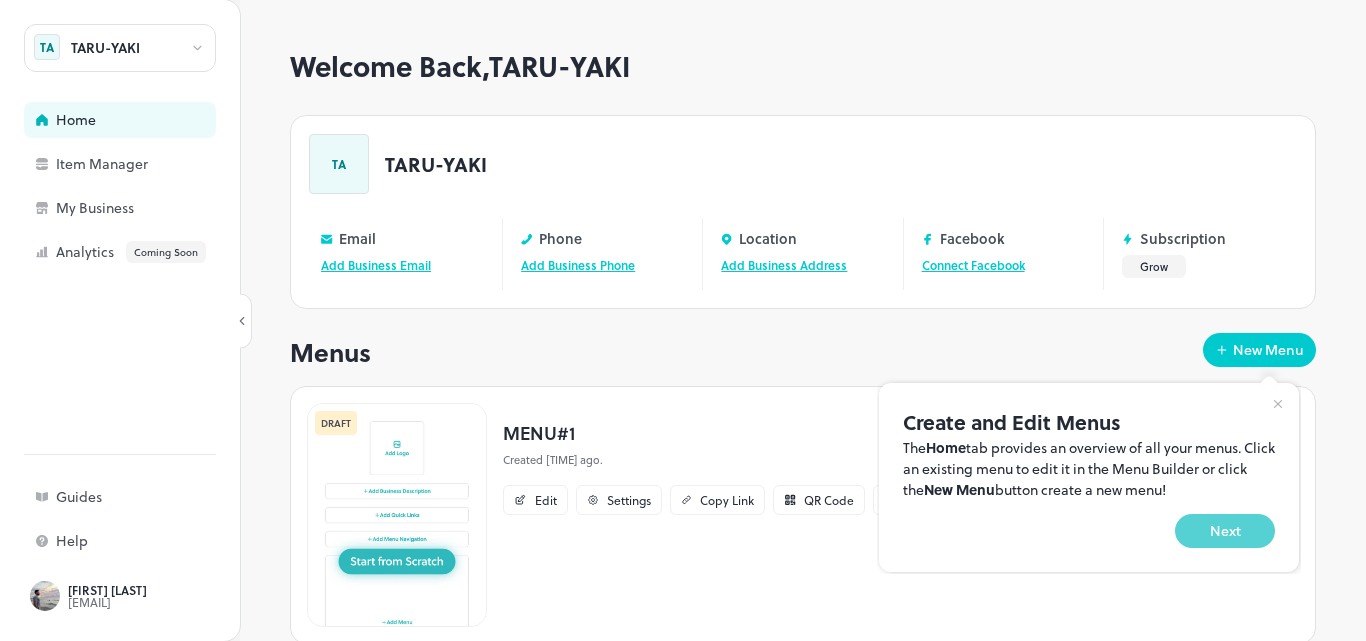 click on "Next" at bounding box center [1225, 531] 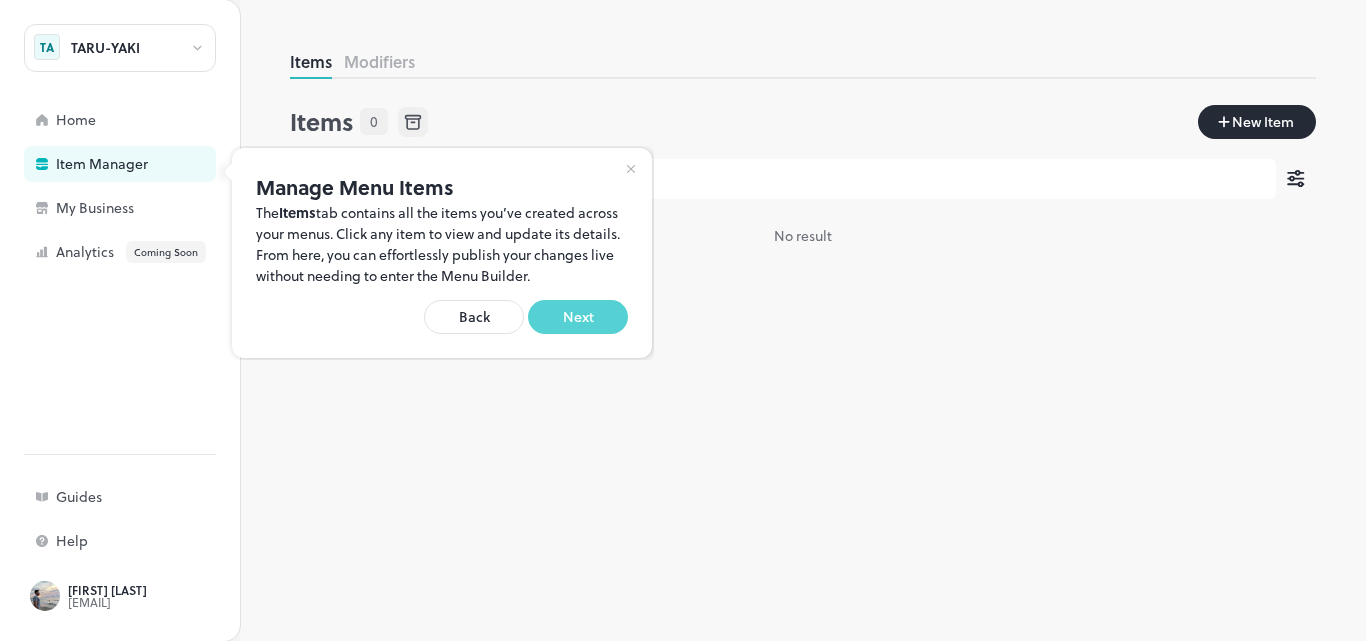 click on "Next" at bounding box center [578, 317] 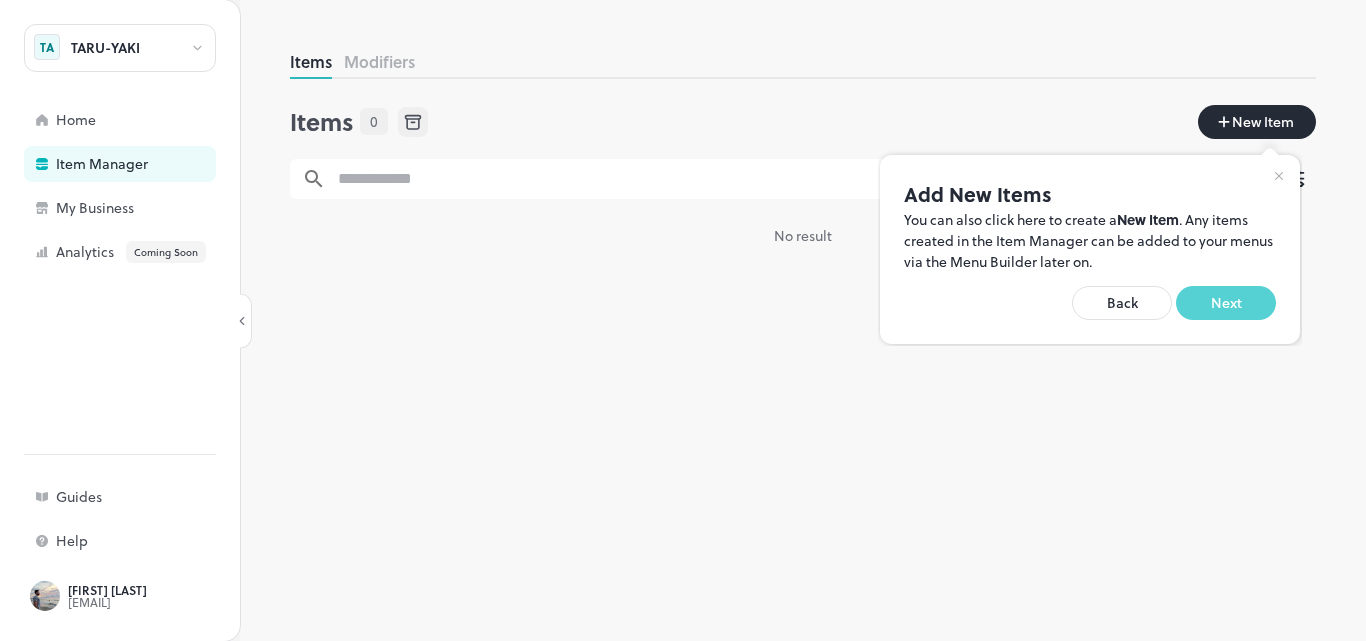 click on "Next" at bounding box center (1226, 303) 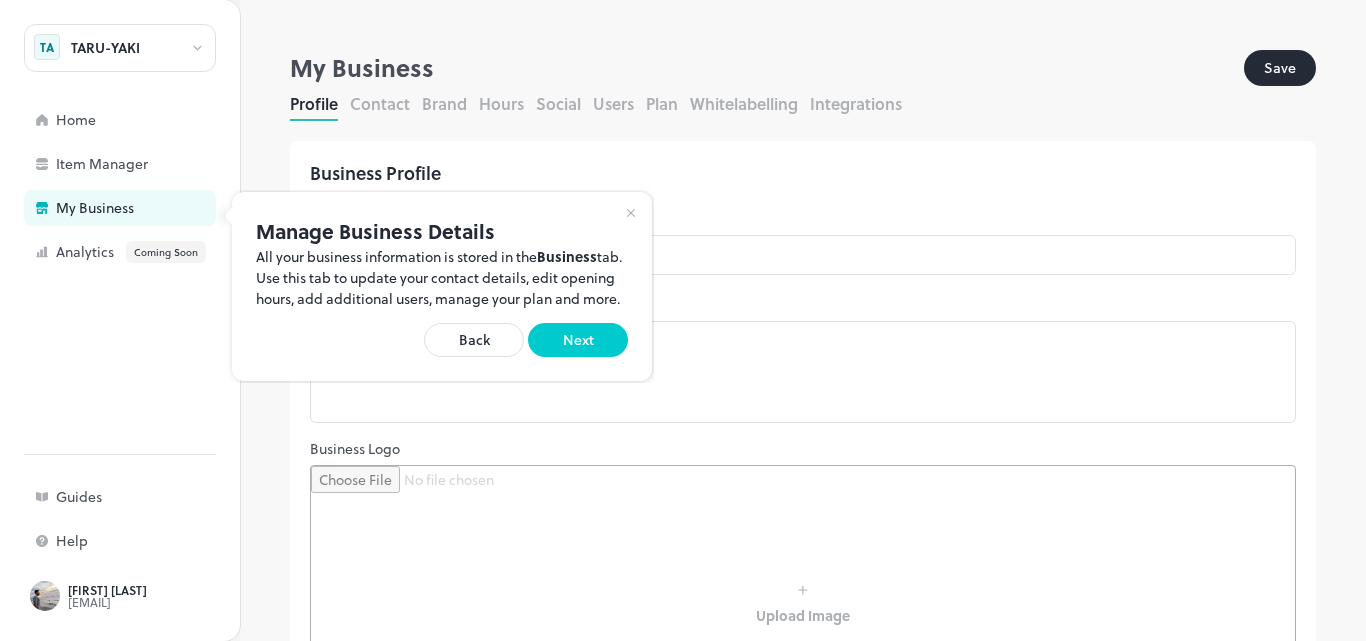 click at bounding box center (683, 320) 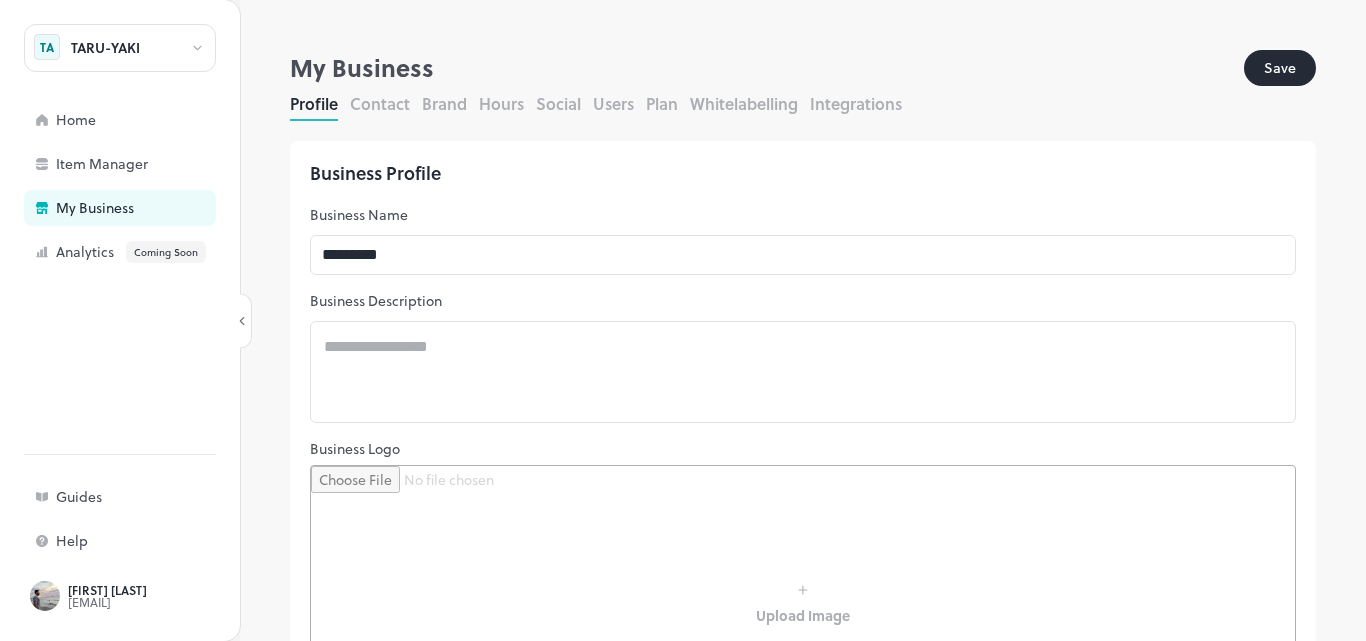 click on "Help" at bounding box center (156, 541) 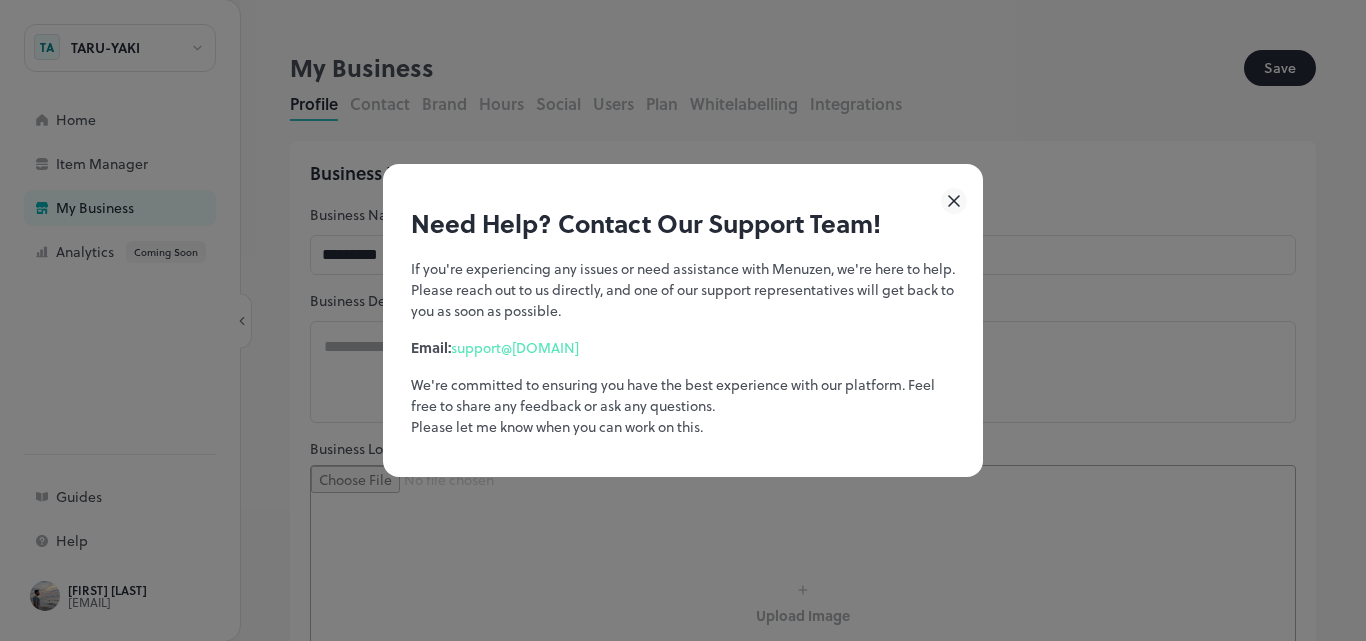 click 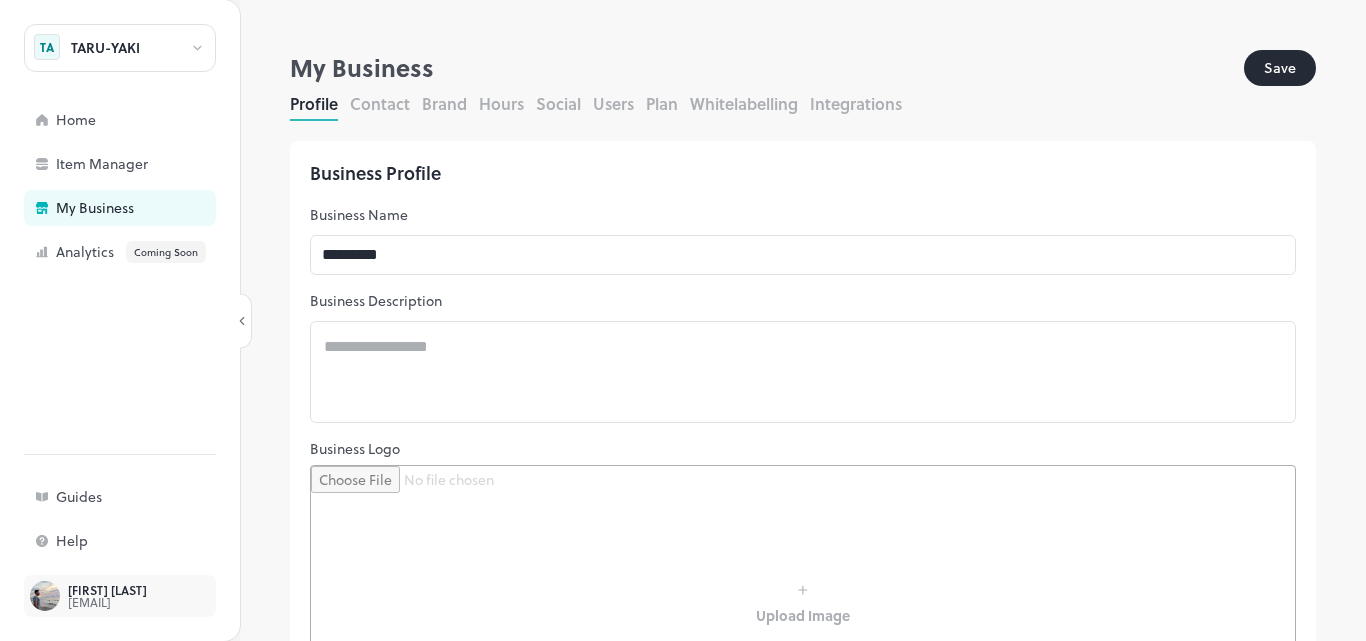 click on "[EMAIL]" at bounding box center (107, 602) 